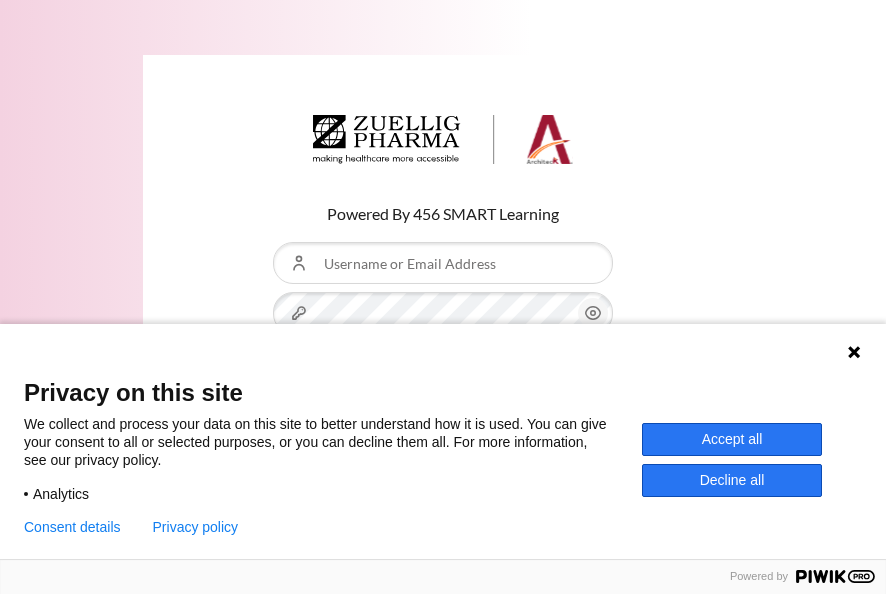 scroll, scrollTop: 0, scrollLeft: 0, axis: both 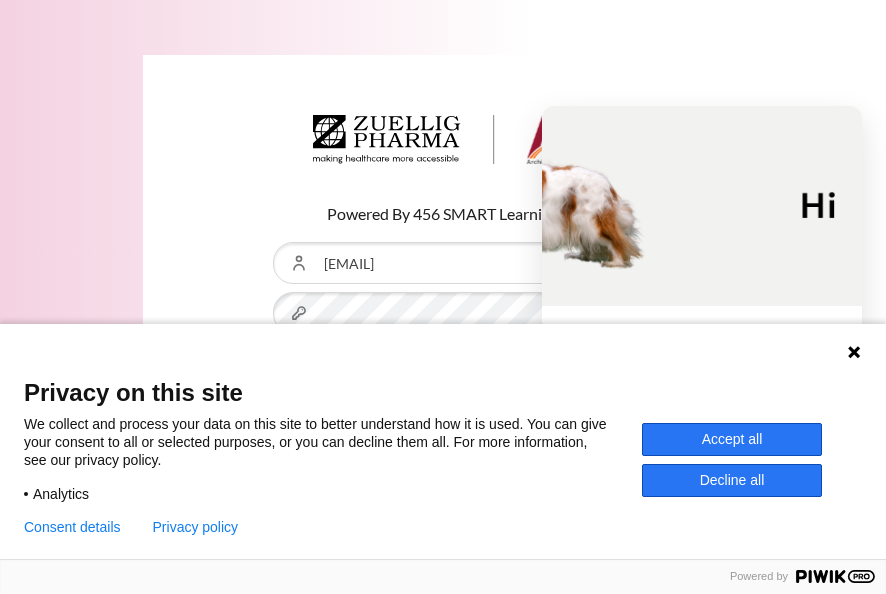 click 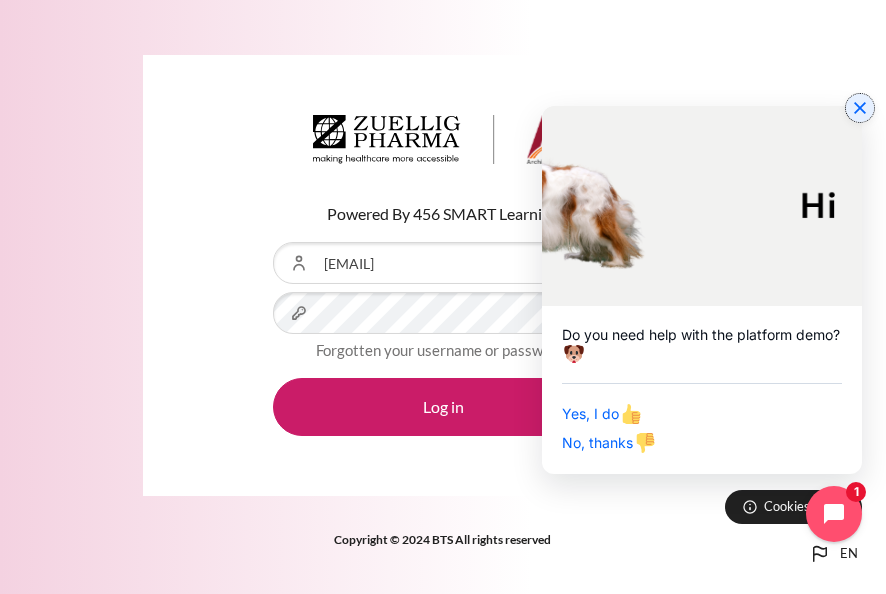 click 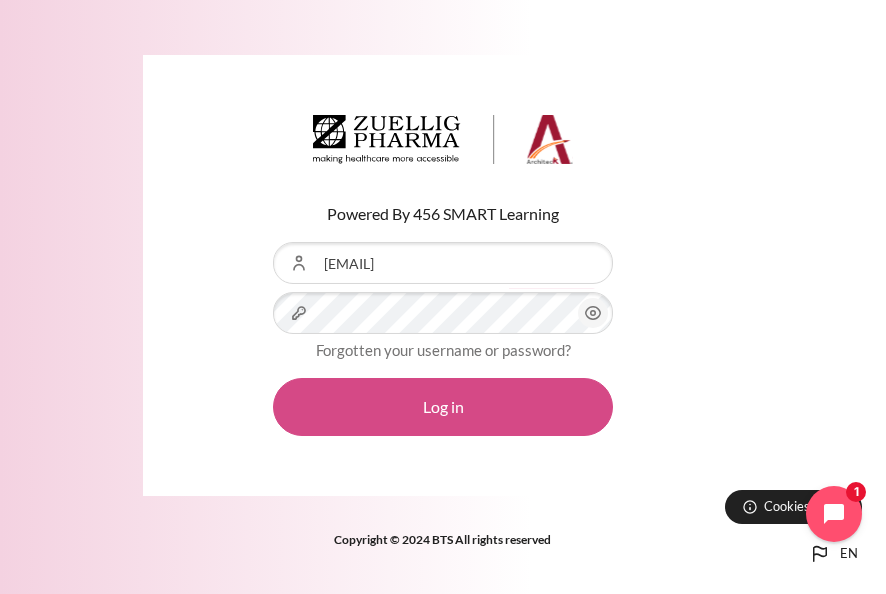 click on "Log in" at bounding box center (443, 407) 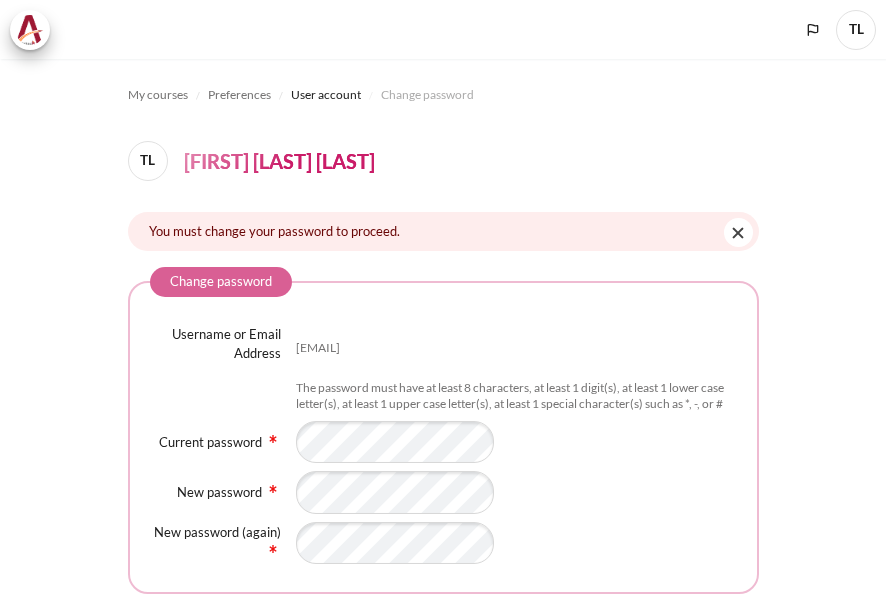 scroll, scrollTop: 0, scrollLeft: 0, axis: both 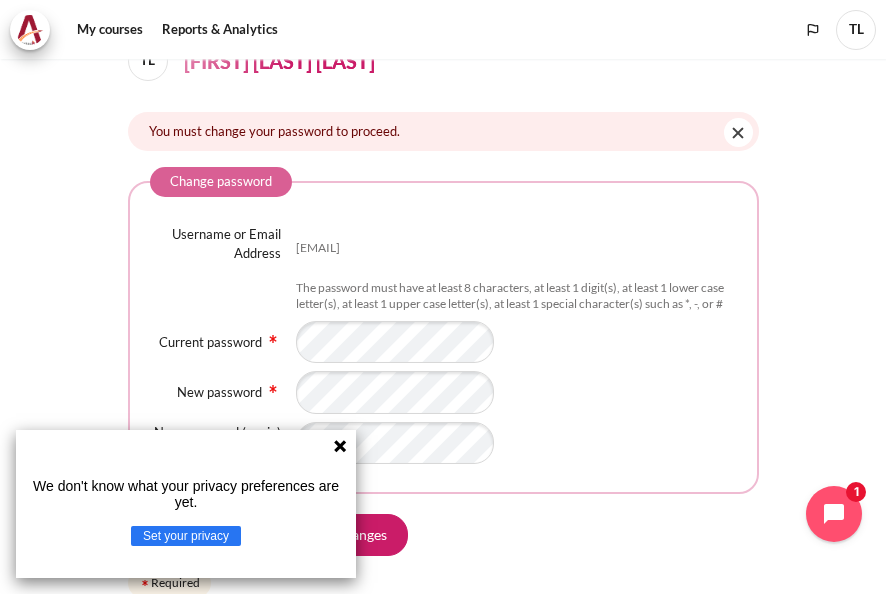 click 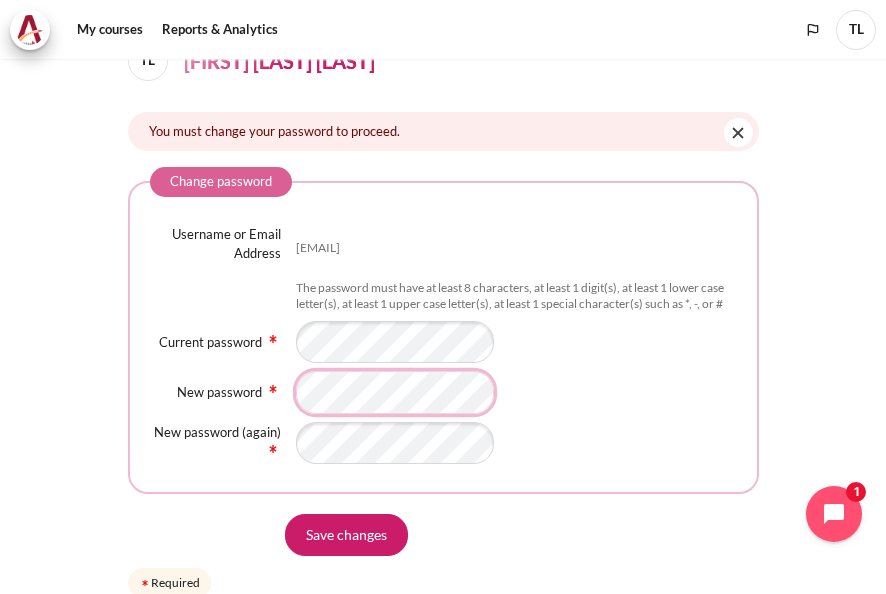 click on "Username or Email Address
lmbtran@zuelligpharma.com
The password must have at least 8 characters, at least 1 digit(s), at least 1 lower case letter(s), at least 1 upper case letter(s), at least 1 special character(s) such as *, -, or #
Current password
- Required
New password
New password (again)" at bounding box center (443, 344) 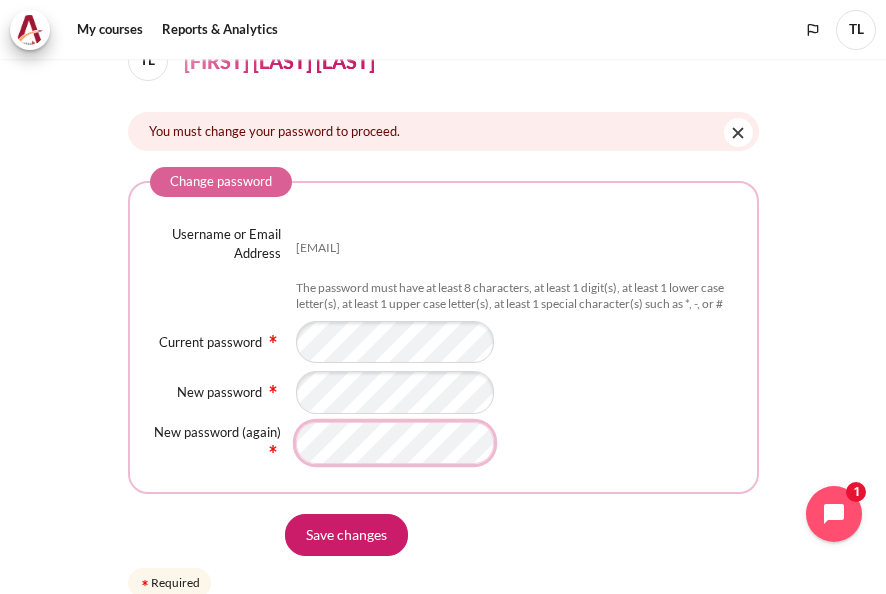 scroll, scrollTop: 0, scrollLeft: 14, axis: horizontal 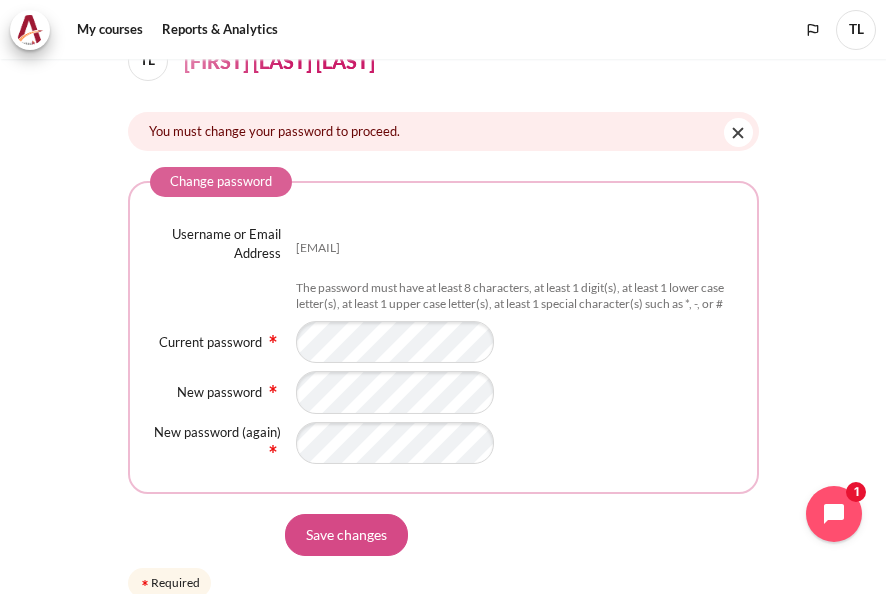 click on "Save changes" at bounding box center (346, 535) 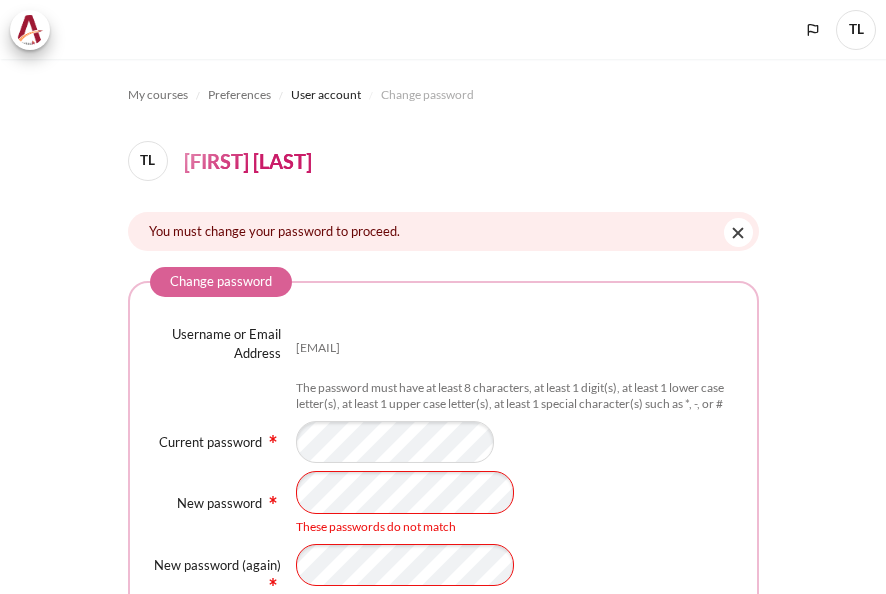 scroll, scrollTop: 0, scrollLeft: 0, axis: both 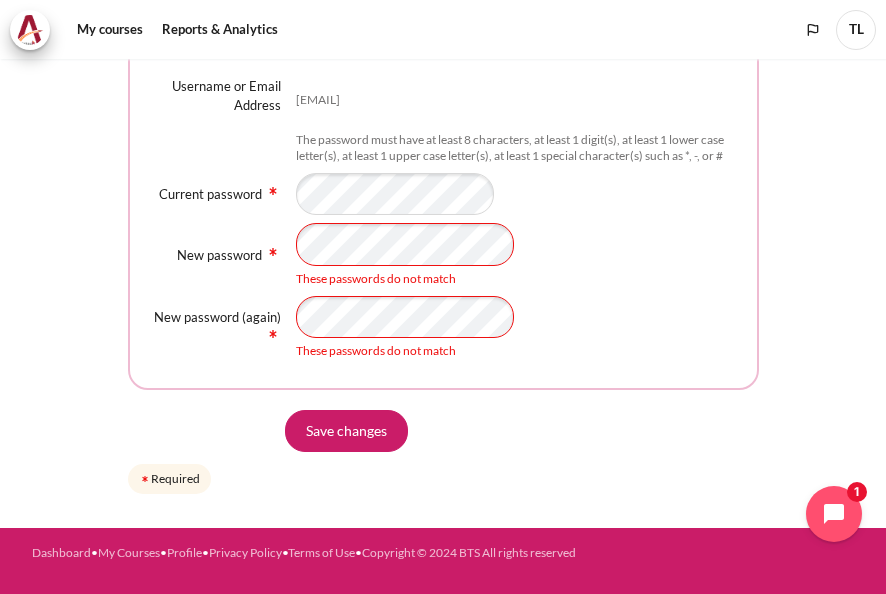 click on "These passwords do not match" at bounding box center [516, 328] 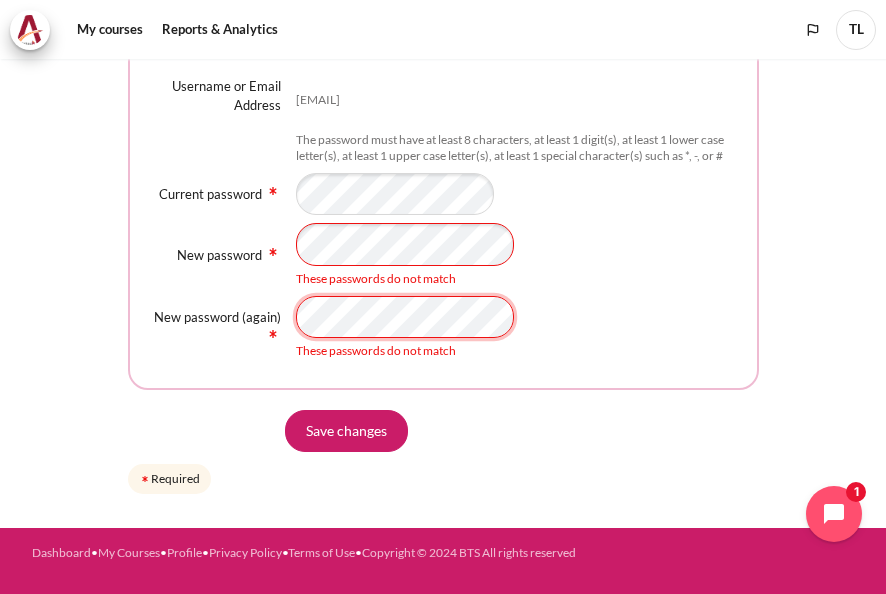 scroll, scrollTop: 0, scrollLeft: 6, axis: horizontal 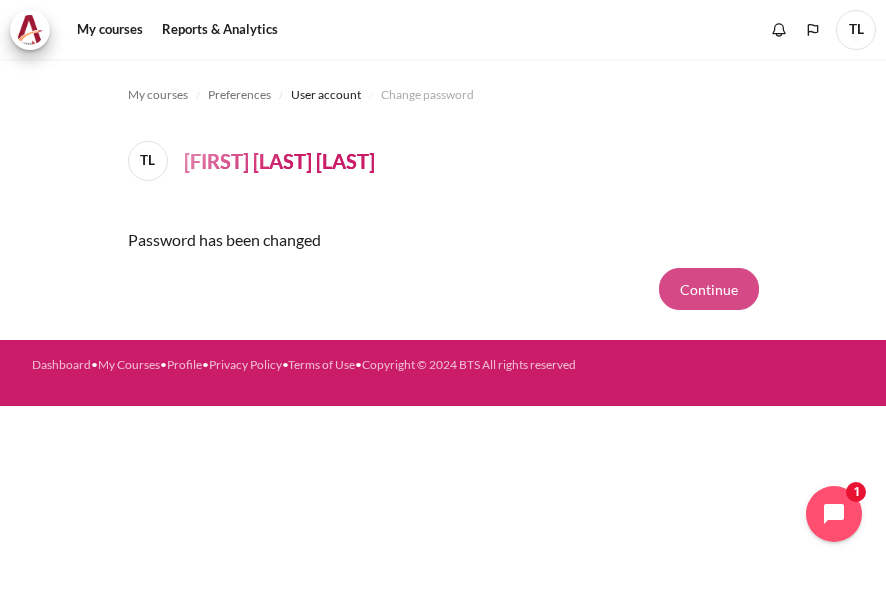 click on "Continue" at bounding box center [709, 289] 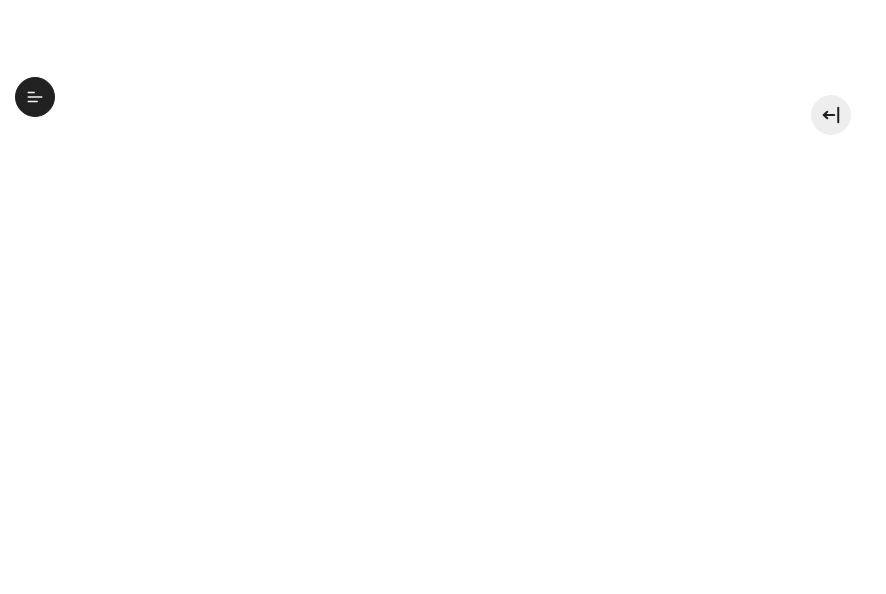 scroll, scrollTop: 0, scrollLeft: 0, axis: both 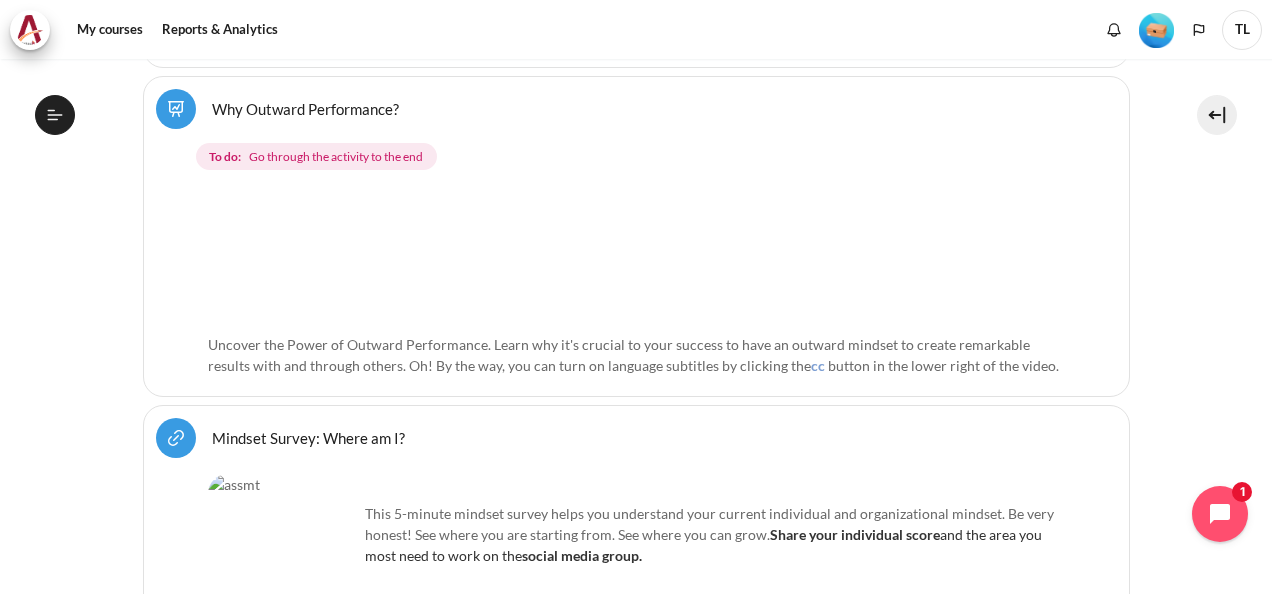click on "Why Outward Performance?   Lesson" at bounding box center [305, 108] 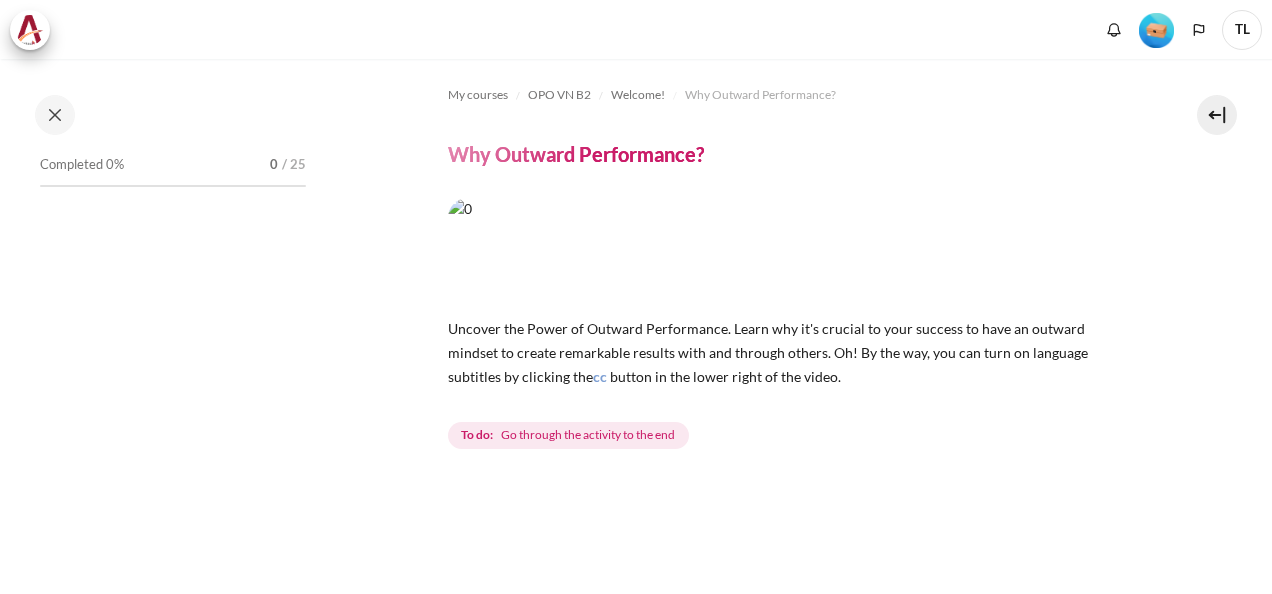 scroll, scrollTop: 0, scrollLeft: 0, axis: both 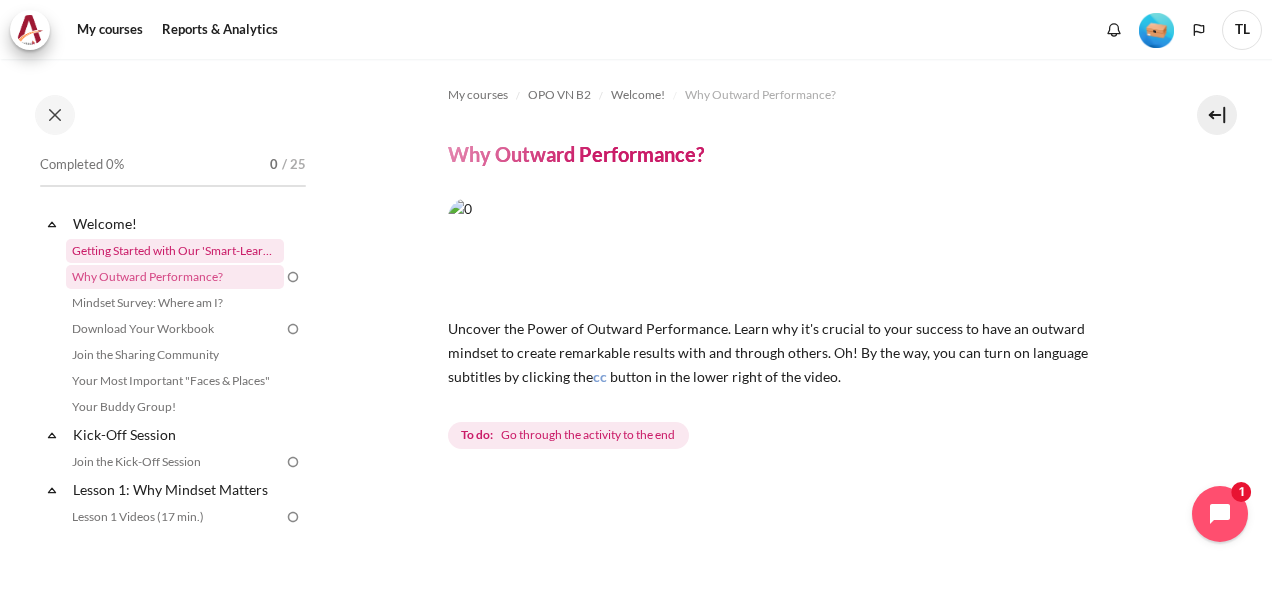 click on "Getting Started with Our 'Smart-Learning' Platform" at bounding box center (175, 251) 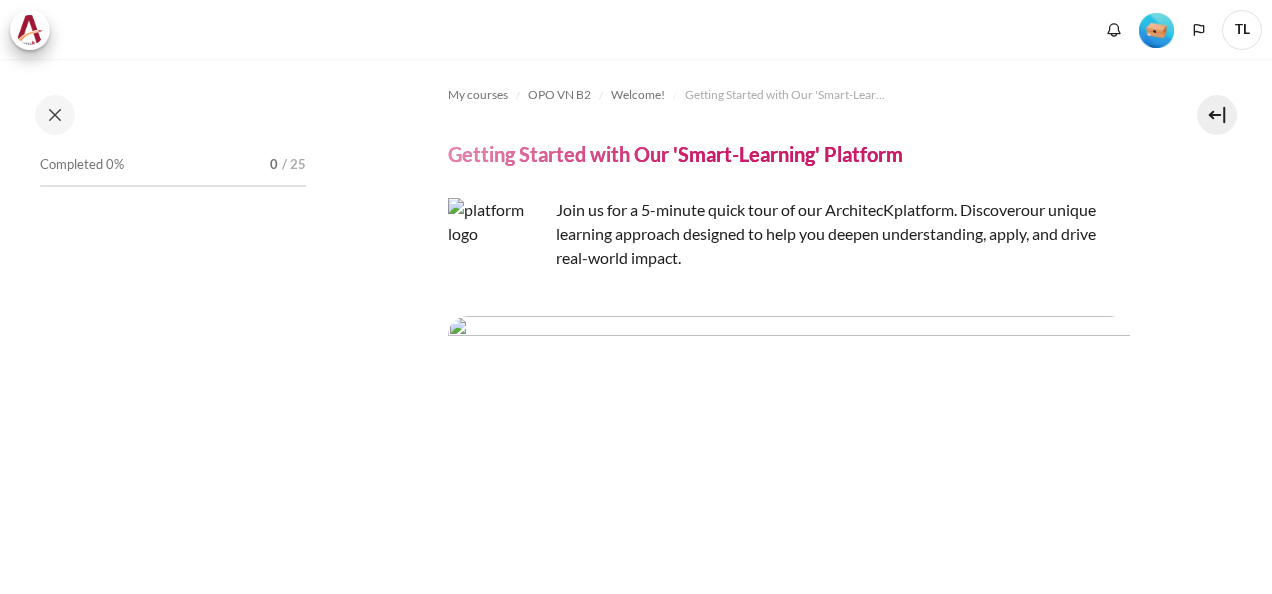 scroll, scrollTop: 0, scrollLeft: 0, axis: both 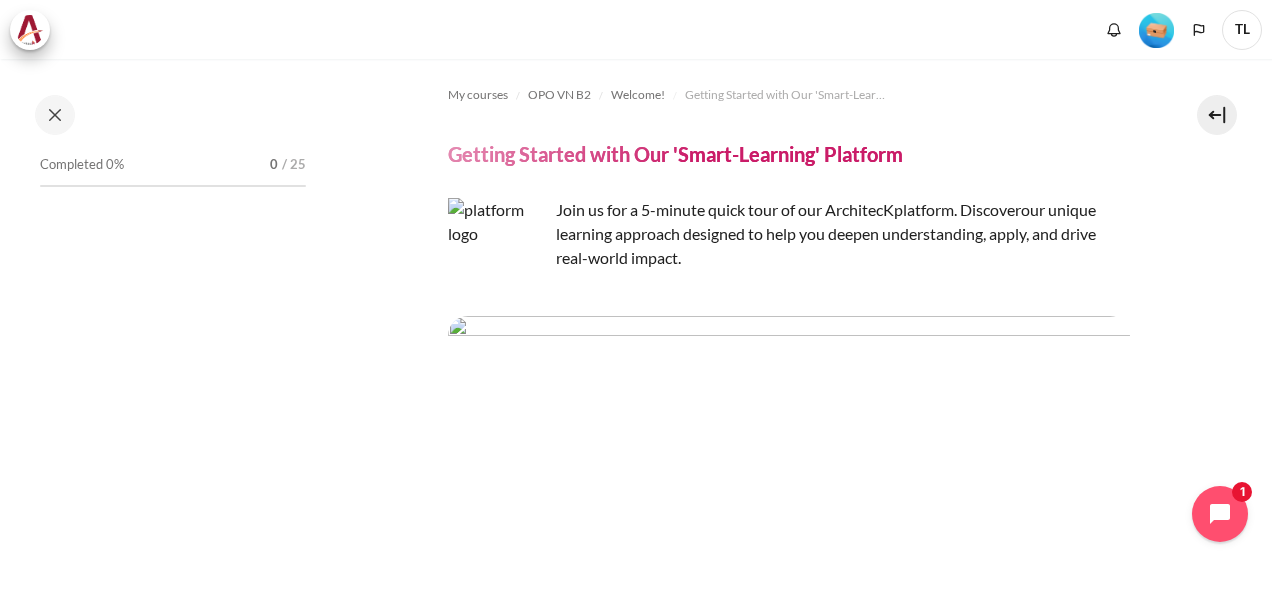 click at bounding box center (789, 369) 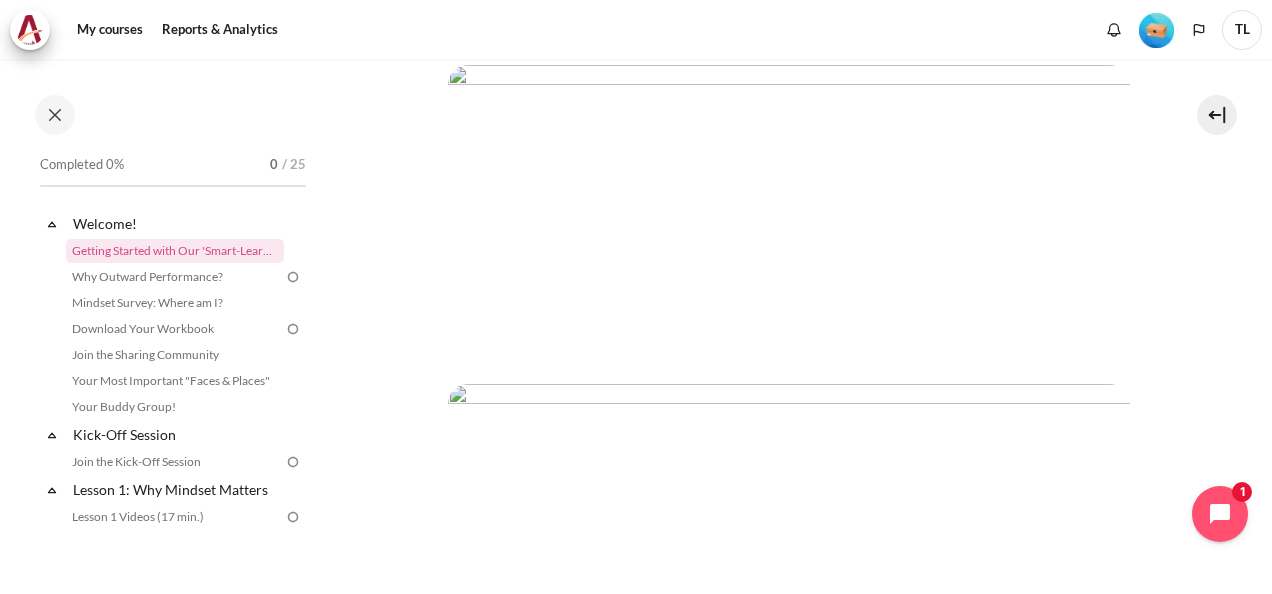 scroll, scrollTop: 700, scrollLeft: 0, axis: vertical 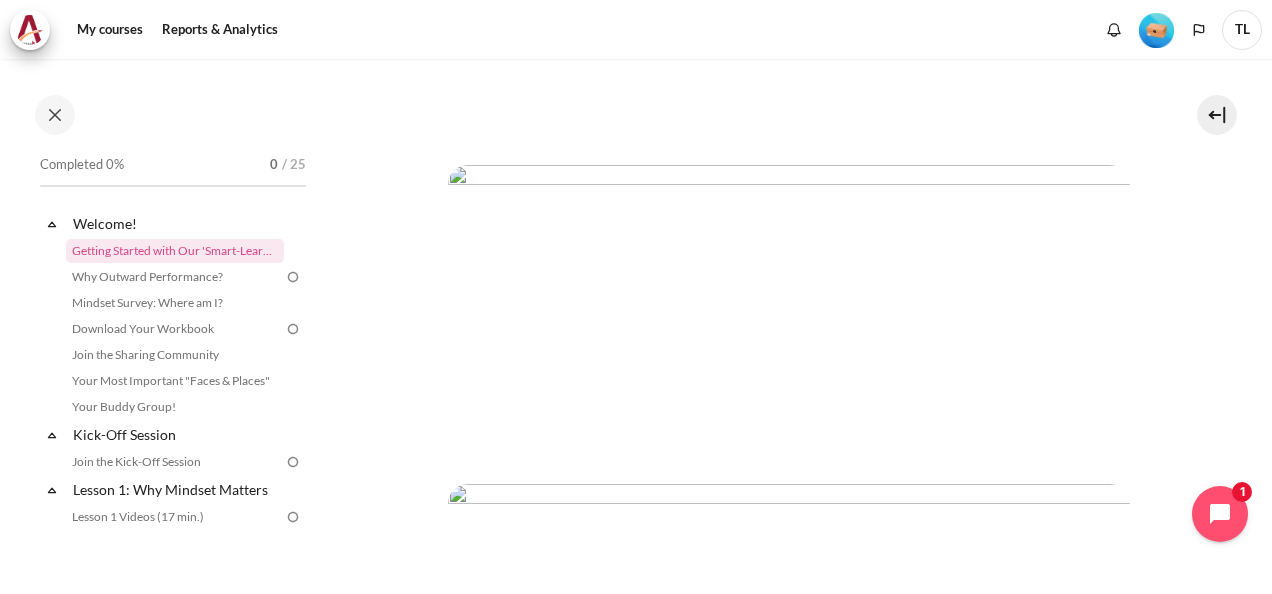 click at bounding box center [789, 307] 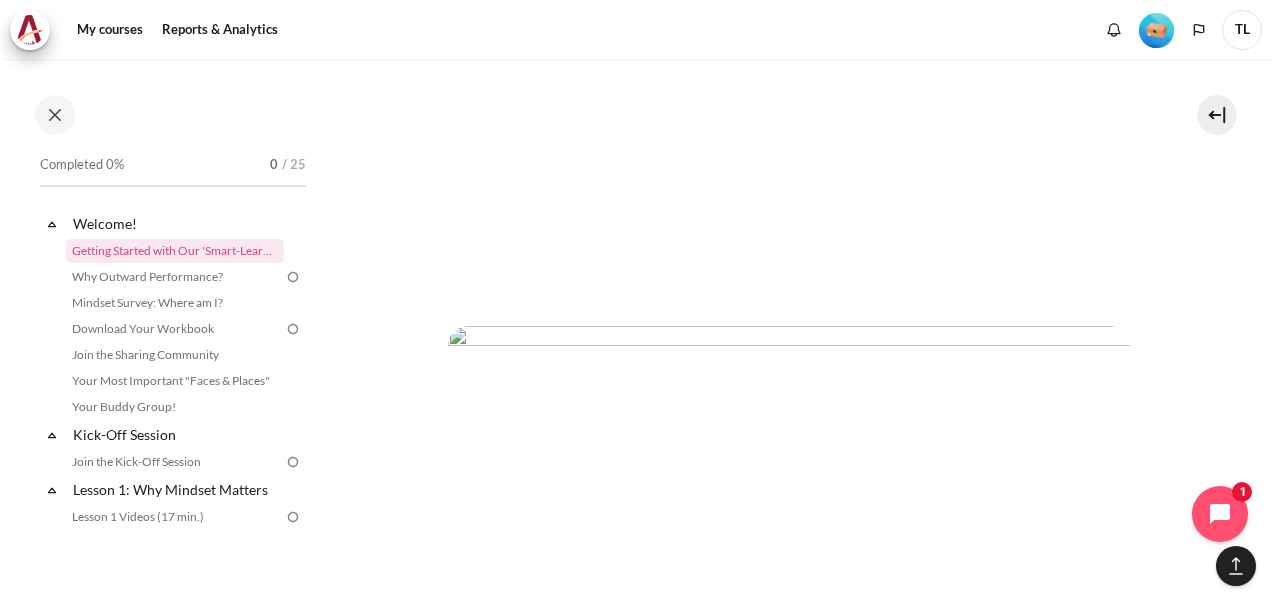 scroll, scrollTop: 3512, scrollLeft: 0, axis: vertical 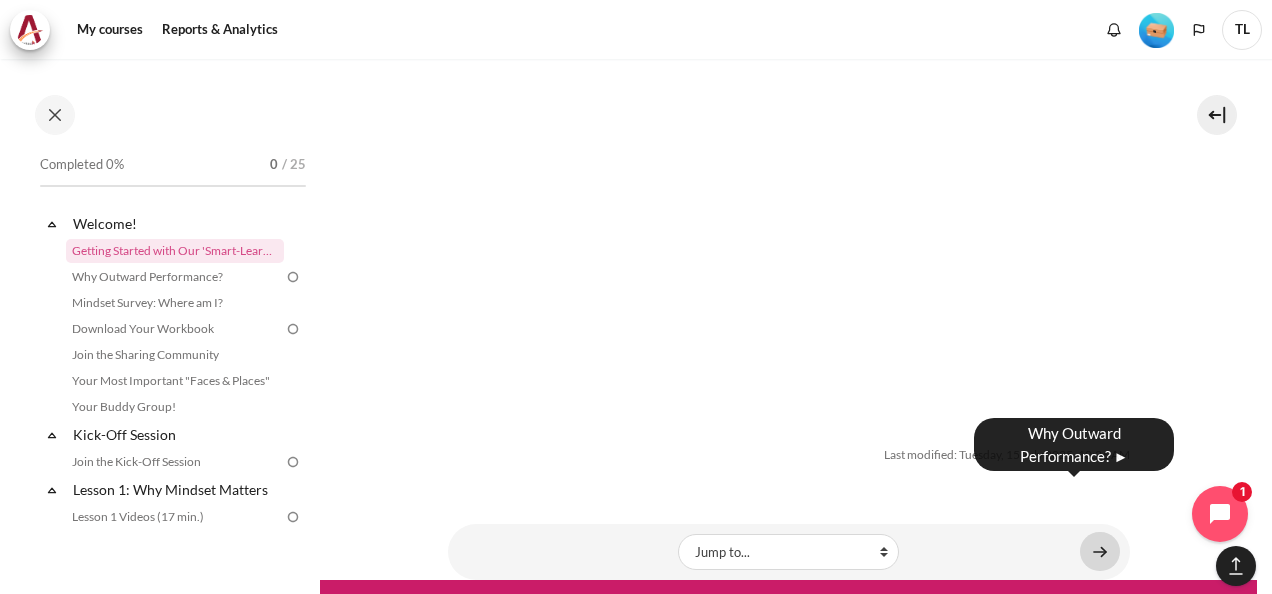 click at bounding box center (1100, 551) 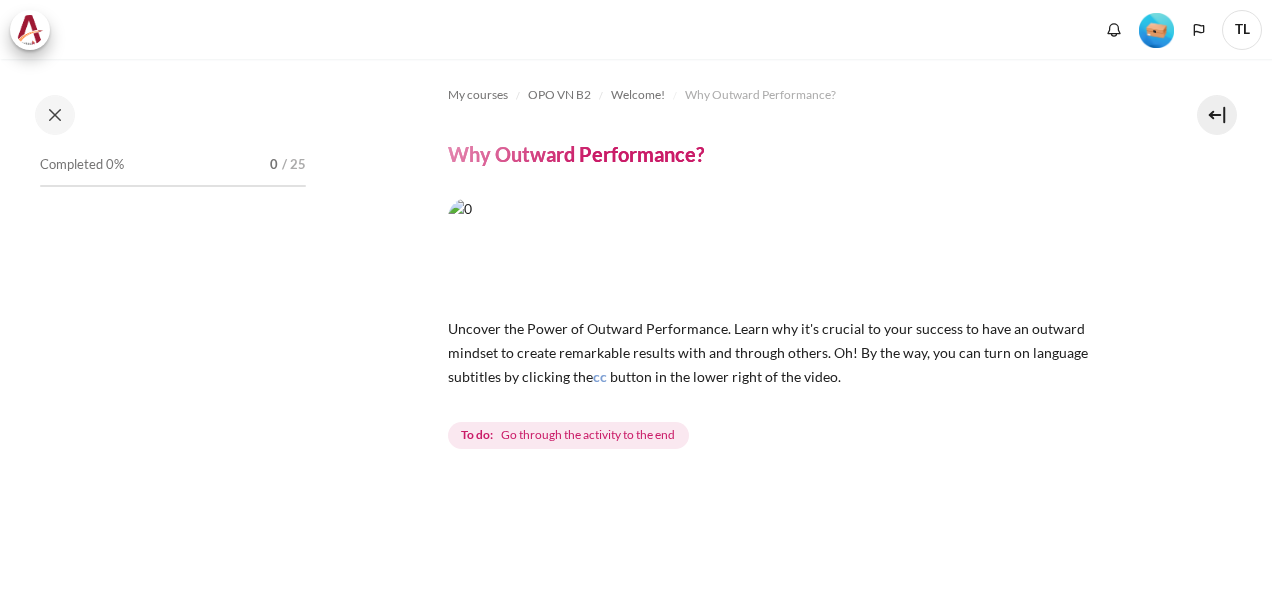scroll, scrollTop: 0, scrollLeft: 0, axis: both 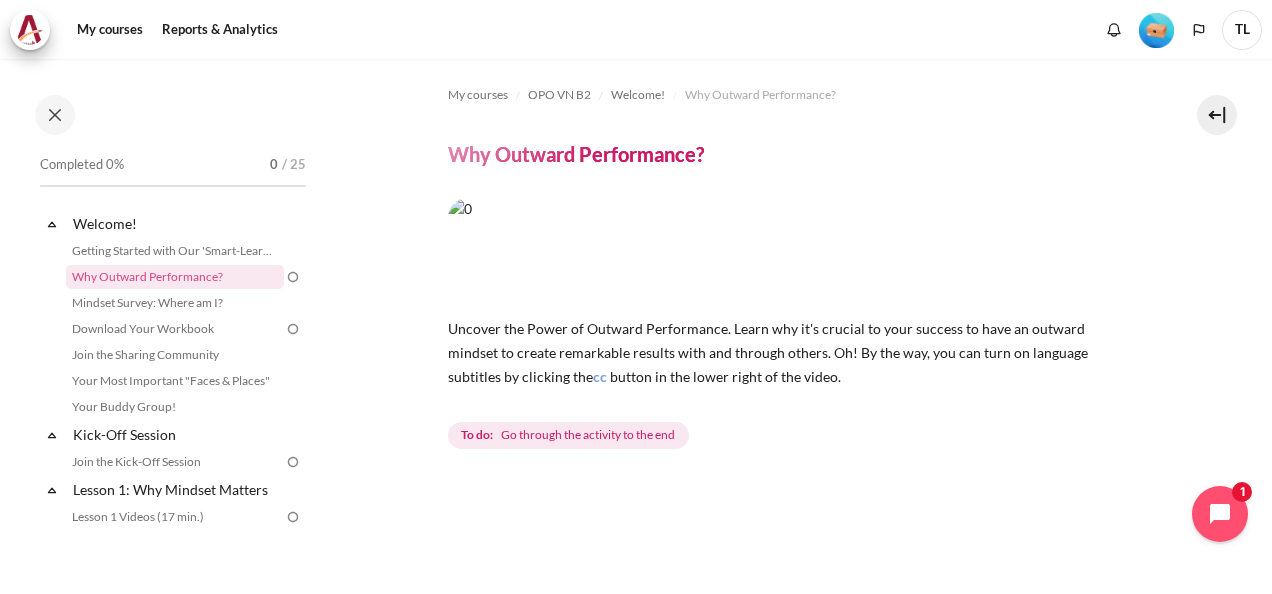 click on "Why Outward Performance?" at bounding box center (576, 154) 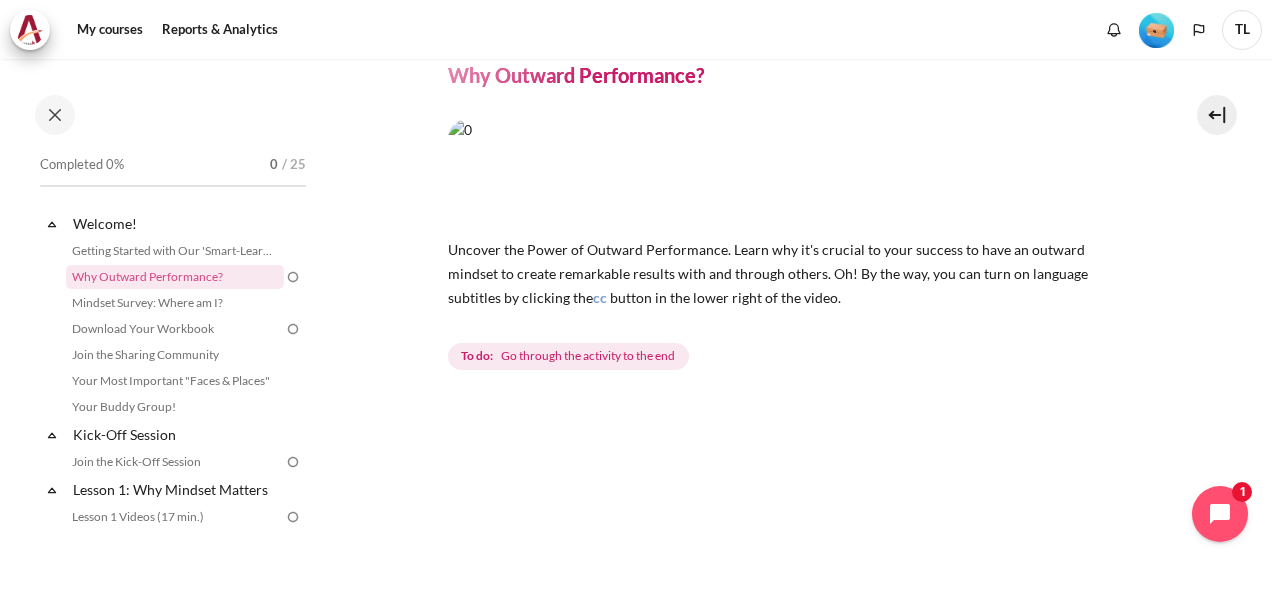 scroll, scrollTop: 0, scrollLeft: 0, axis: both 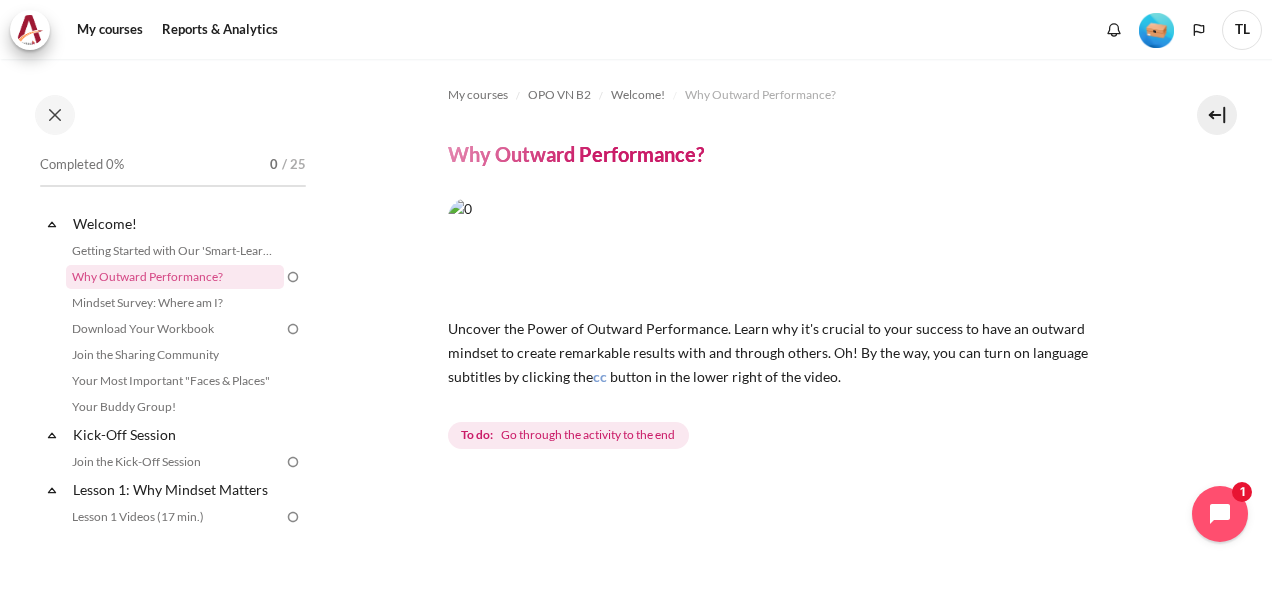 click at bounding box center (789, 251) 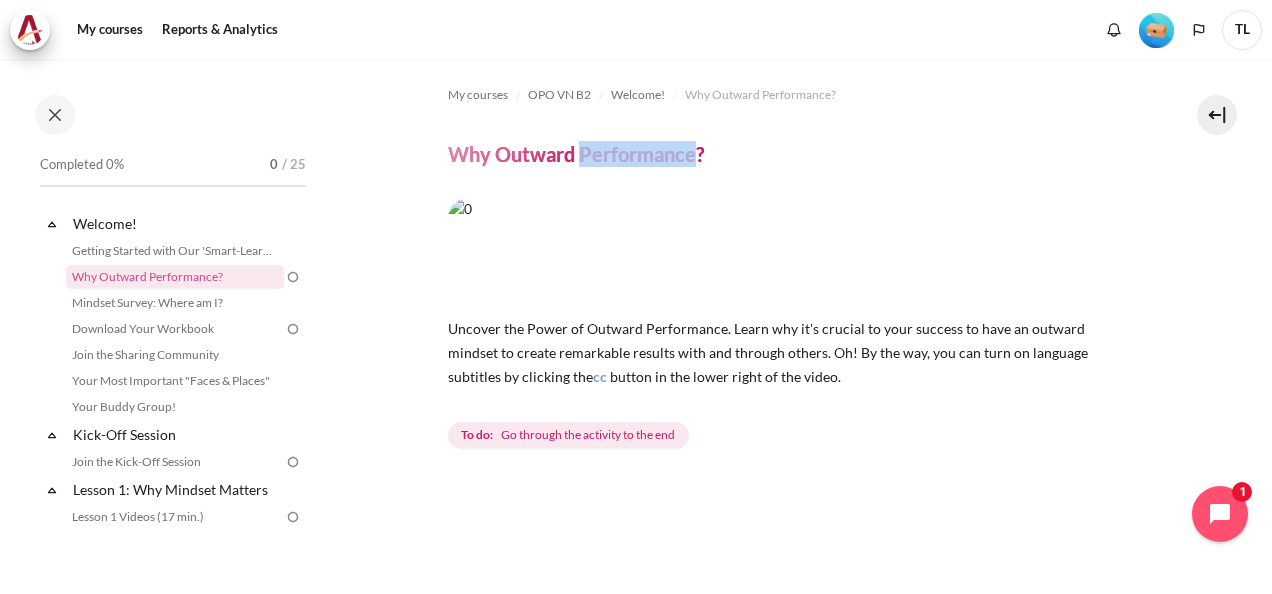 click on "Why Outward Performance?" at bounding box center [576, 154] 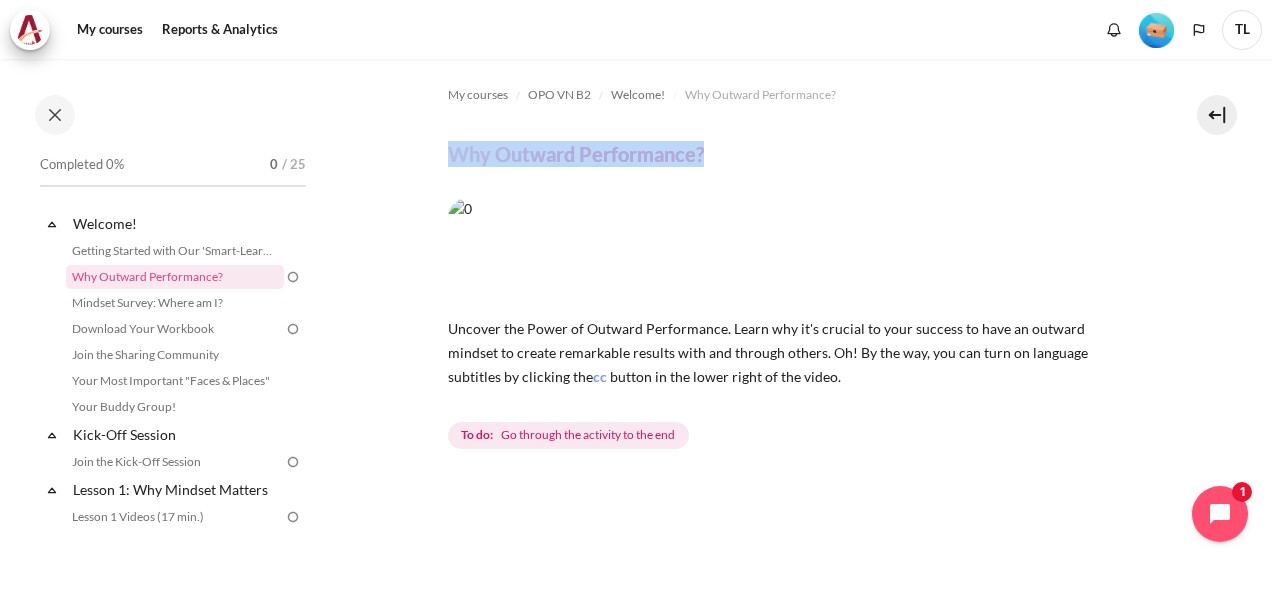 drag, startPoint x: 624, startPoint y: 159, endPoint x: 604, endPoint y: 156, distance: 20.22375 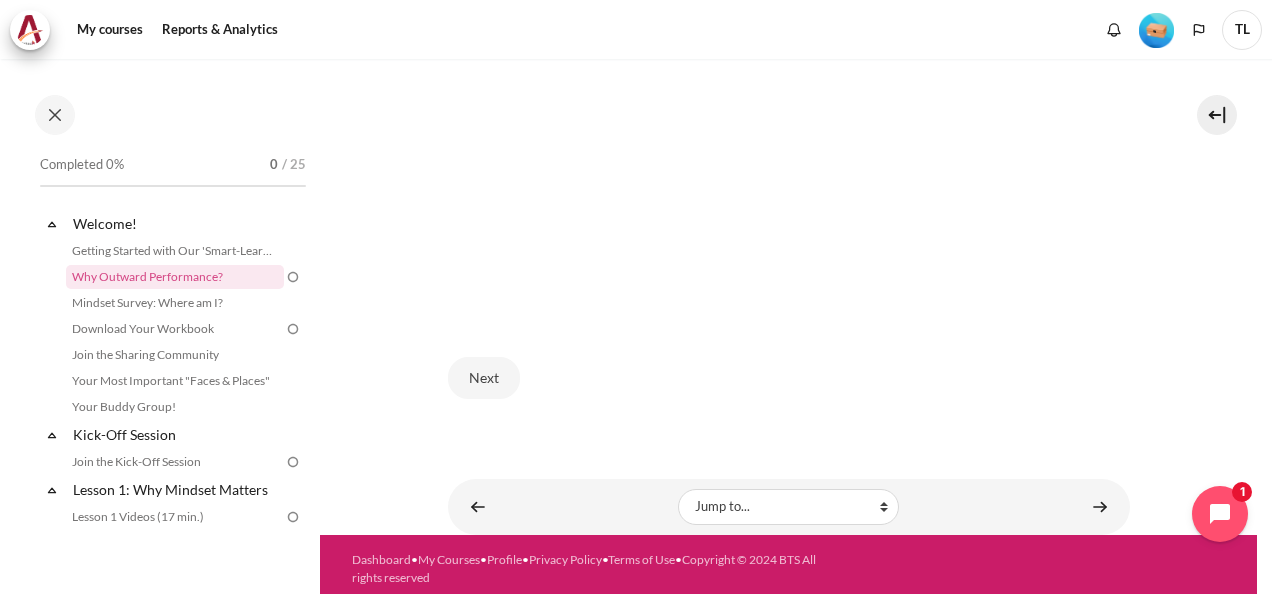 scroll, scrollTop: 637, scrollLeft: 0, axis: vertical 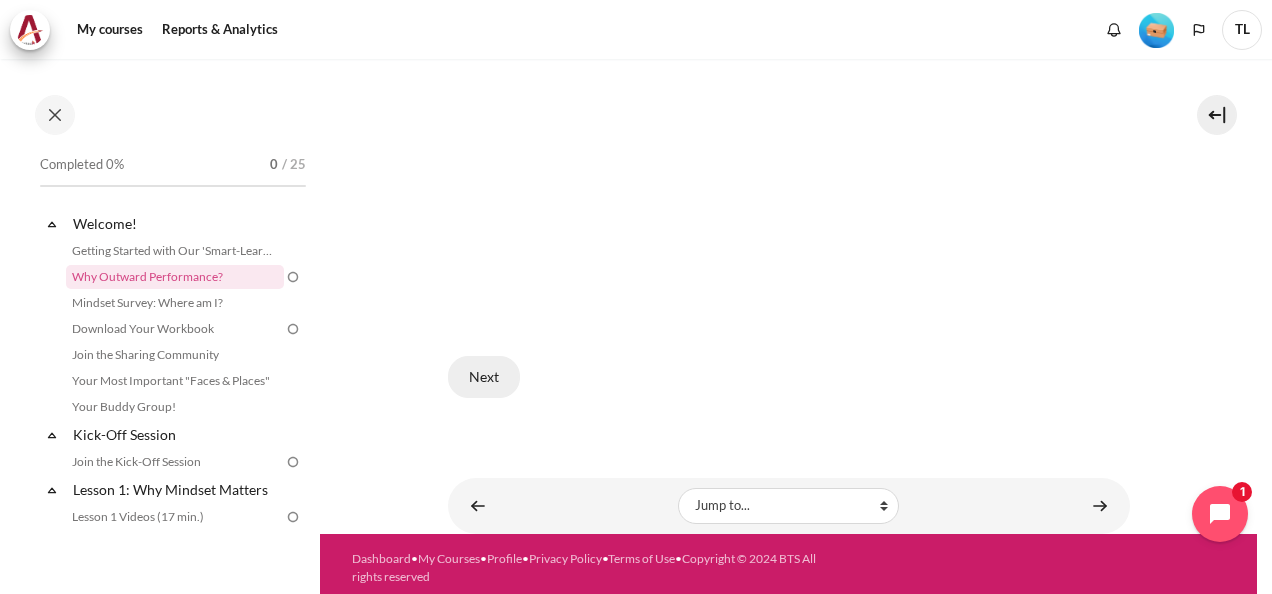 click on "Next" at bounding box center (484, 377) 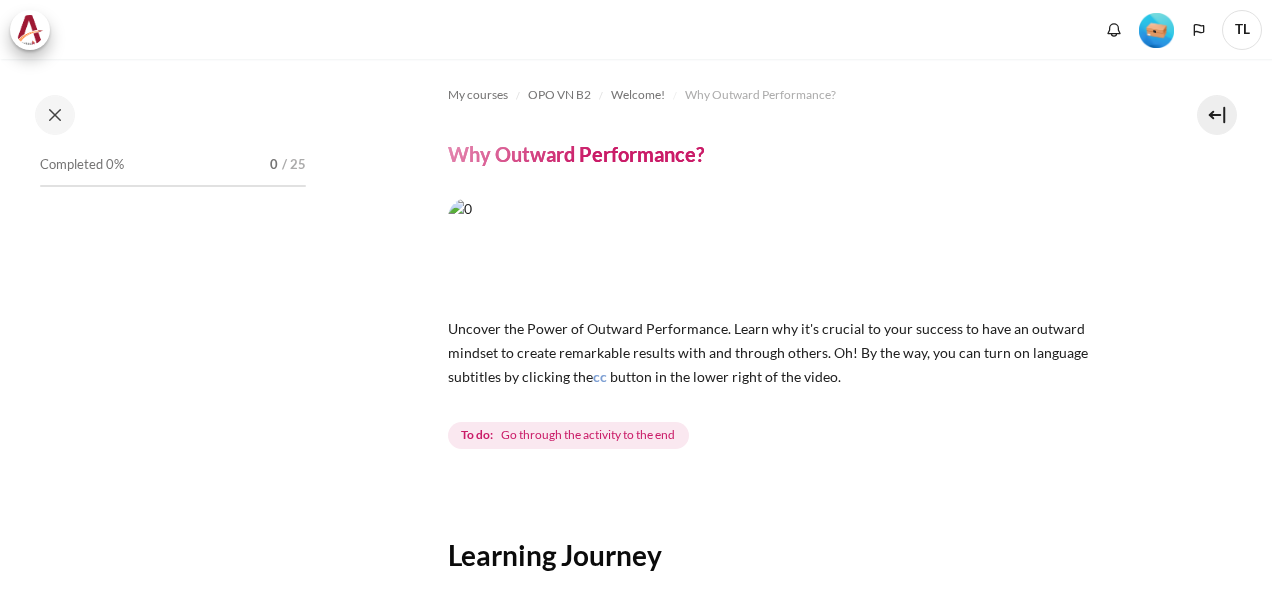 scroll, scrollTop: 0, scrollLeft: 0, axis: both 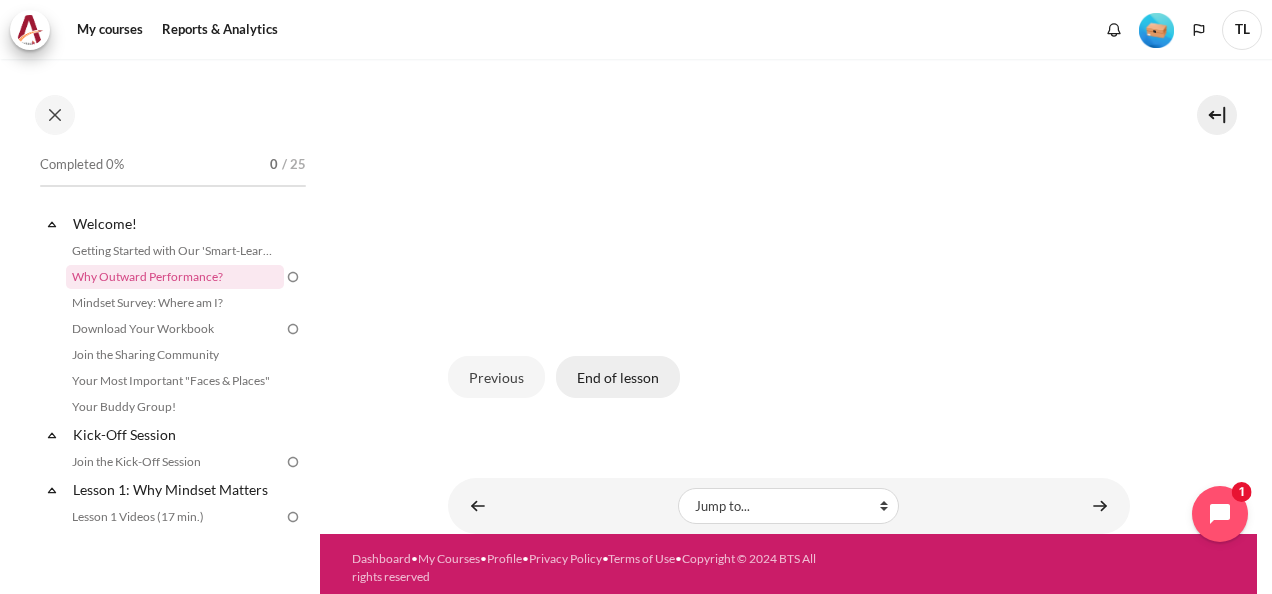 click on "End of lesson" at bounding box center [618, 377] 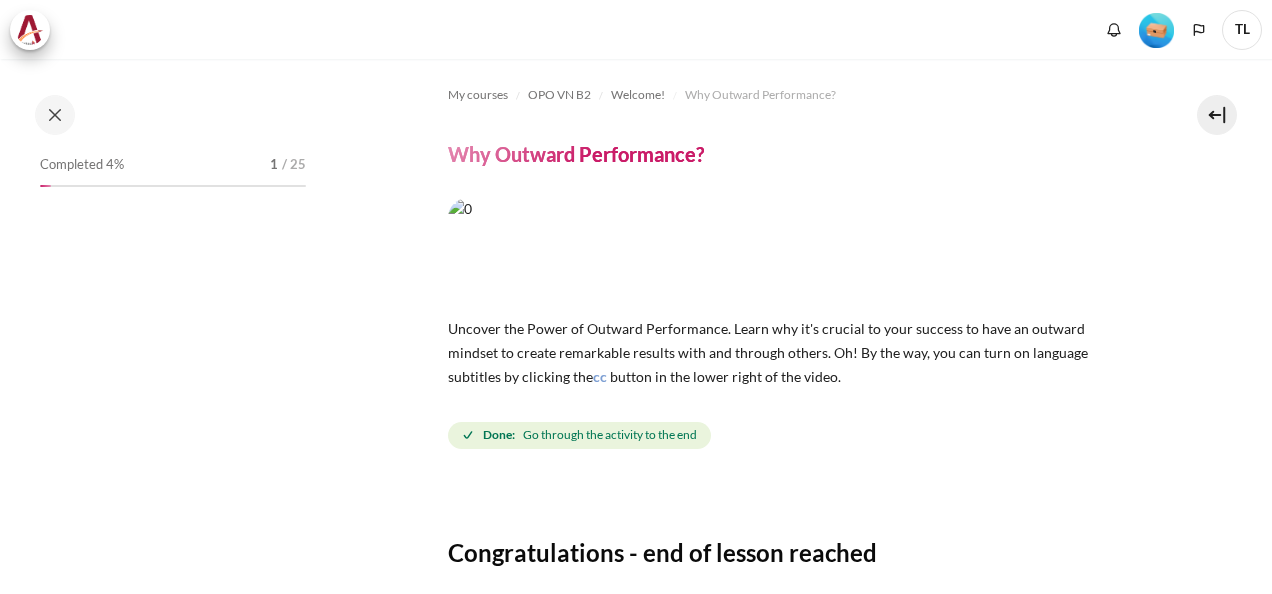scroll, scrollTop: 0, scrollLeft: 0, axis: both 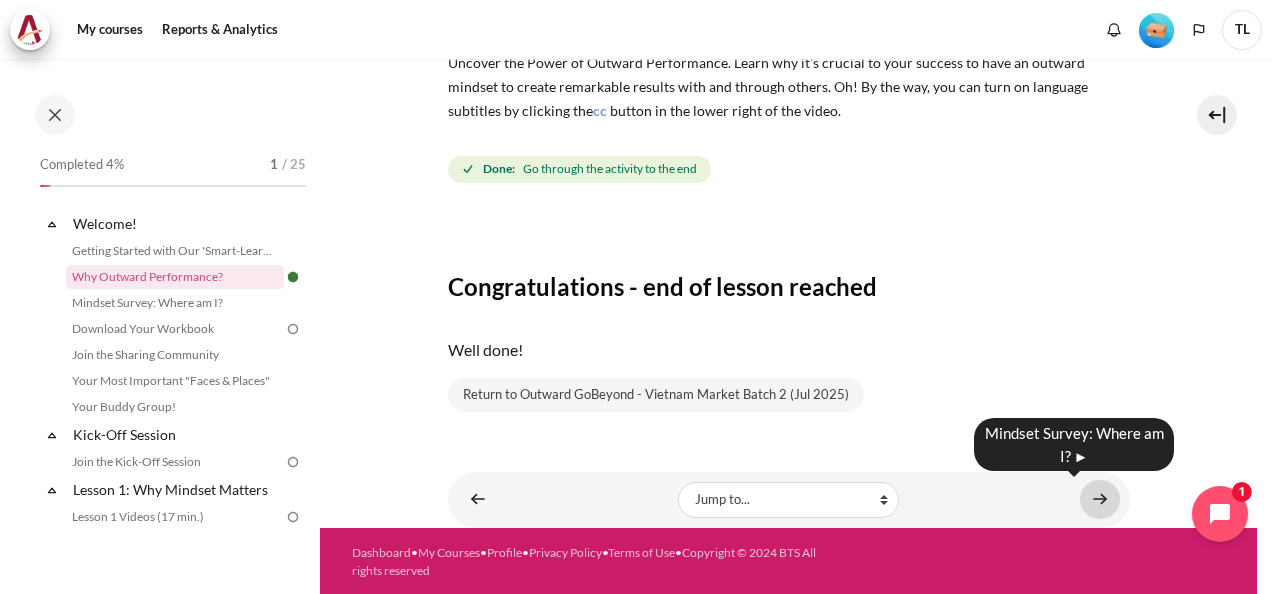 click at bounding box center [1100, 499] 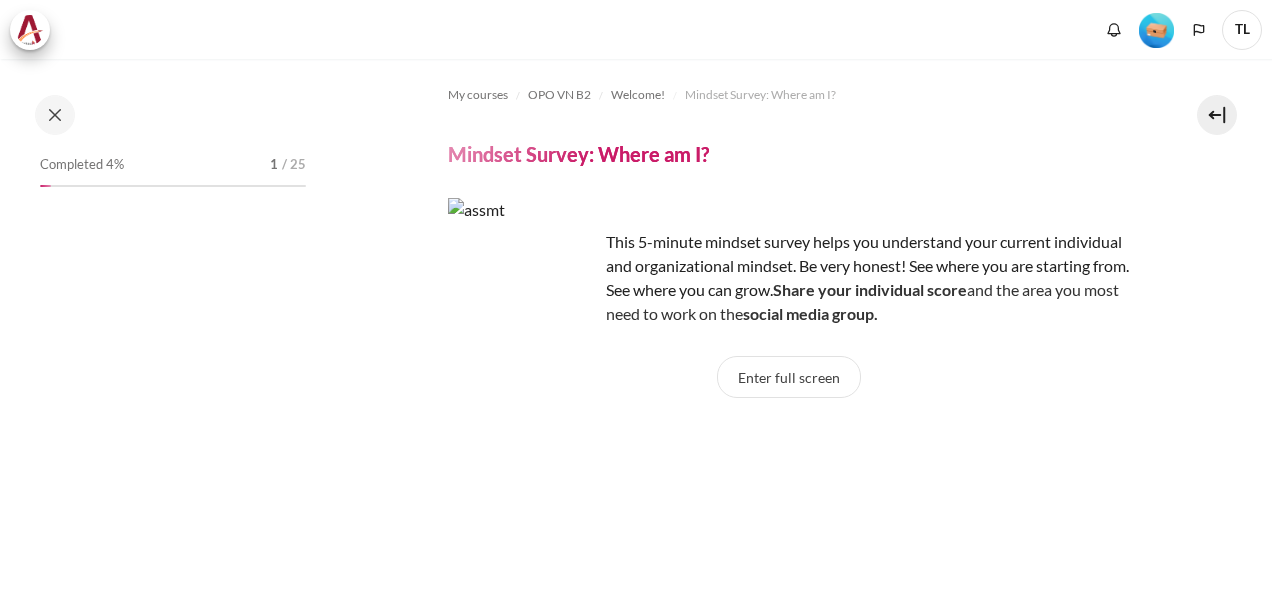 scroll, scrollTop: 0, scrollLeft: 0, axis: both 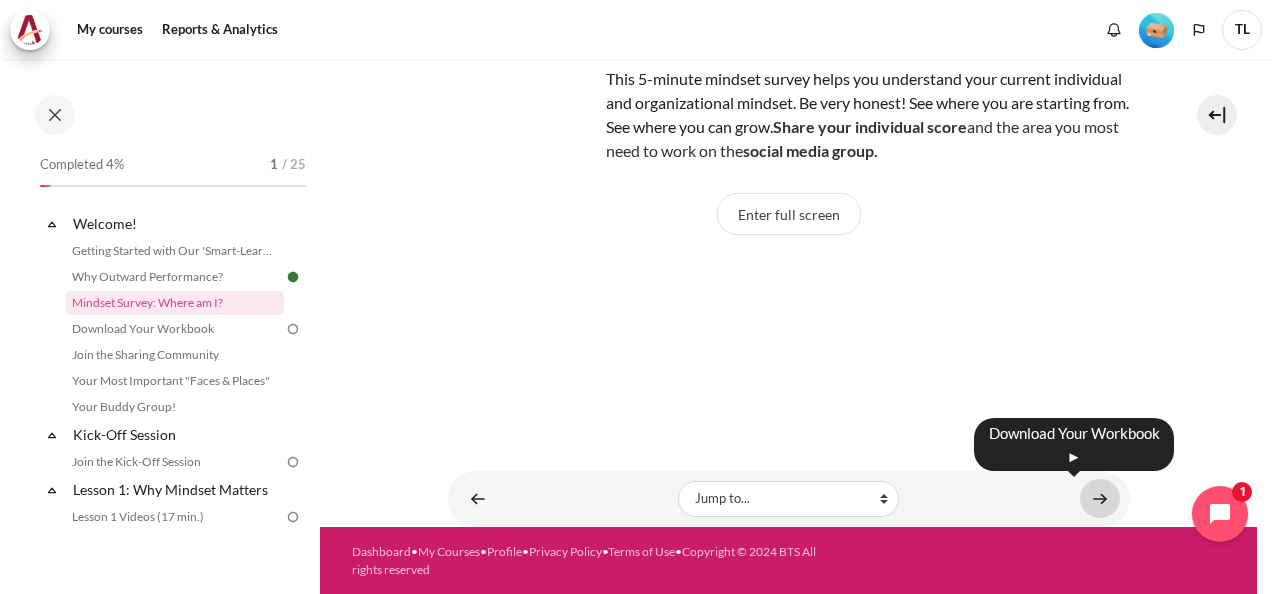 click at bounding box center [1100, 498] 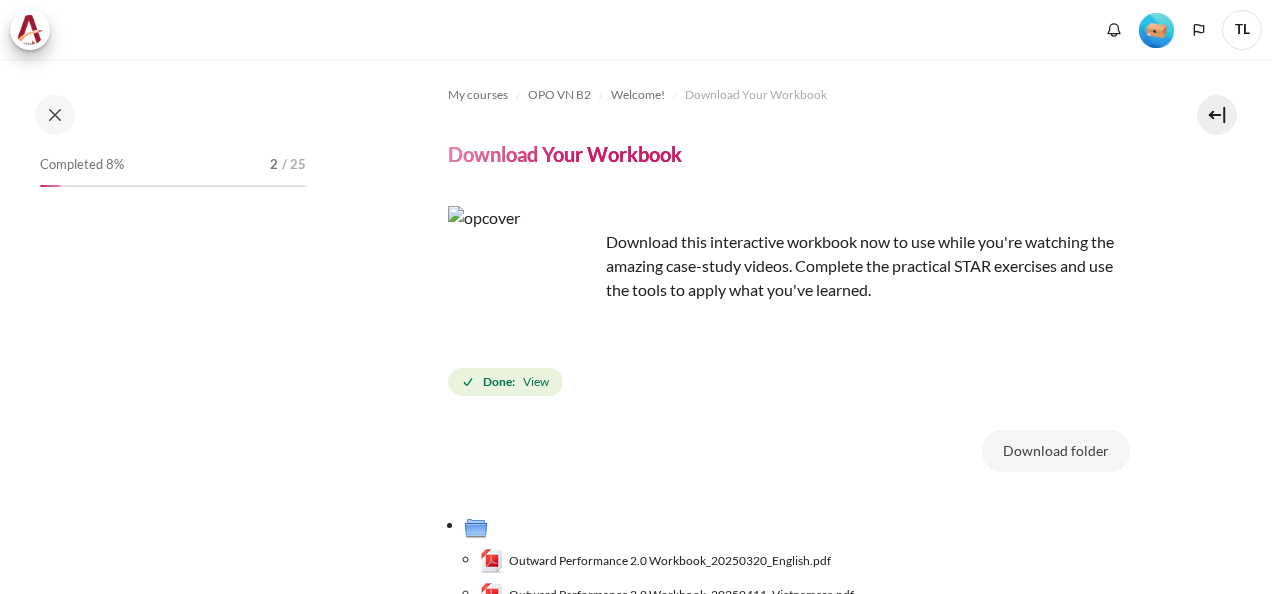 scroll, scrollTop: 0, scrollLeft: 0, axis: both 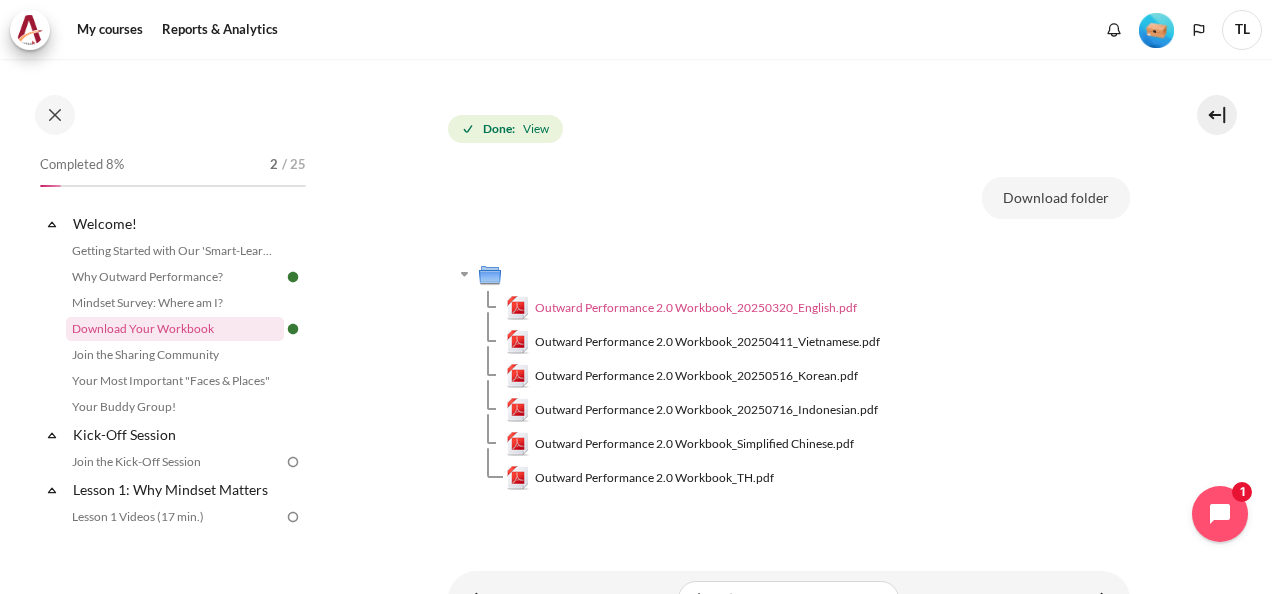 click on "Outward Performance 2.0 Workbook_20250320_English.pdf" at bounding box center [696, 308] 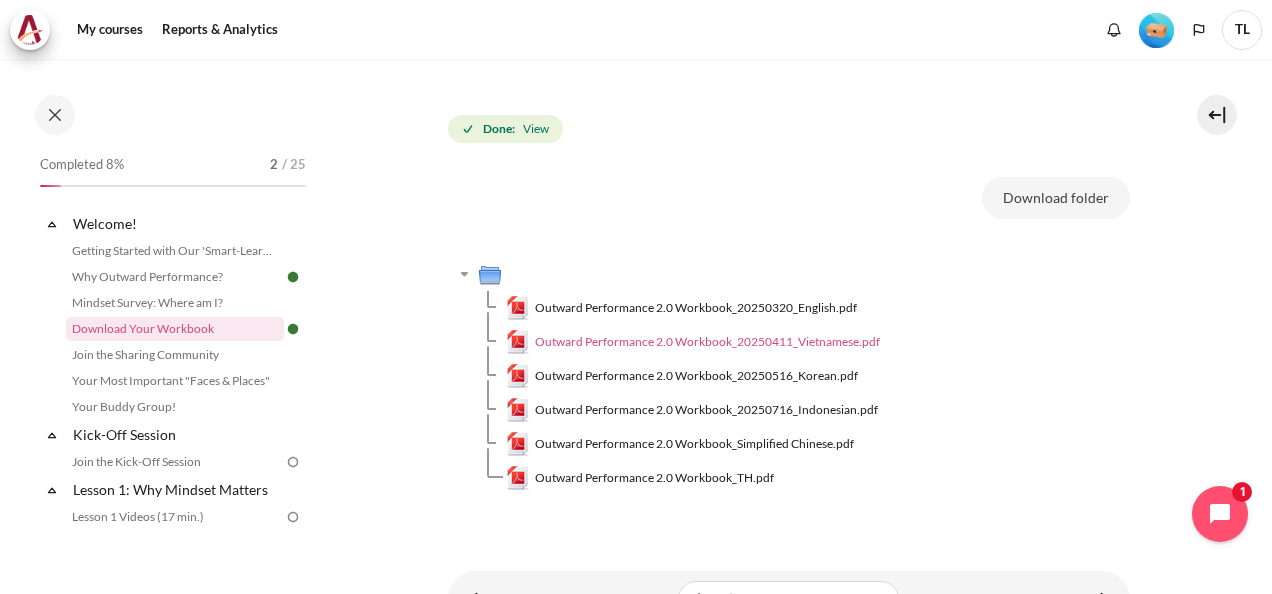 click on "Outward Performance 2.0 Workbook_20250411_Vietnamese.pdf" at bounding box center [707, 342] 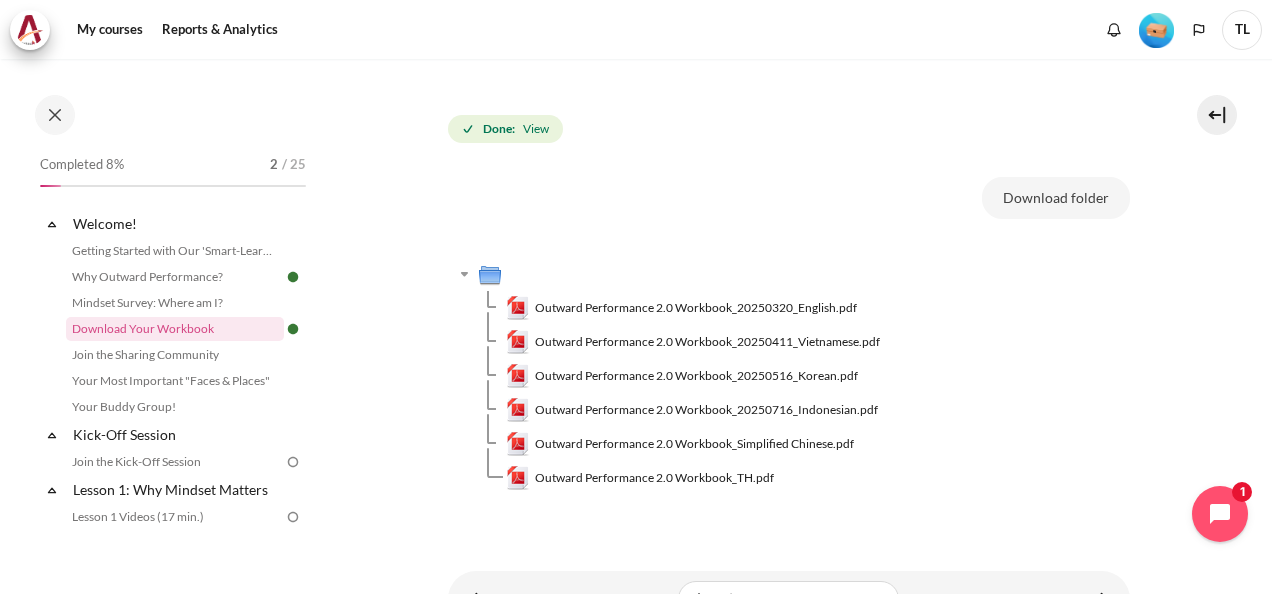 click on "My courses
OPO VN B2
Welcome!
Download Your Workbook
Download Your Workbook" at bounding box center [788, 216] 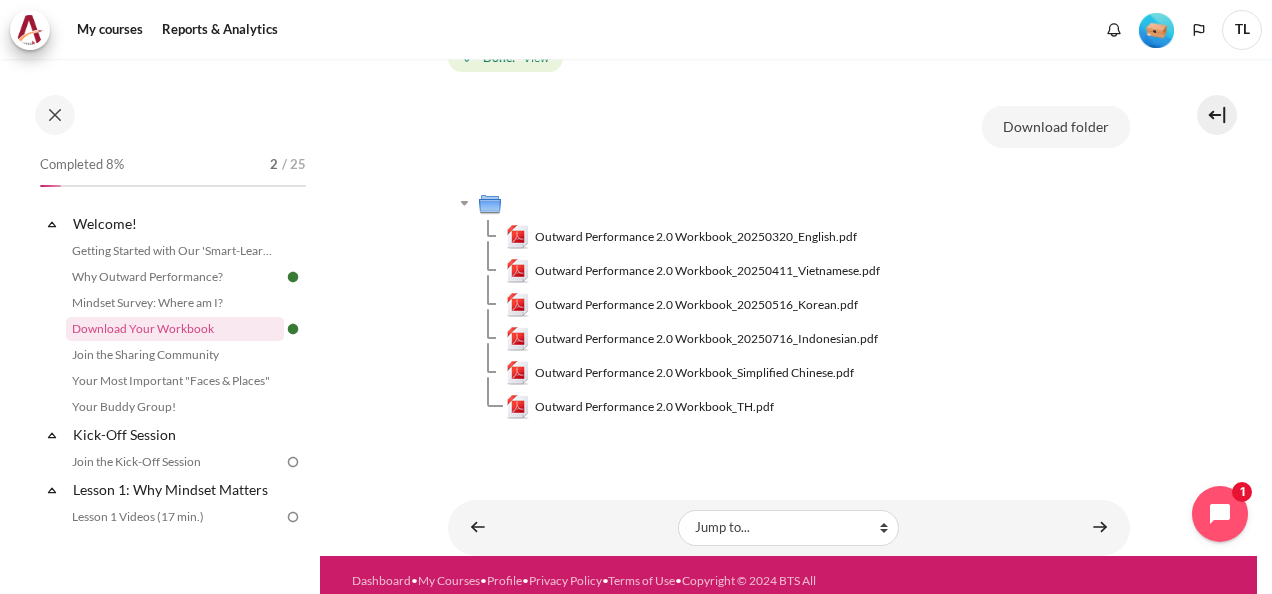 scroll, scrollTop: 352, scrollLeft: 0, axis: vertical 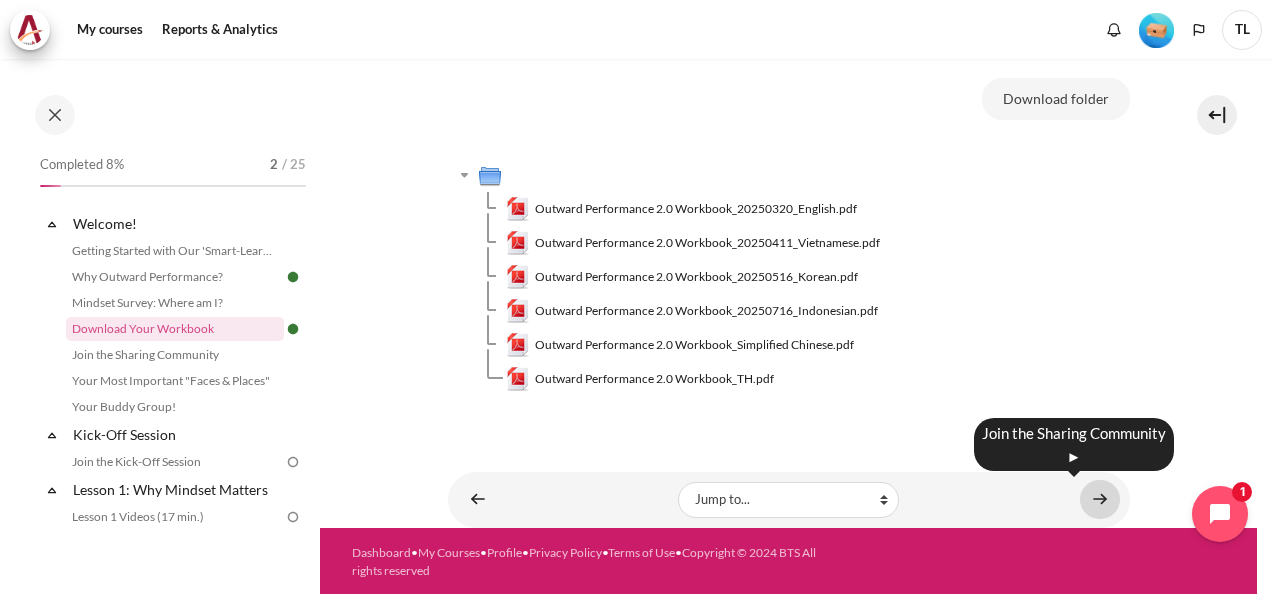click at bounding box center (1100, 499) 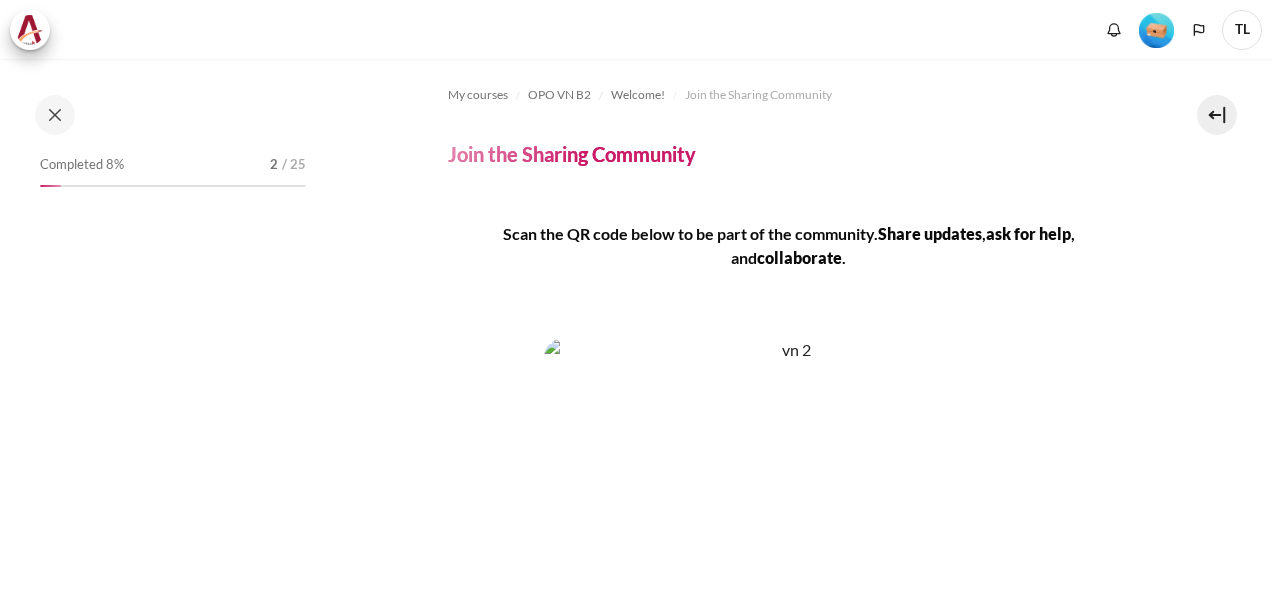 scroll, scrollTop: 0, scrollLeft: 0, axis: both 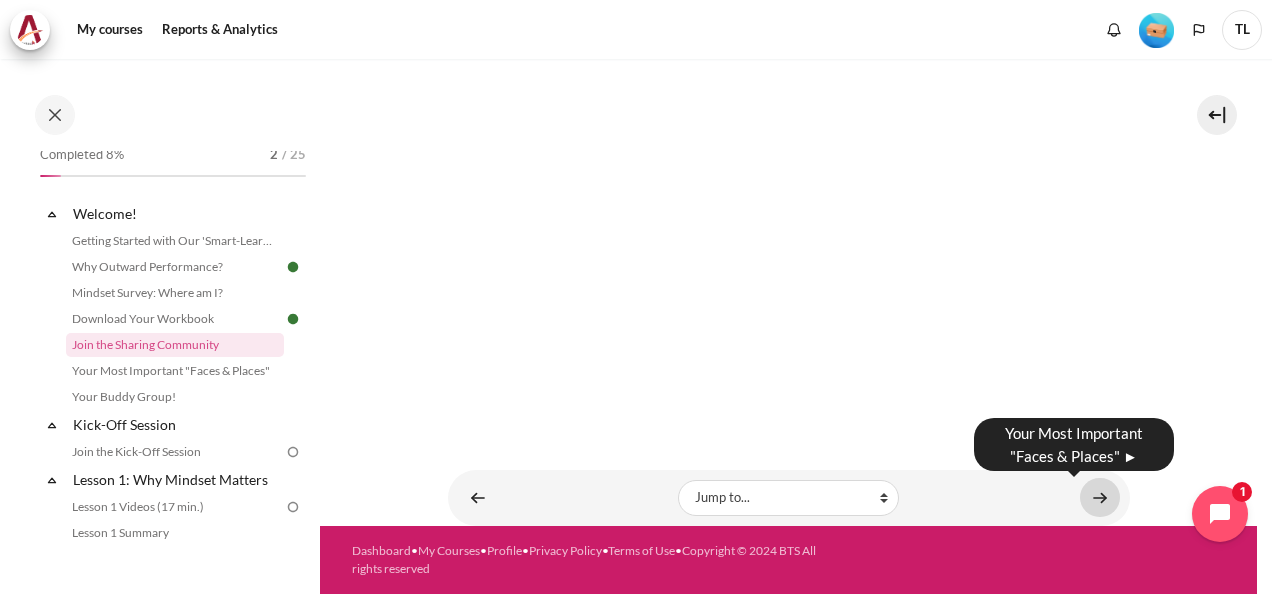 click at bounding box center (1100, 497) 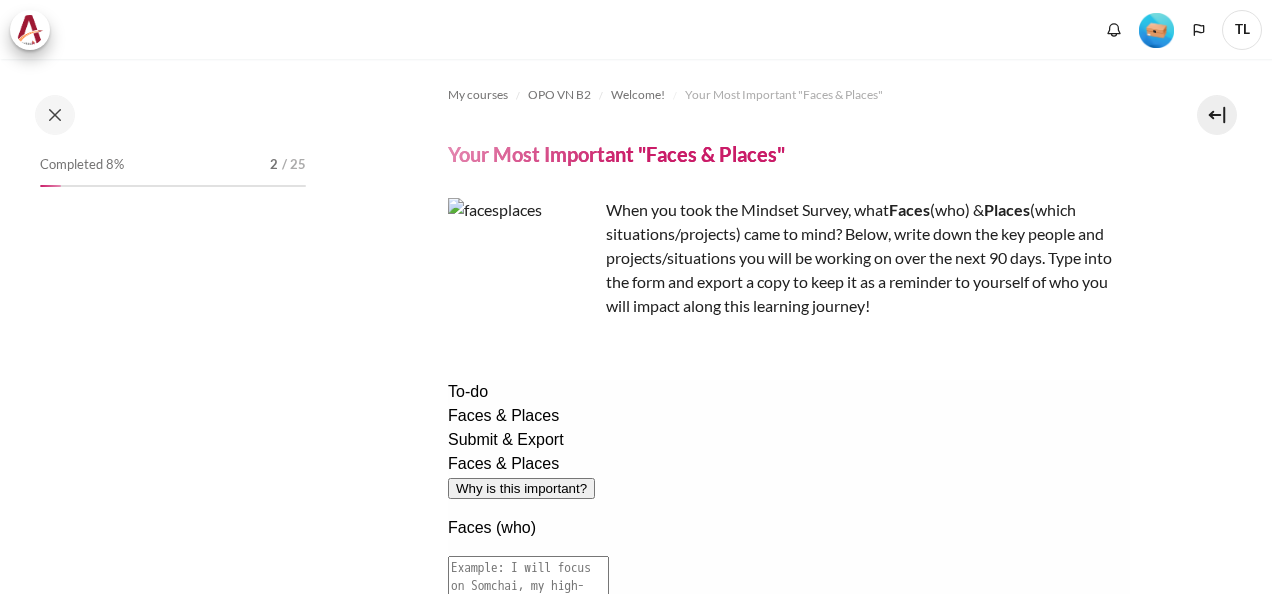 scroll, scrollTop: 0, scrollLeft: 0, axis: both 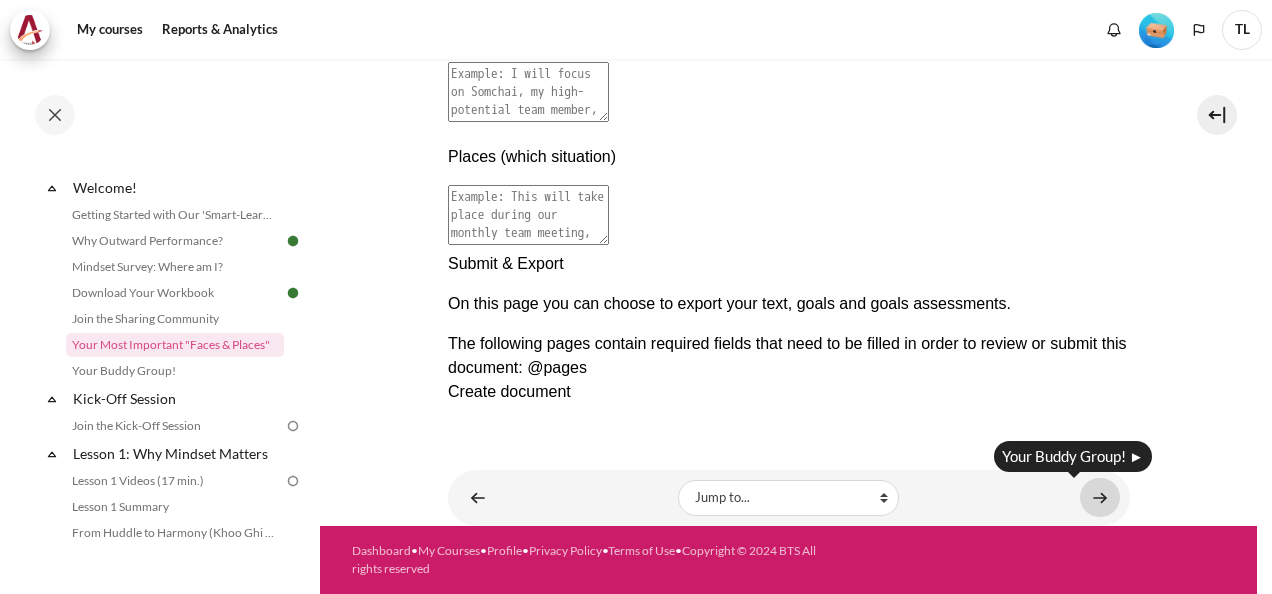 click at bounding box center [1100, 497] 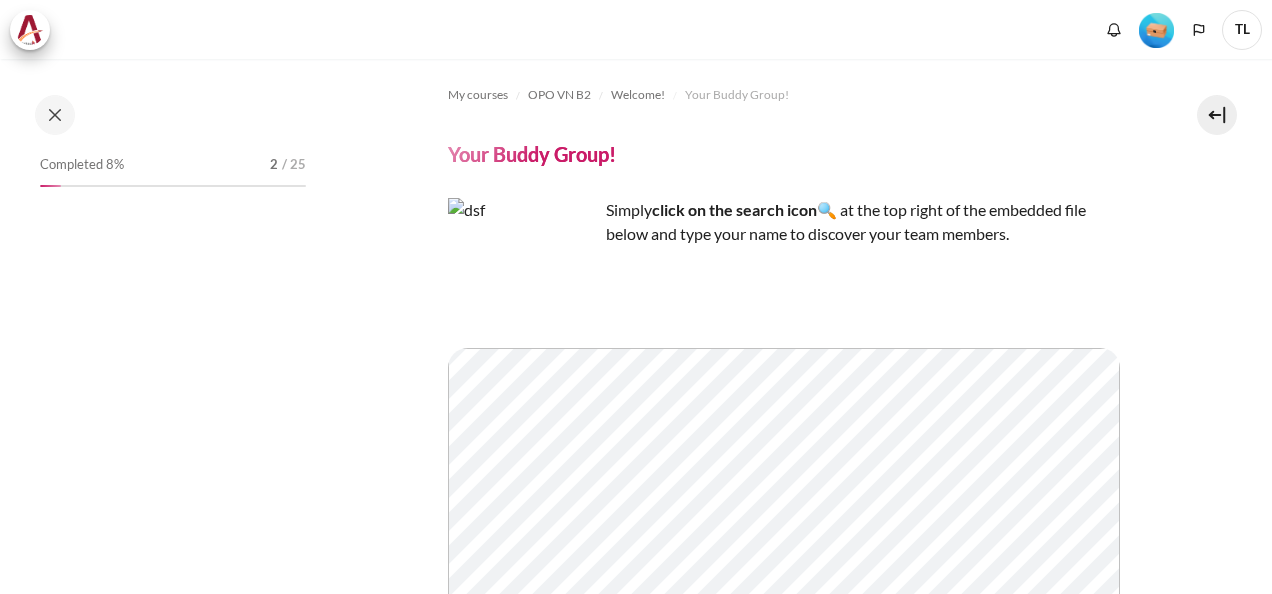 scroll, scrollTop: 0, scrollLeft: 0, axis: both 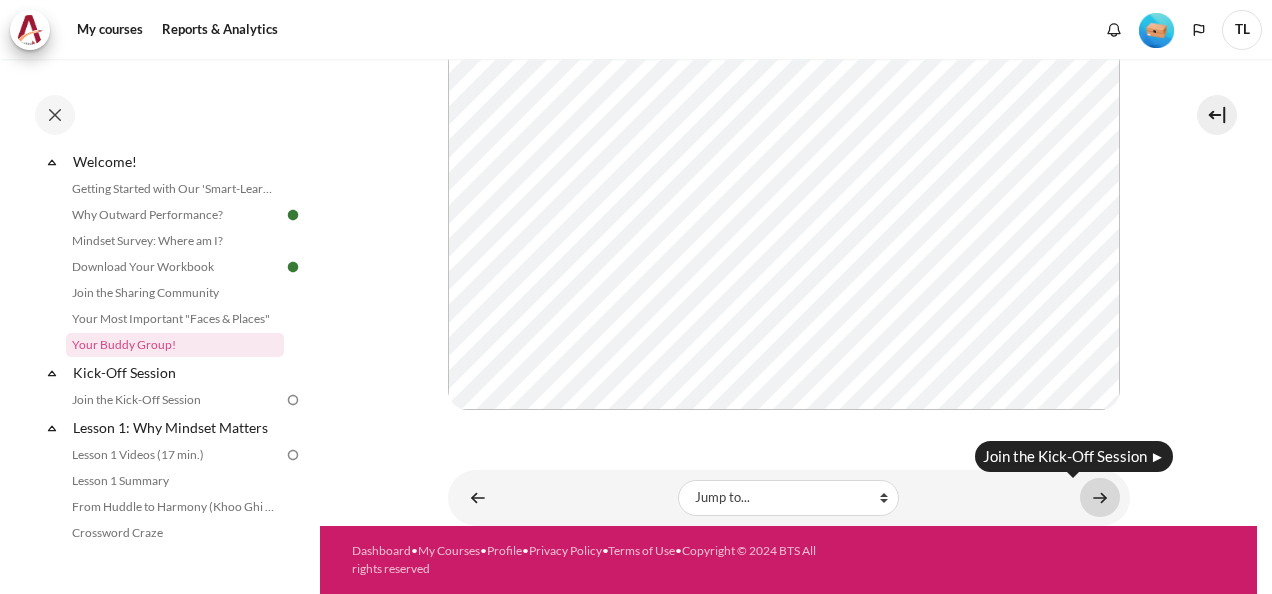 click at bounding box center [1100, 497] 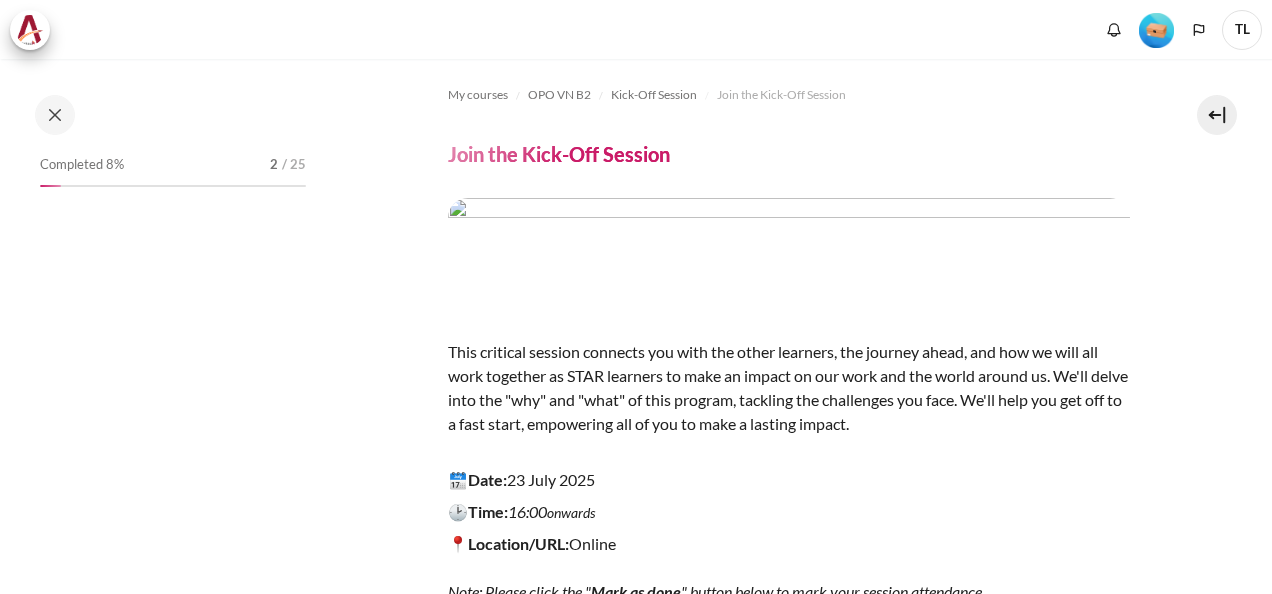 scroll, scrollTop: 0, scrollLeft: 0, axis: both 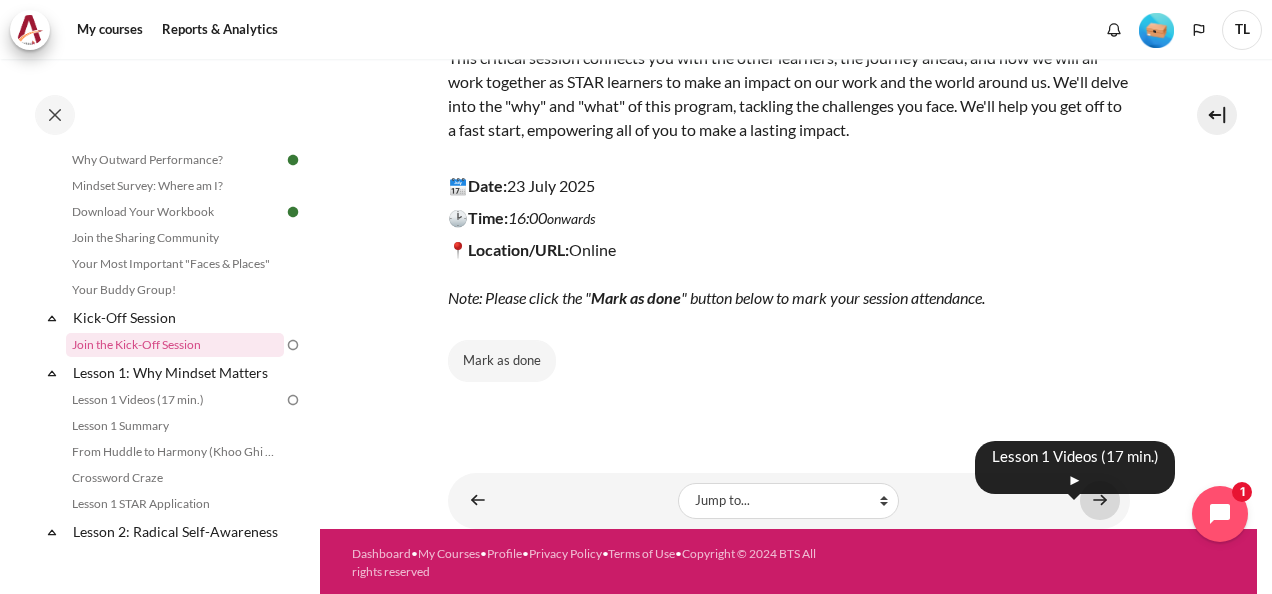 click at bounding box center [1100, 500] 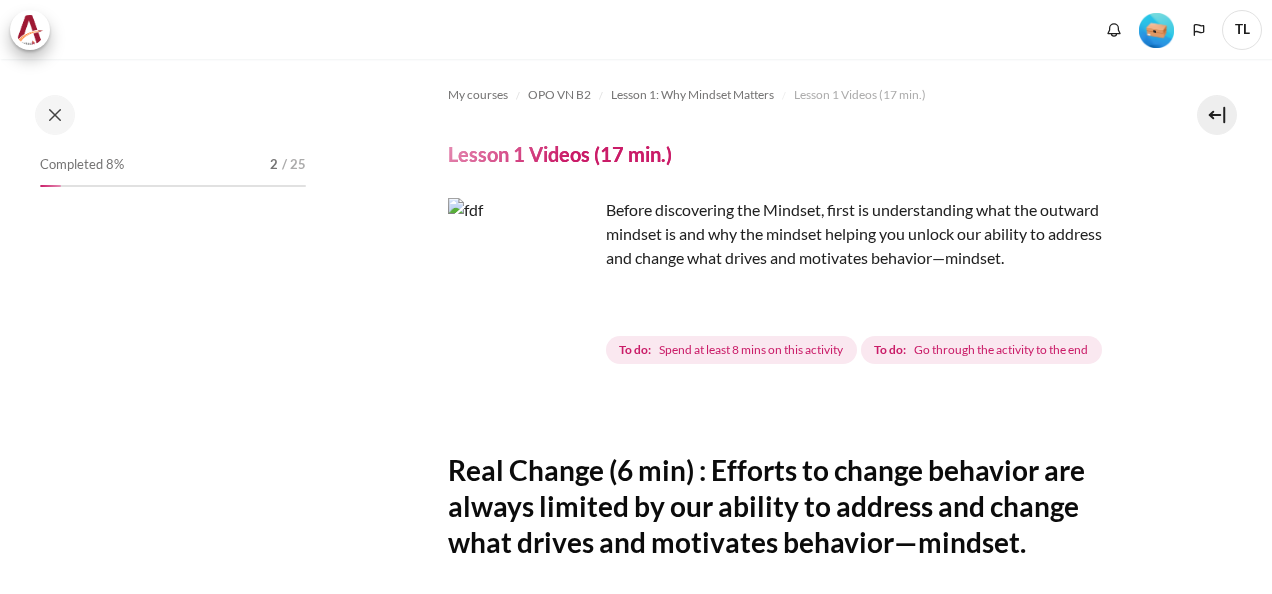 scroll, scrollTop: 0, scrollLeft: 0, axis: both 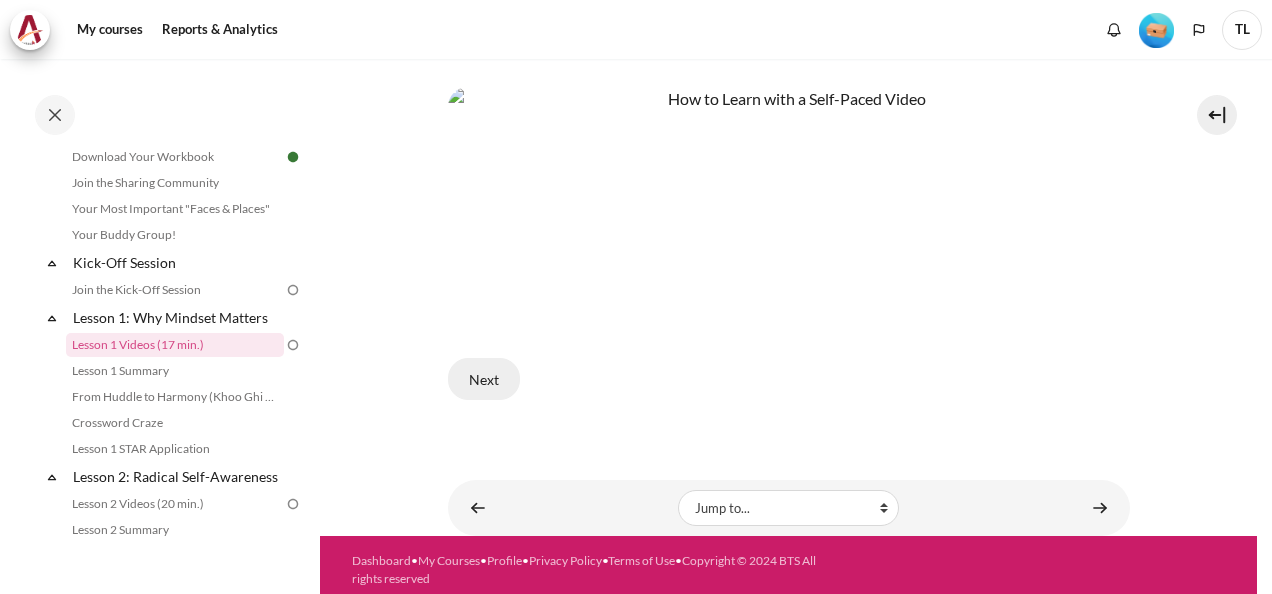 click on "Next" at bounding box center (484, 379) 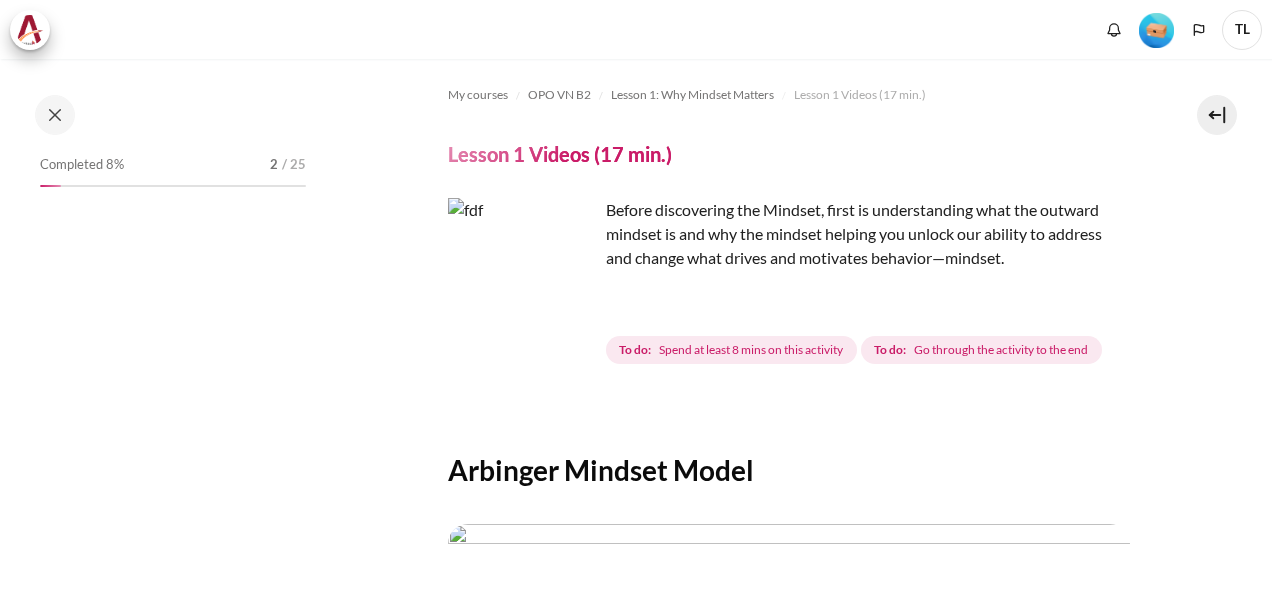 scroll, scrollTop: 0, scrollLeft: 0, axis: both 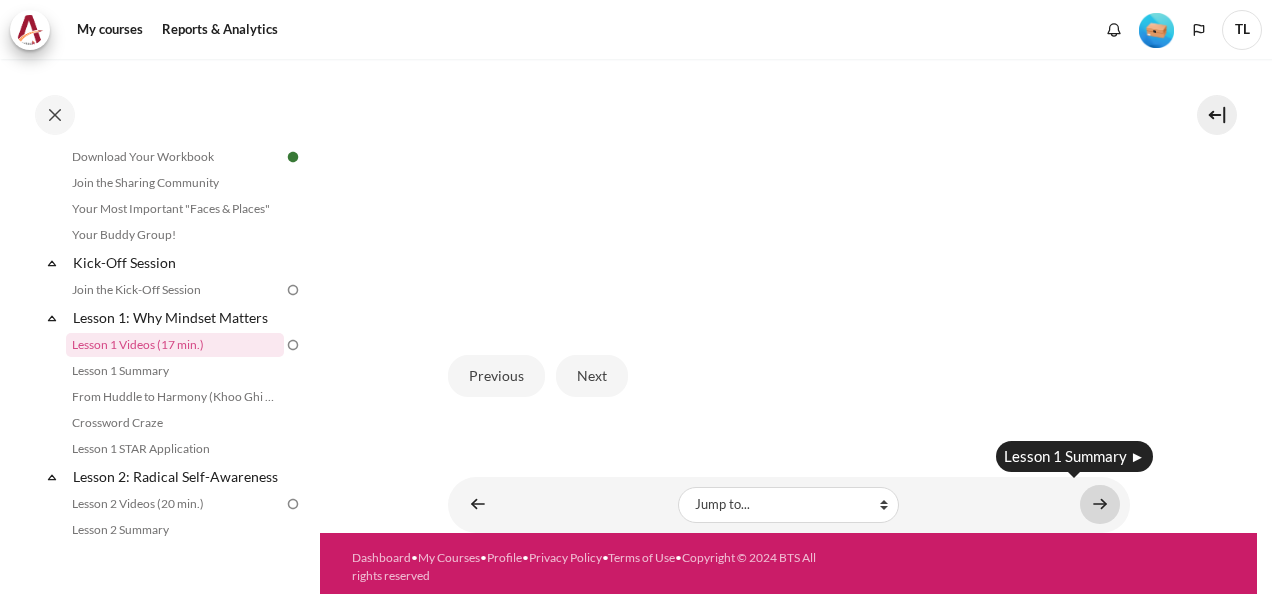 click at bounding box center [1100, 504] 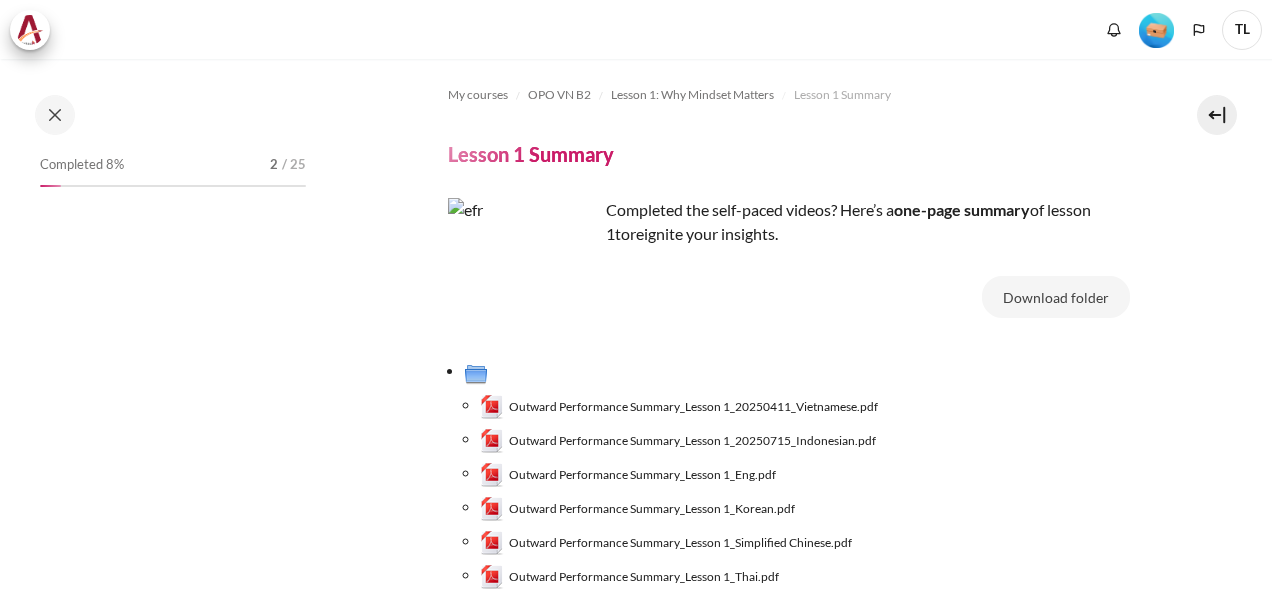 scroll, scrollTop: 0, scrollLeft: 0, axis: both 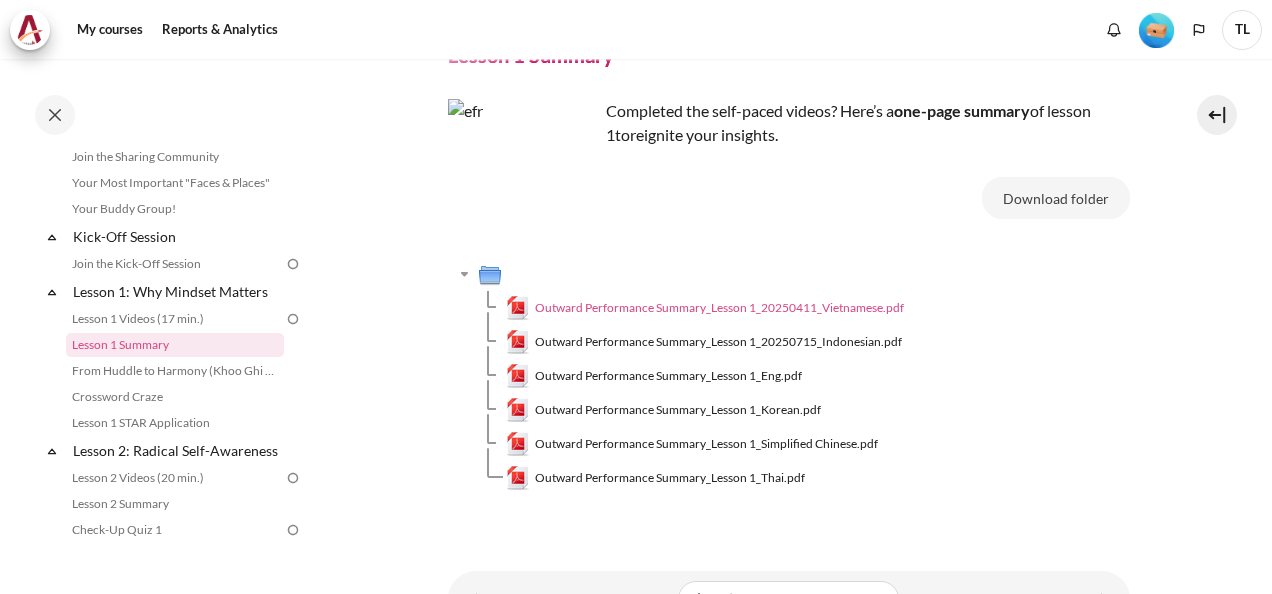 click on "Outward Performance Summary_Lesson 1_20250411_Vietnamese.pdf" at bounding box center [719, 308] 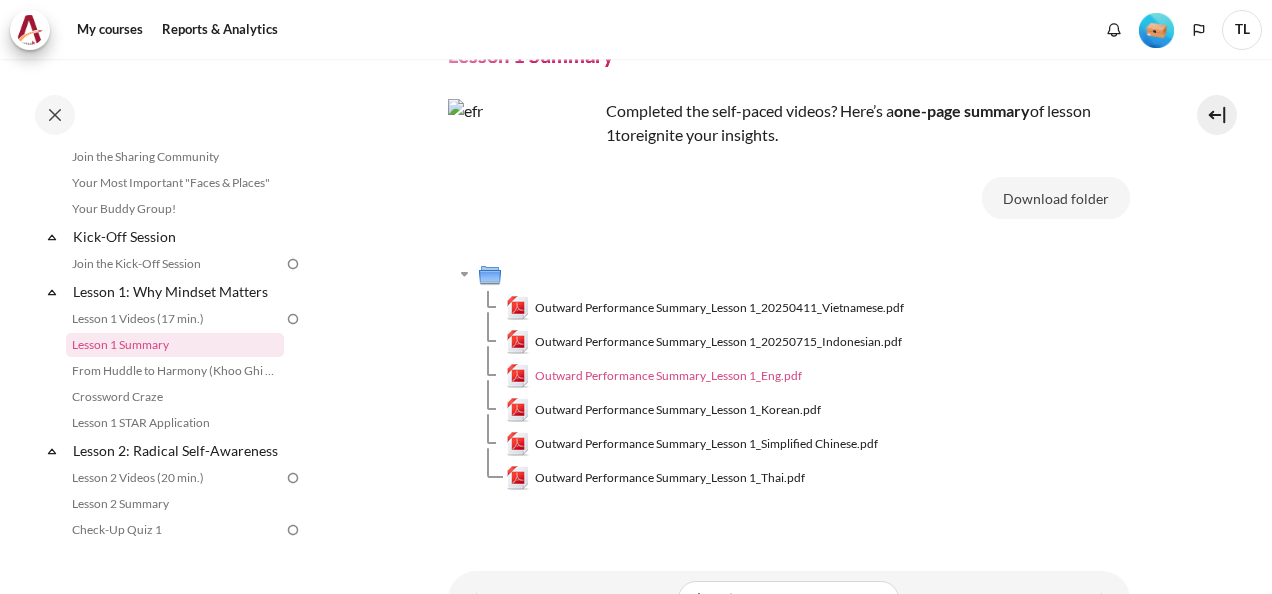click on "Outward Performance Summary_Lesson 1_Eng.pdf" at bounding box center [668, 376] 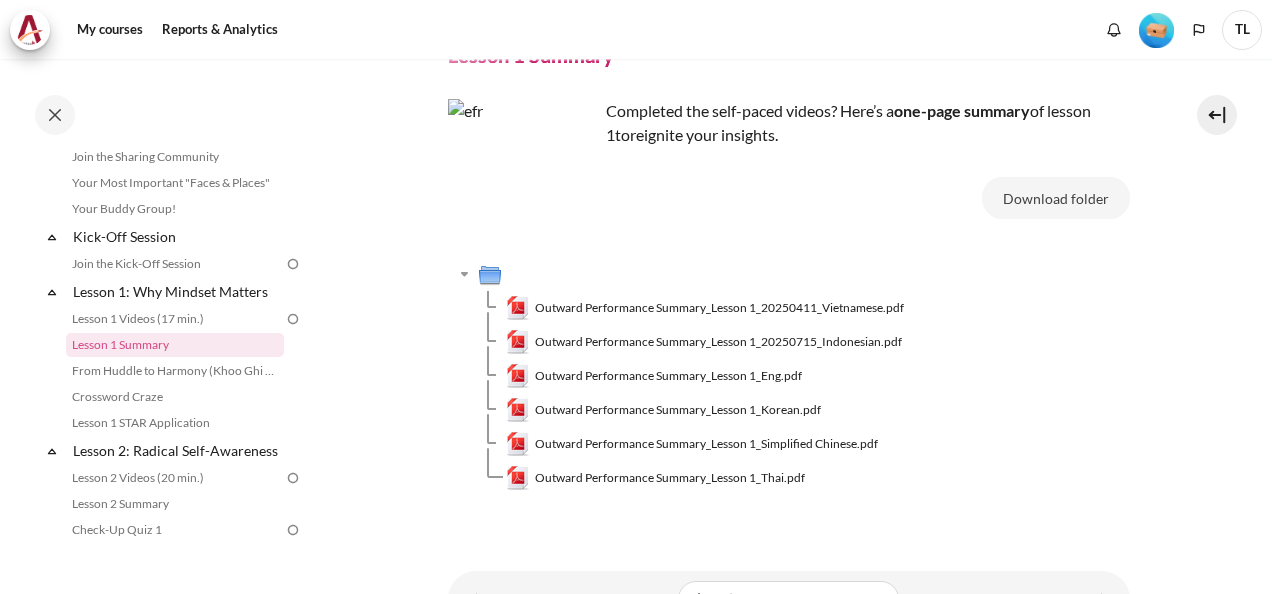 click on "My courses
OPO VN B2
Lesson 1: Why Mindset Matters
Lesson 1 Summary
Lesson 1 Summary
Completed the self-paced videos? Here’s a  one-page summary  of lesson 1  to" at bounding box center (789, 250) 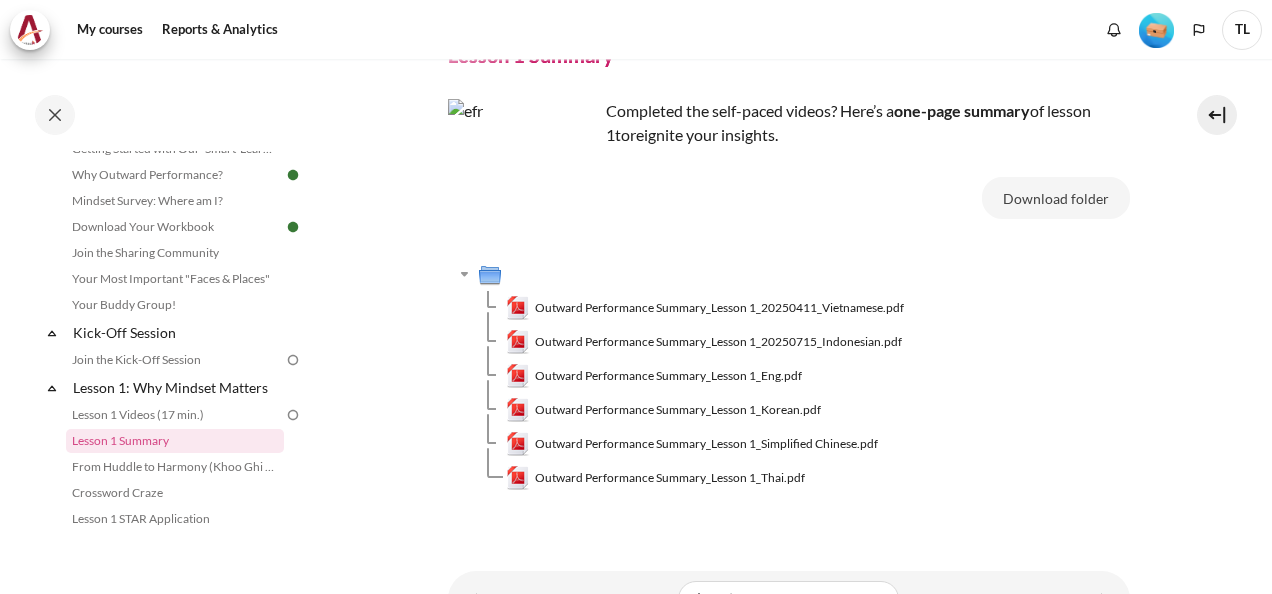 scroll, scrollTop: 100, scrollLeft: 0, axis: vertical 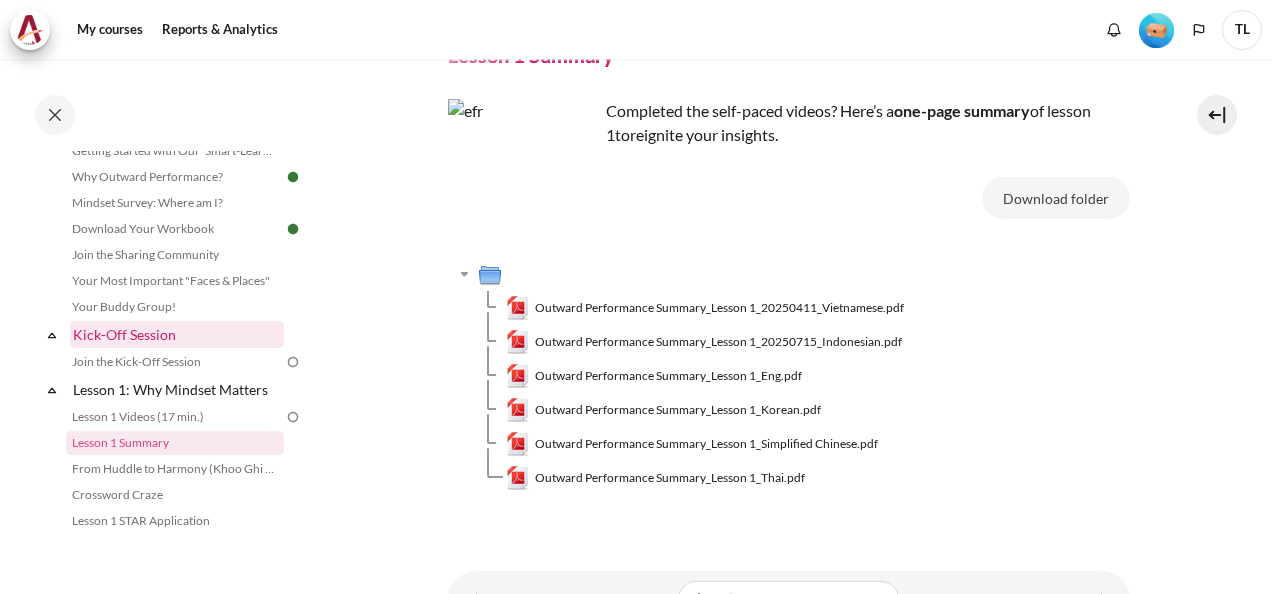 click on "Kick-Off Session" at bounding box center [177, 334] 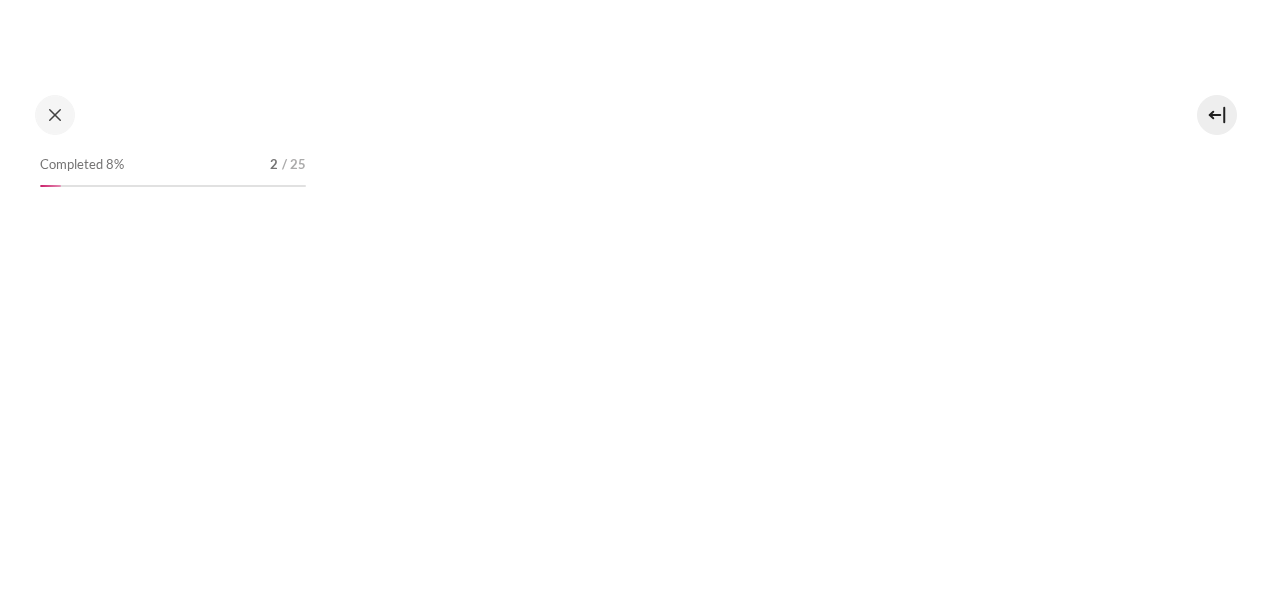 scroll, scrollTop: 0, scrollLeft: 0, axis: both 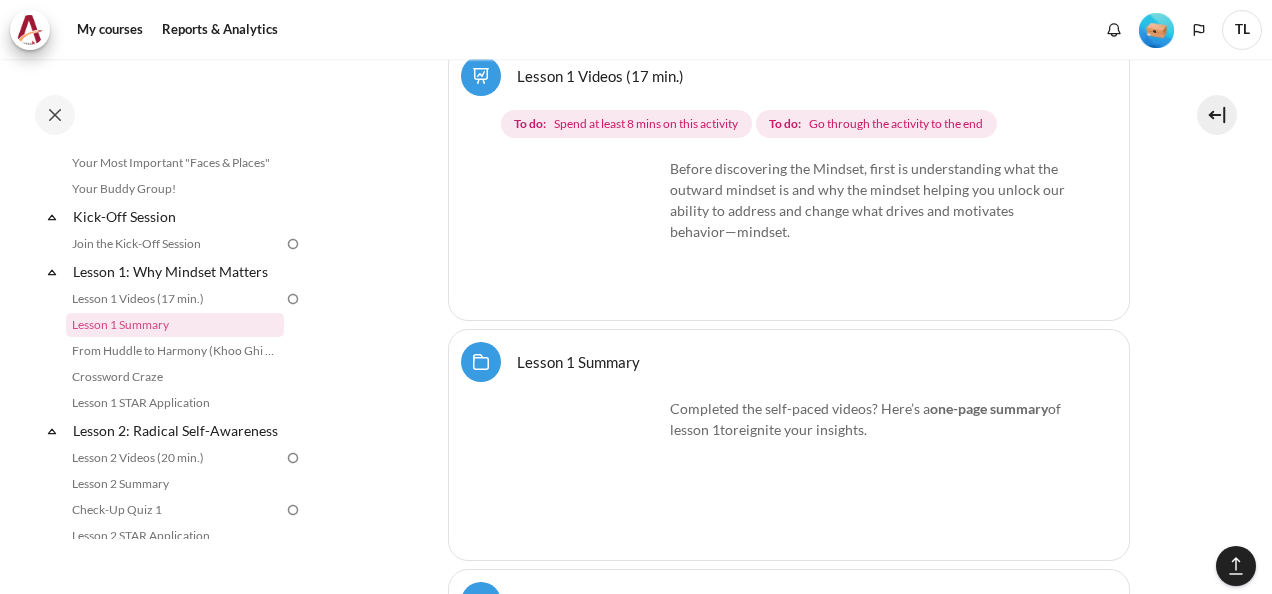 click at bounding box center (588, 233) 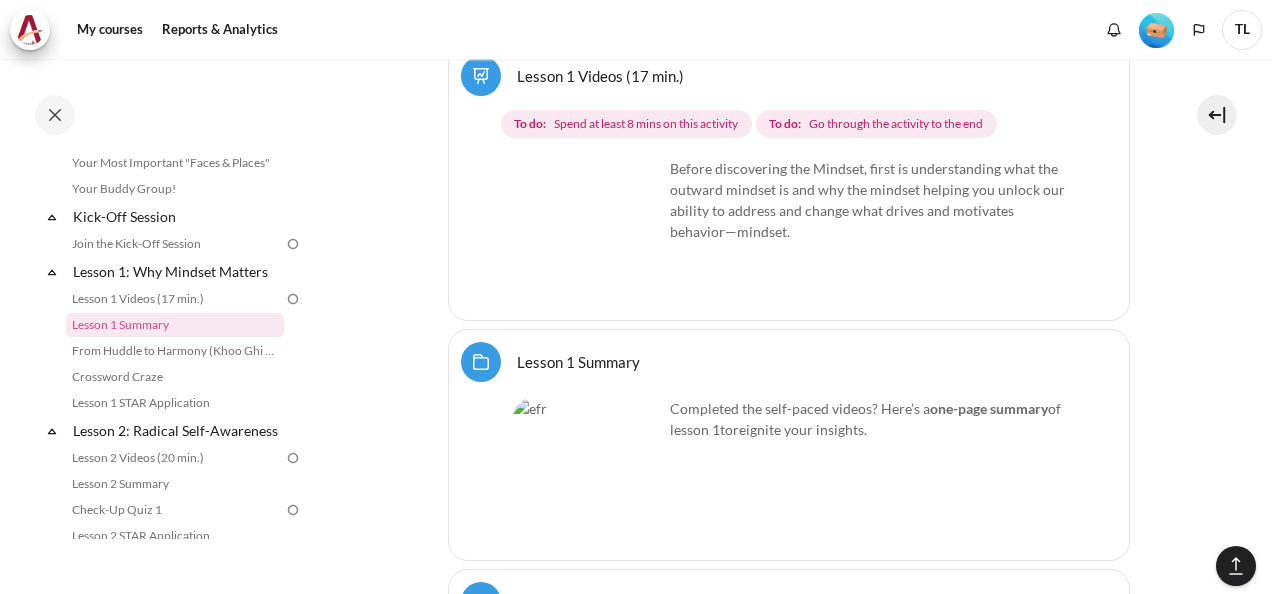click at bounding box center (588, 233) 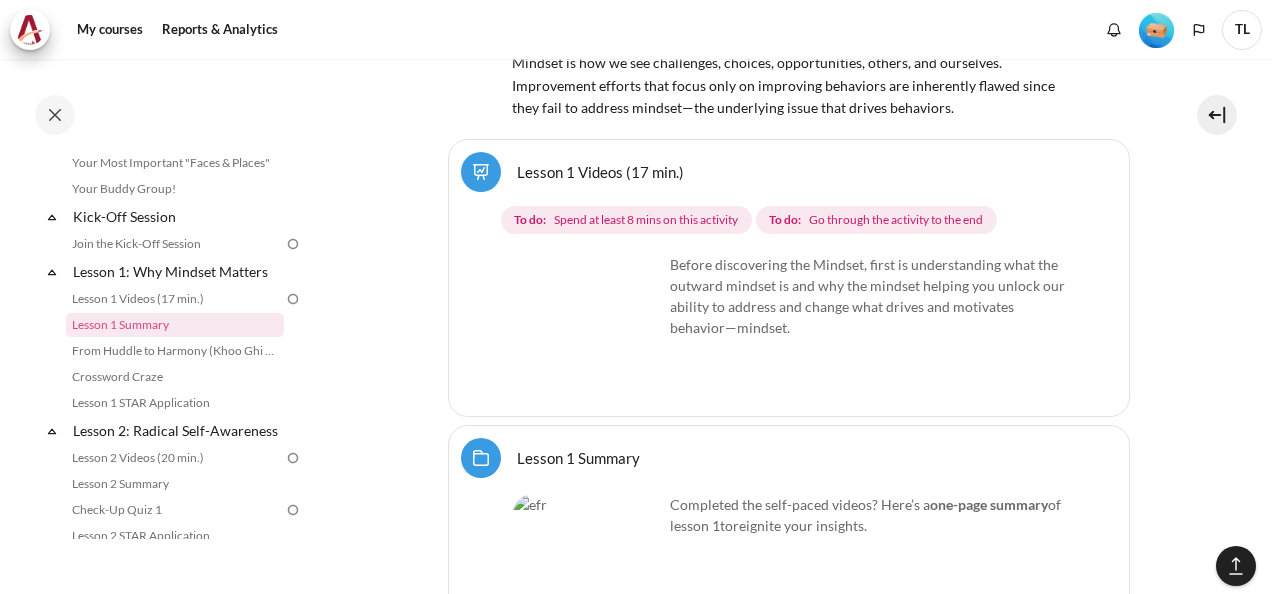 scroll, scrollTop: 3160, scrollLeft: 0, axis: vertical 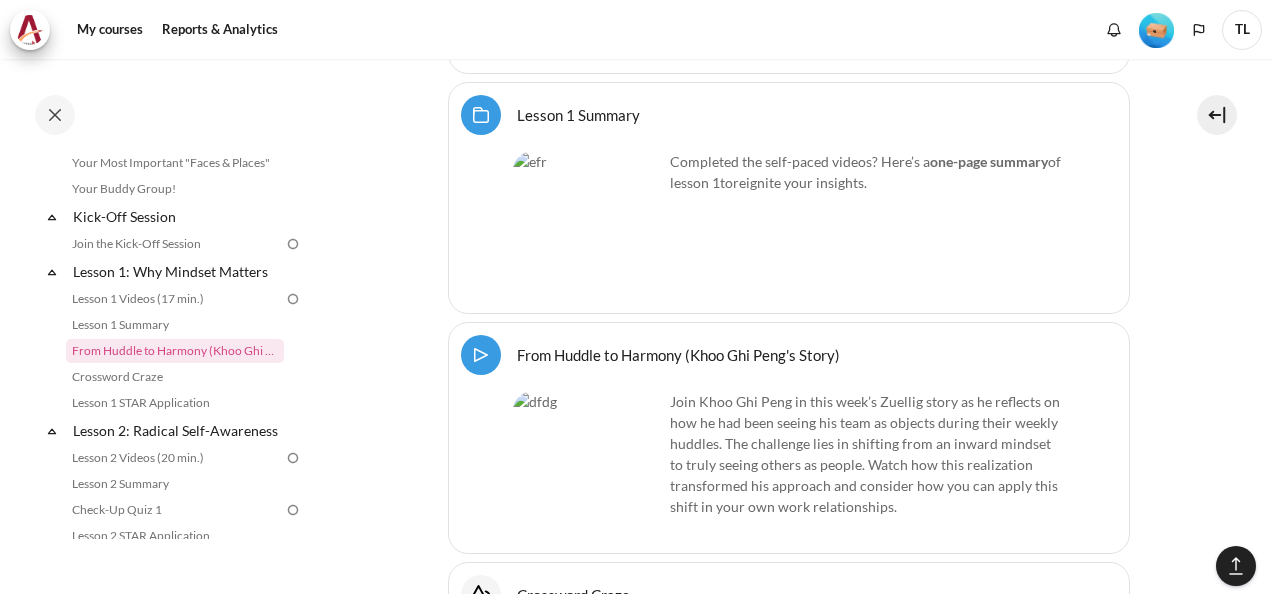 click on "From Huddle to Harmony (Khoo Ghi Peng's Story)   Video Time" at bounding box center [678, 354] 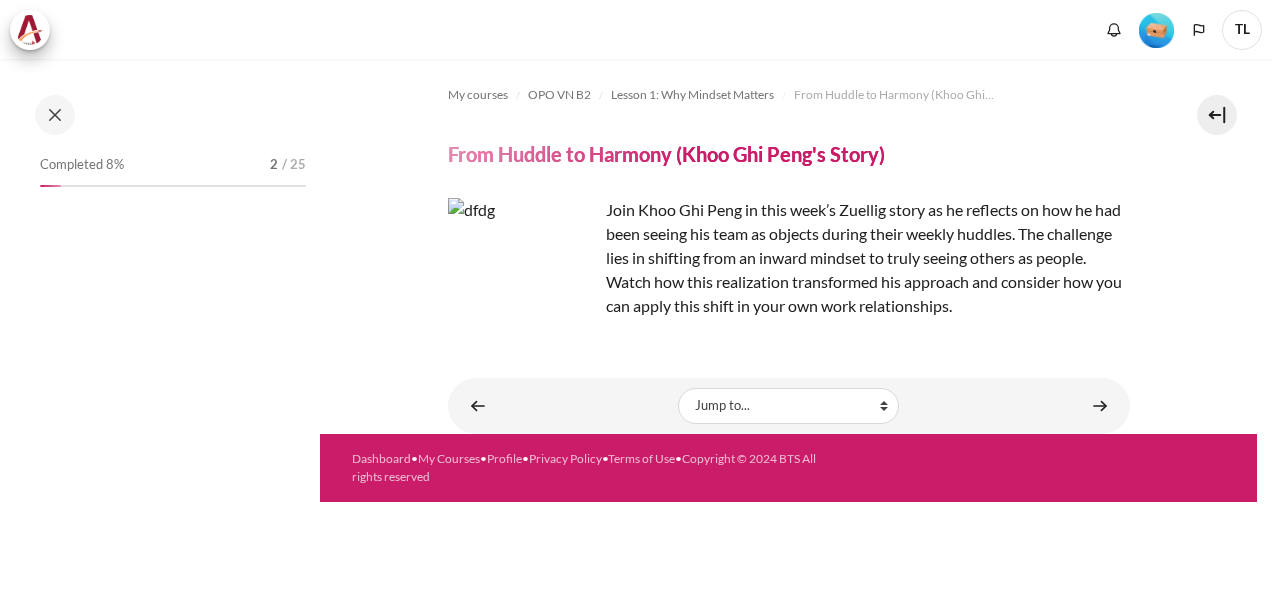 scroll, scrollTop: 0, scrollLeft: 0, axis: both 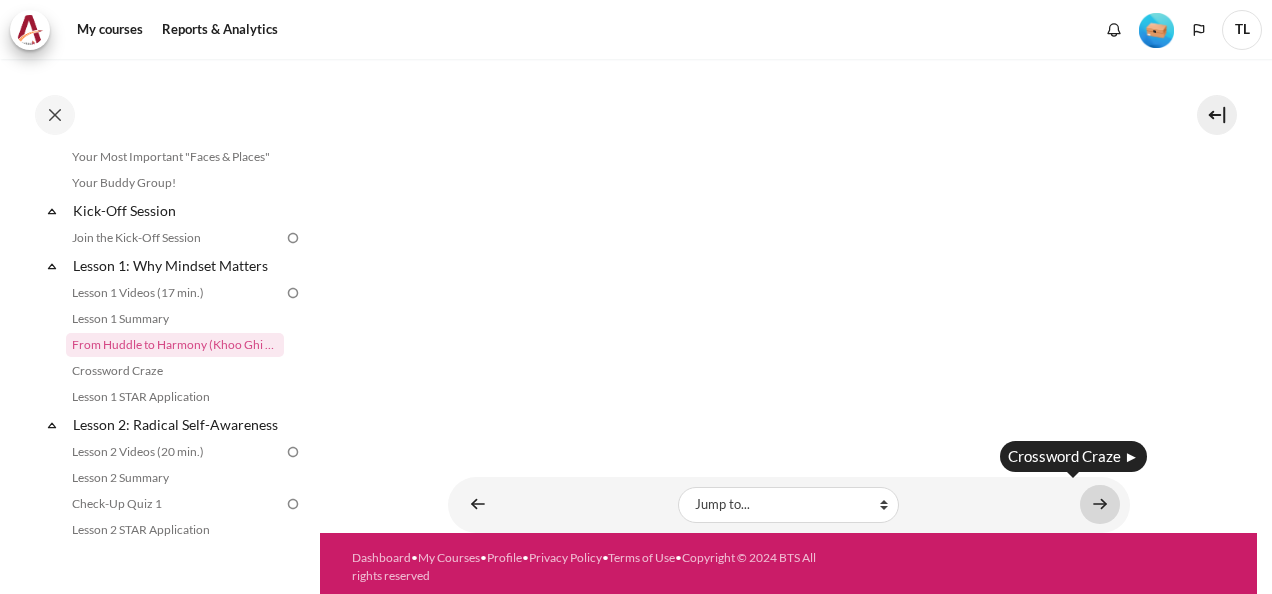 click at bounding box center [1100, 504] 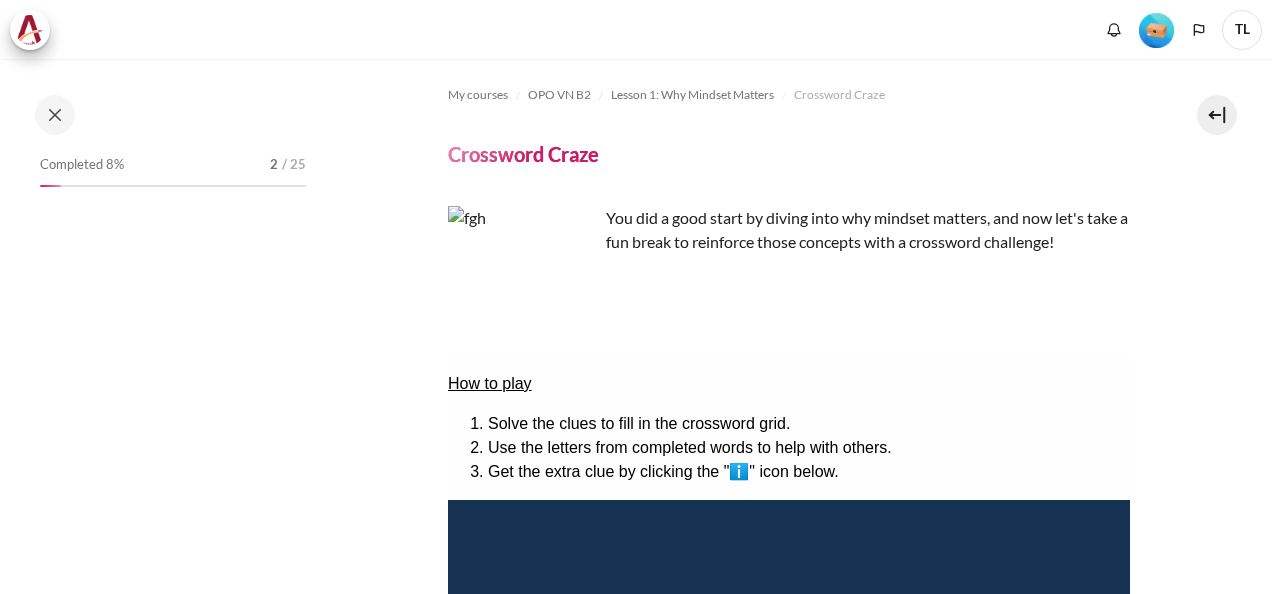 scroll, scrollTop: 0, scrollLeft: 0, axis: both 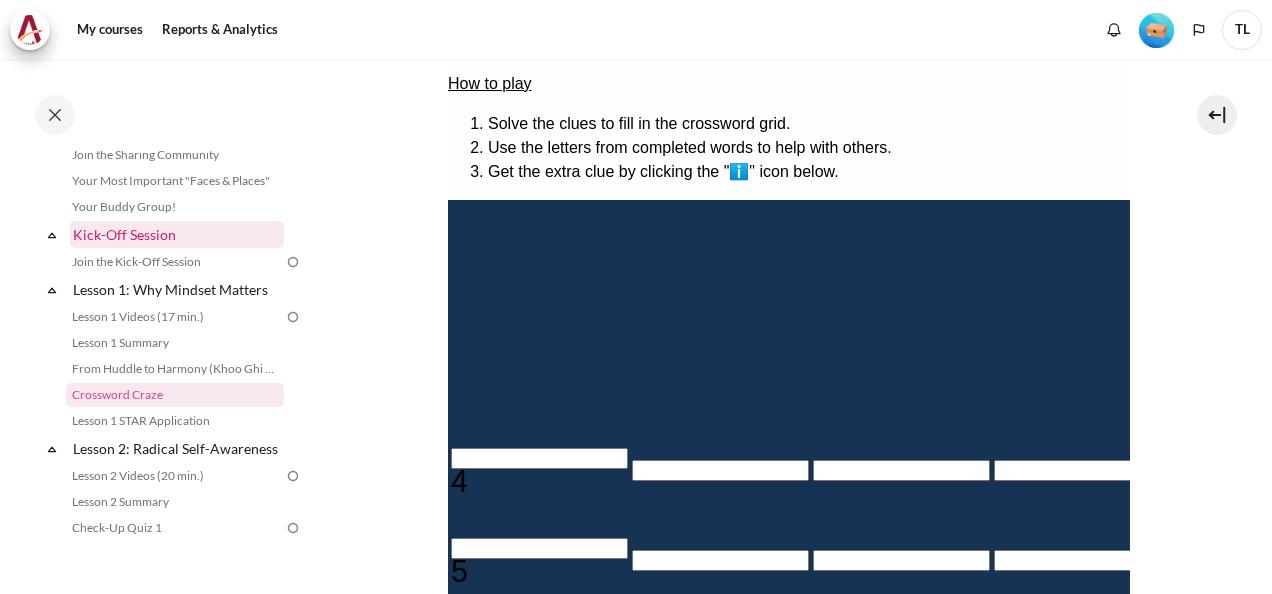 click on "Kick-Off Session" at bounding box center [177, 234] 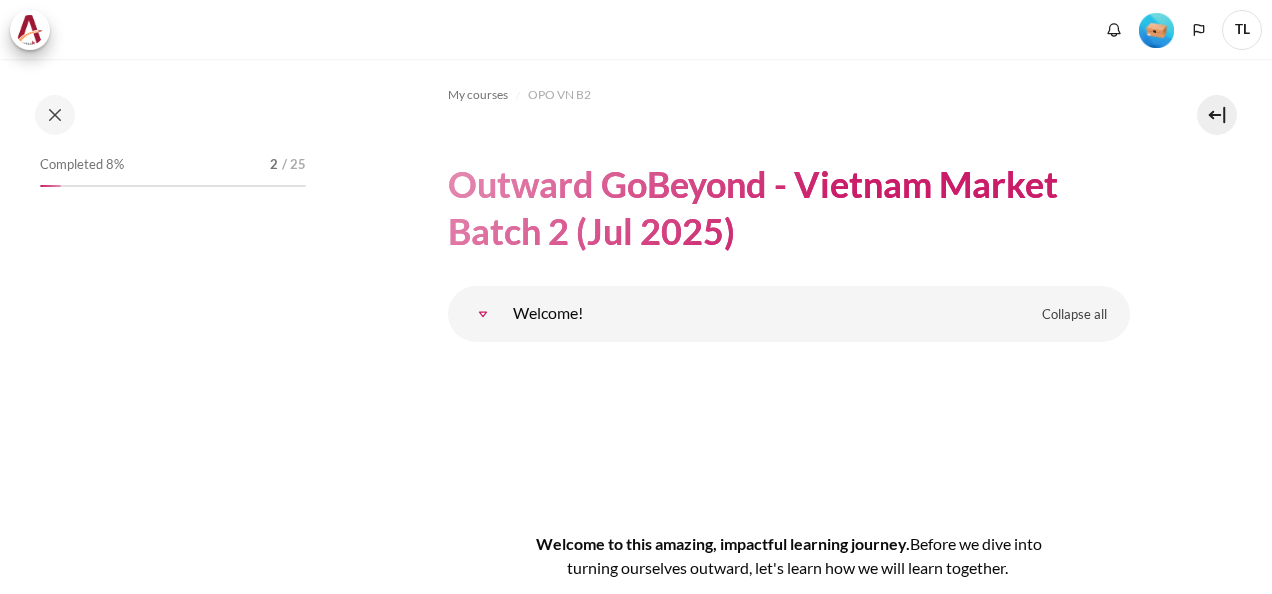 scroll, scrollTop: 0, scrollLeft: 0, axis: both 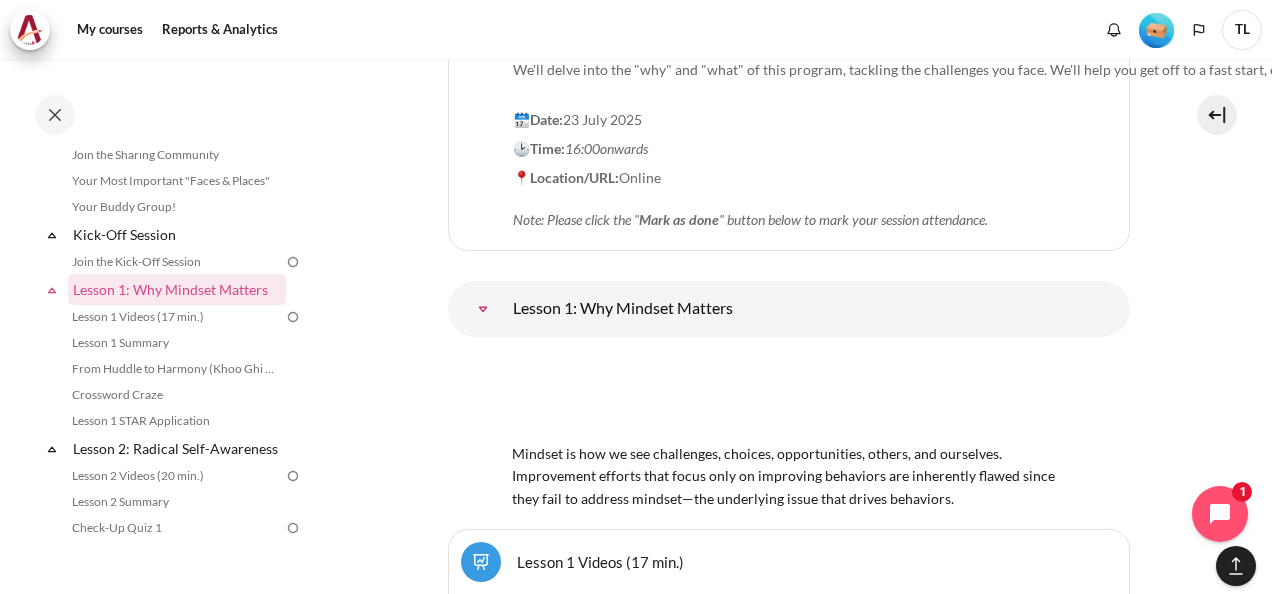 click on "Lesson 1 Videos (17 min.)" at bounding box center [600, 561] 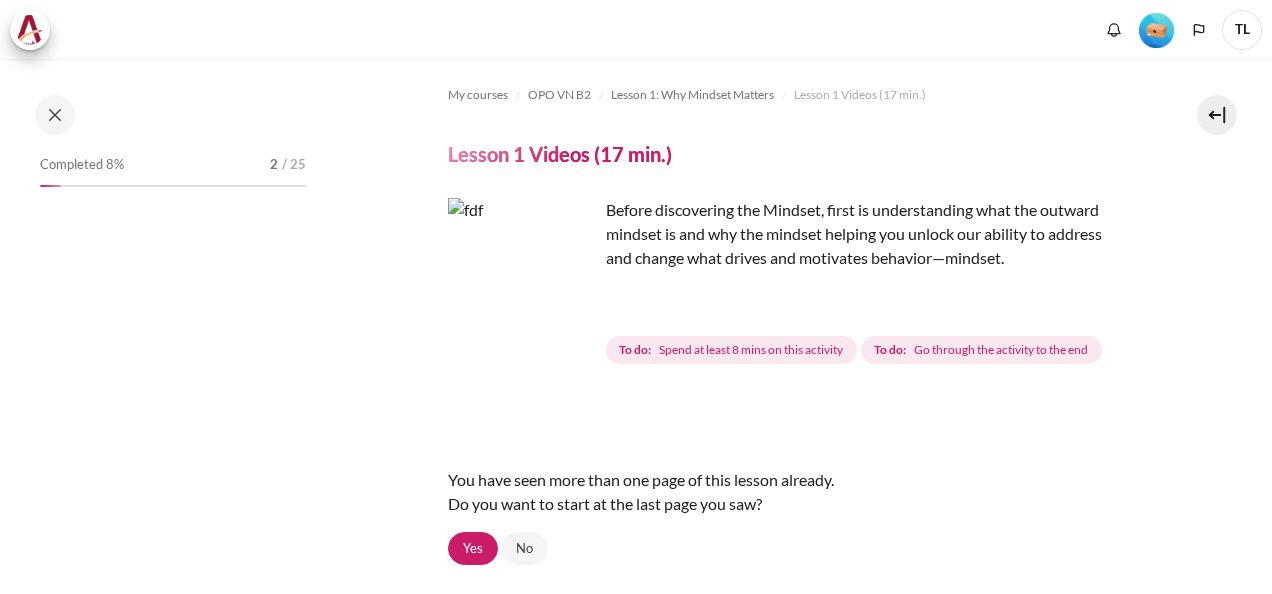 scroll, scrollTop: 0, scrollLeft: 0, axis: both 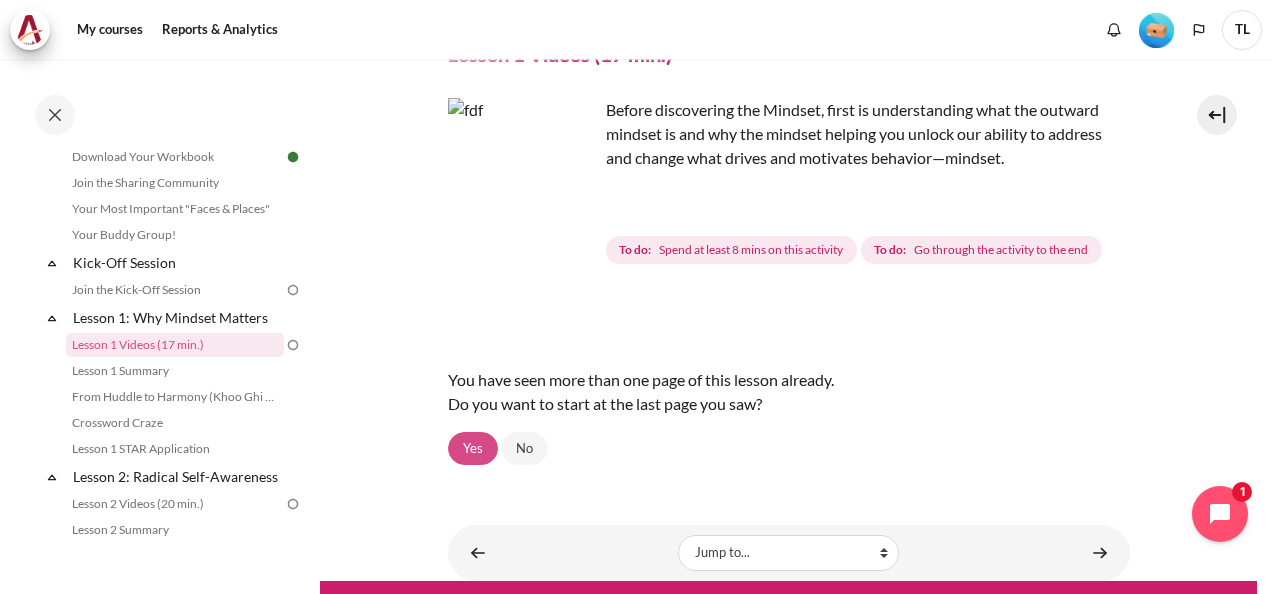 click on "Yes" at bounding box center [473, 449] 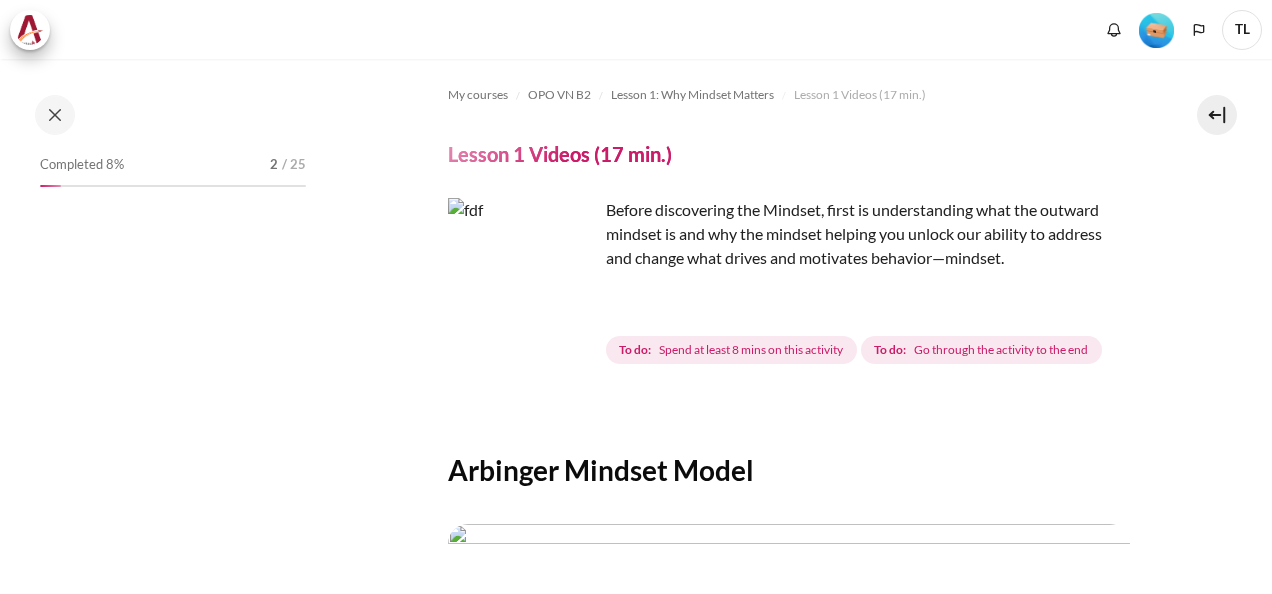 scroll, scrollTop: 0, scrollLeft: 0, axis: both 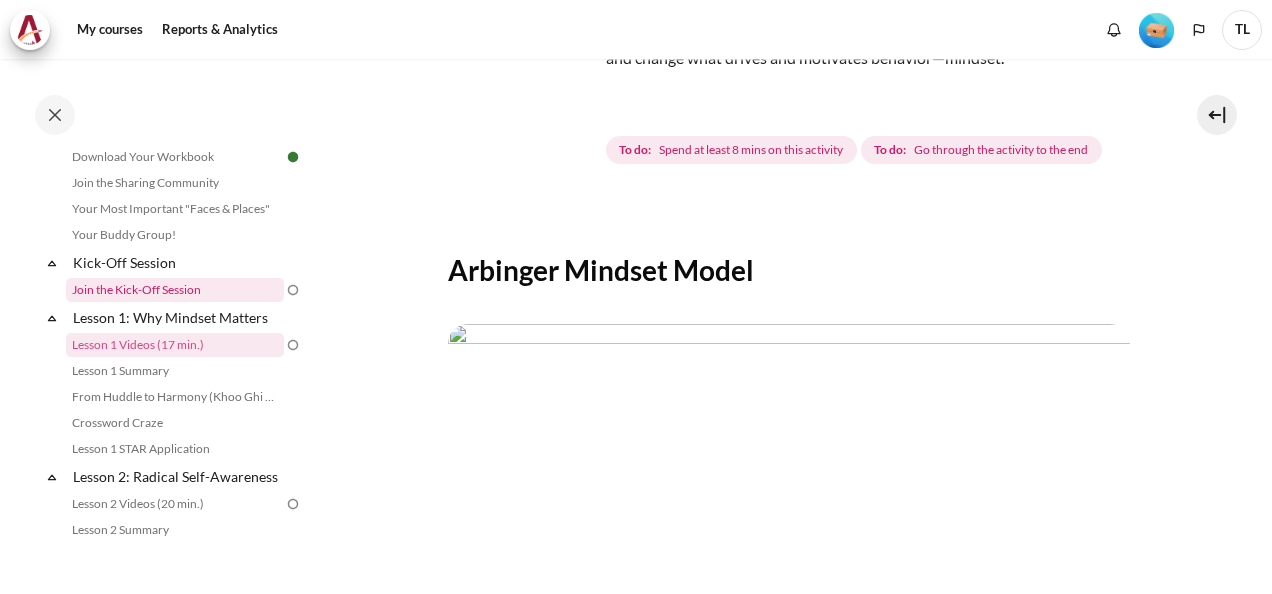 click on "Join the Kick-Off Session" at bounding box center [175, 290] 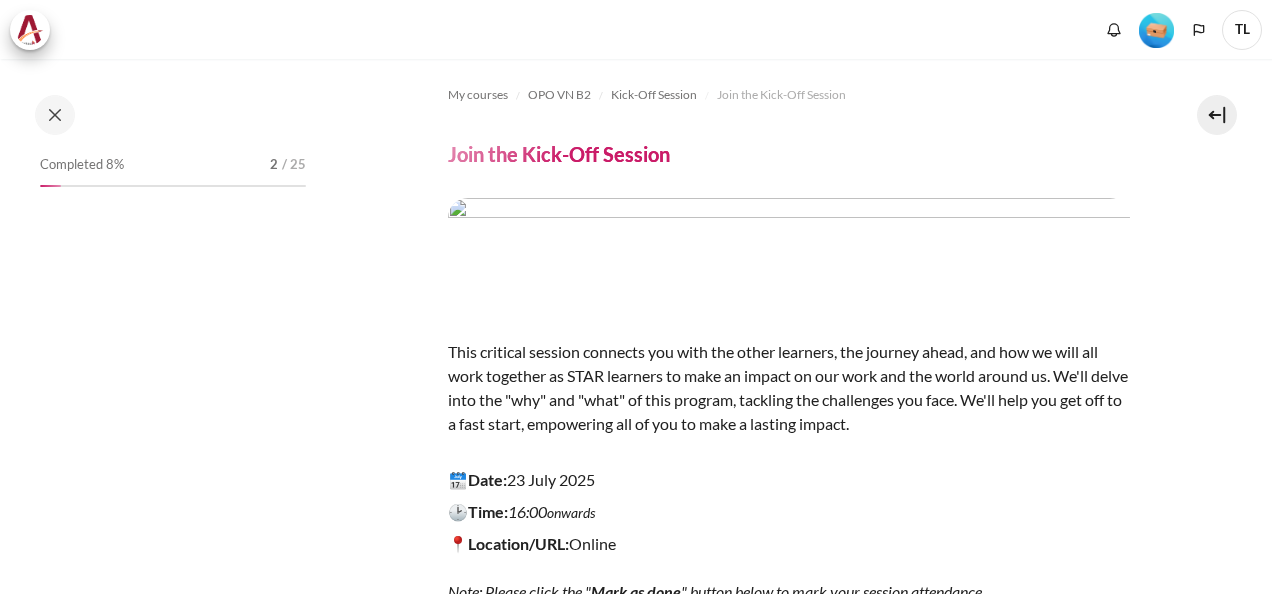 scroll, scrollTop: 0, scrollLeft: 0, axis: both 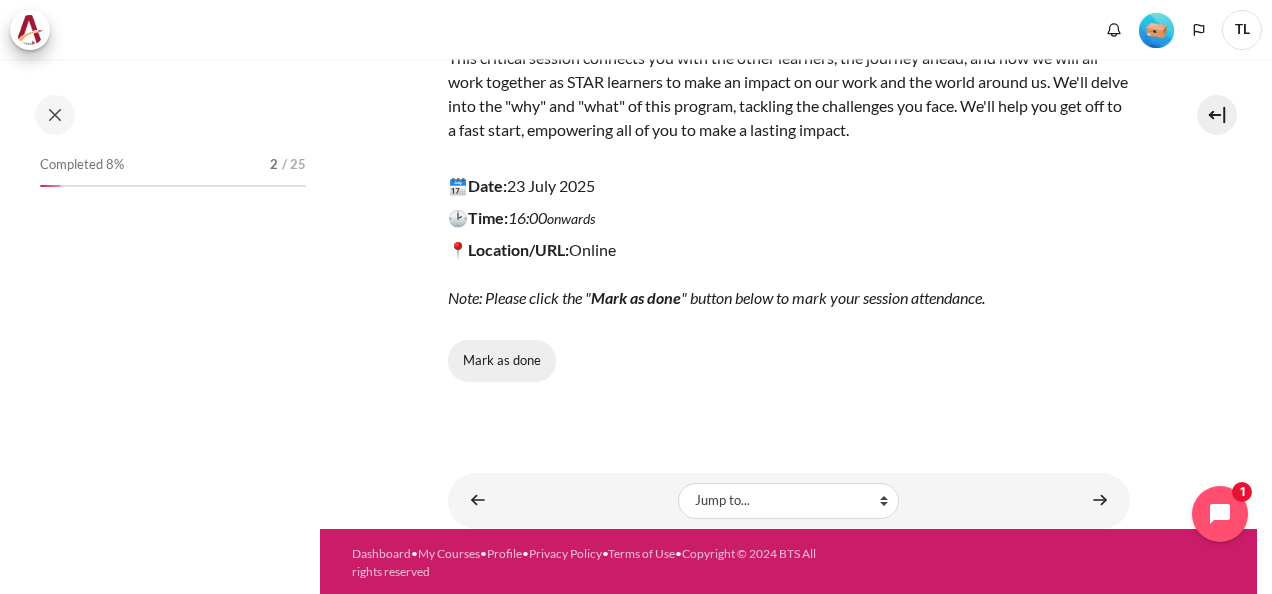 click on "Mark as done" at bounding box center [502, 361] 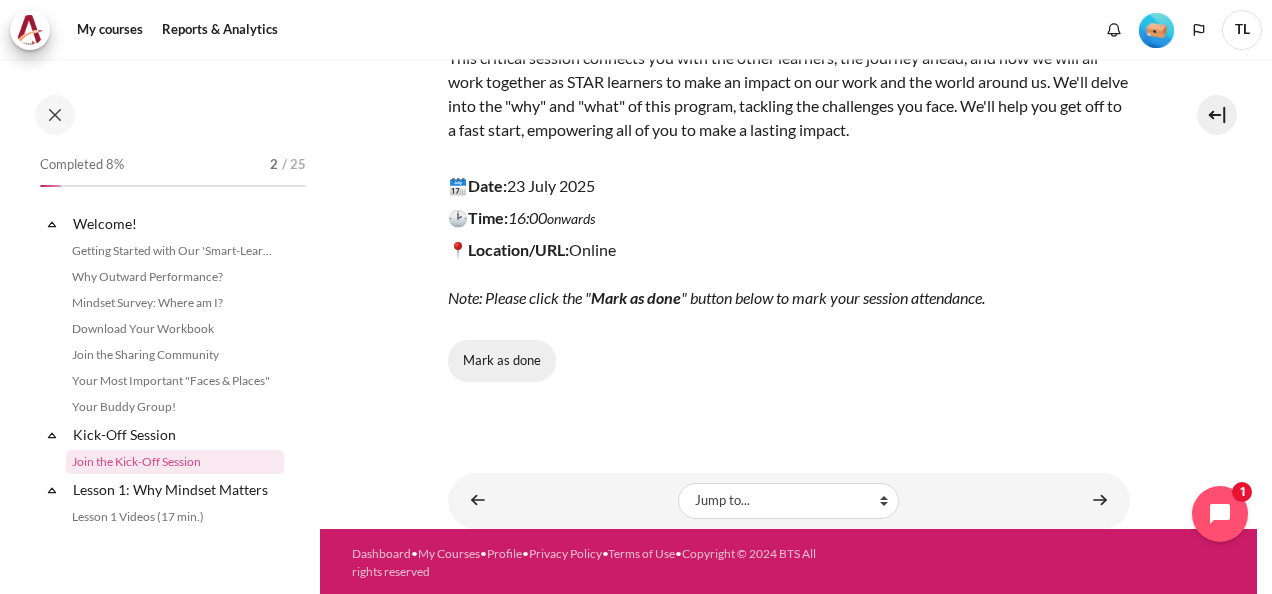 scroll, scrollTop: 117, scrollLeft: 0, axis: vertical 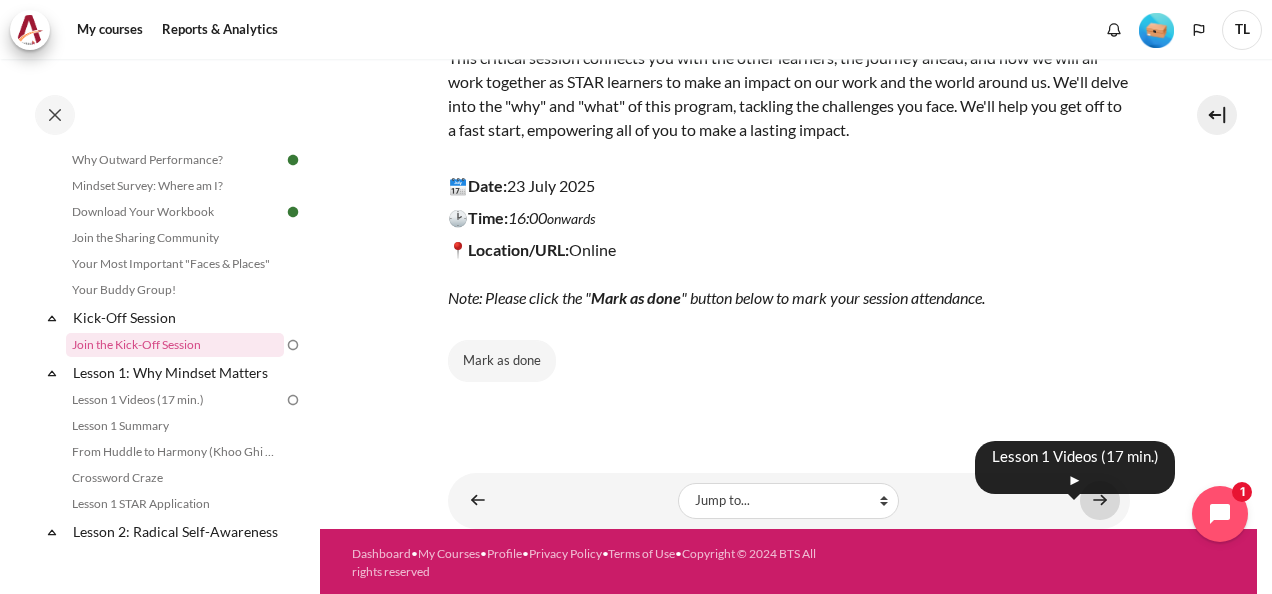 click at bounding box center (1100, 500) 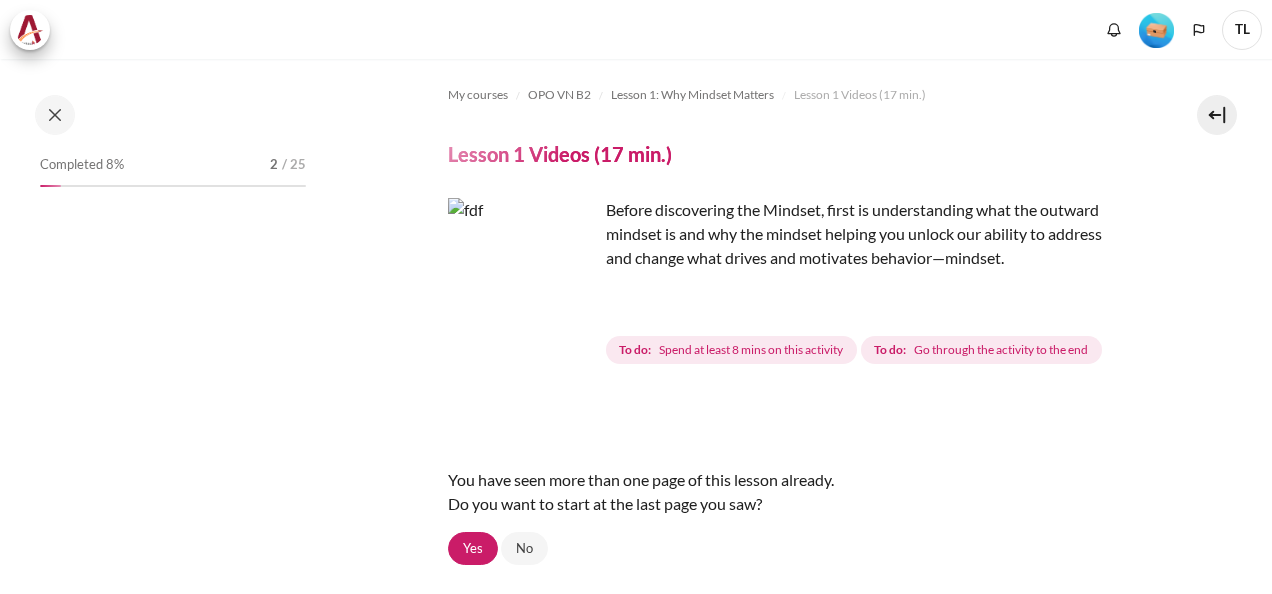 scroll, scrollTop: 0, scrollLeft: 0, axis: both 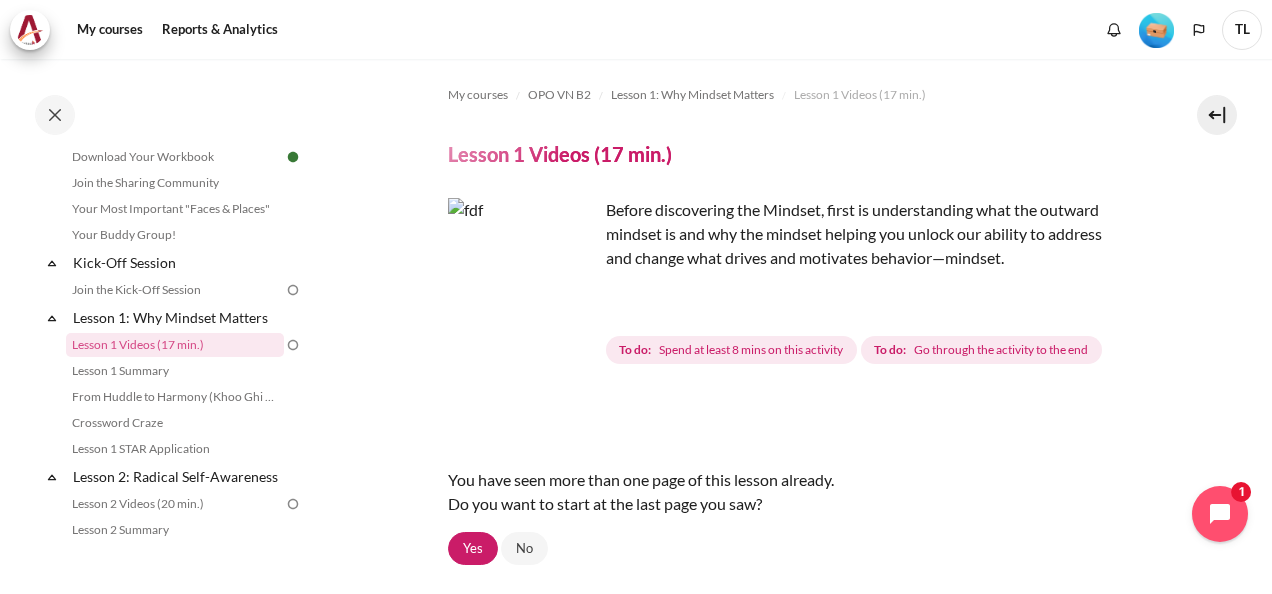 click at bounding box center (293, 290) 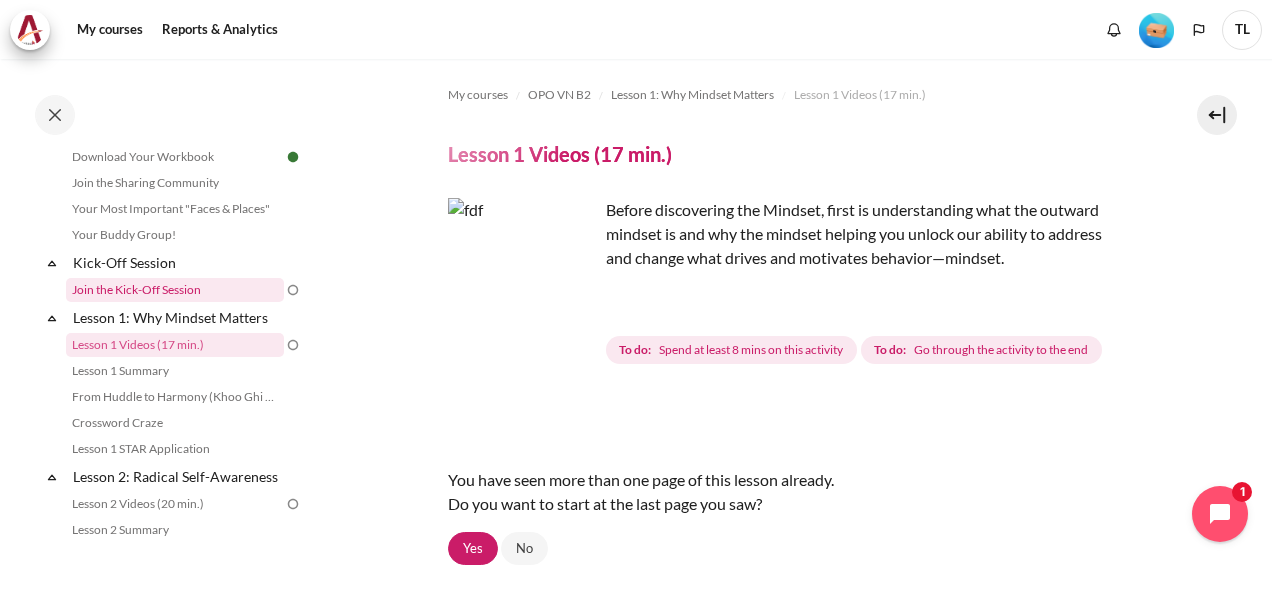 click on "Join the Kick-Off Session" at bounding box center (175, 290) 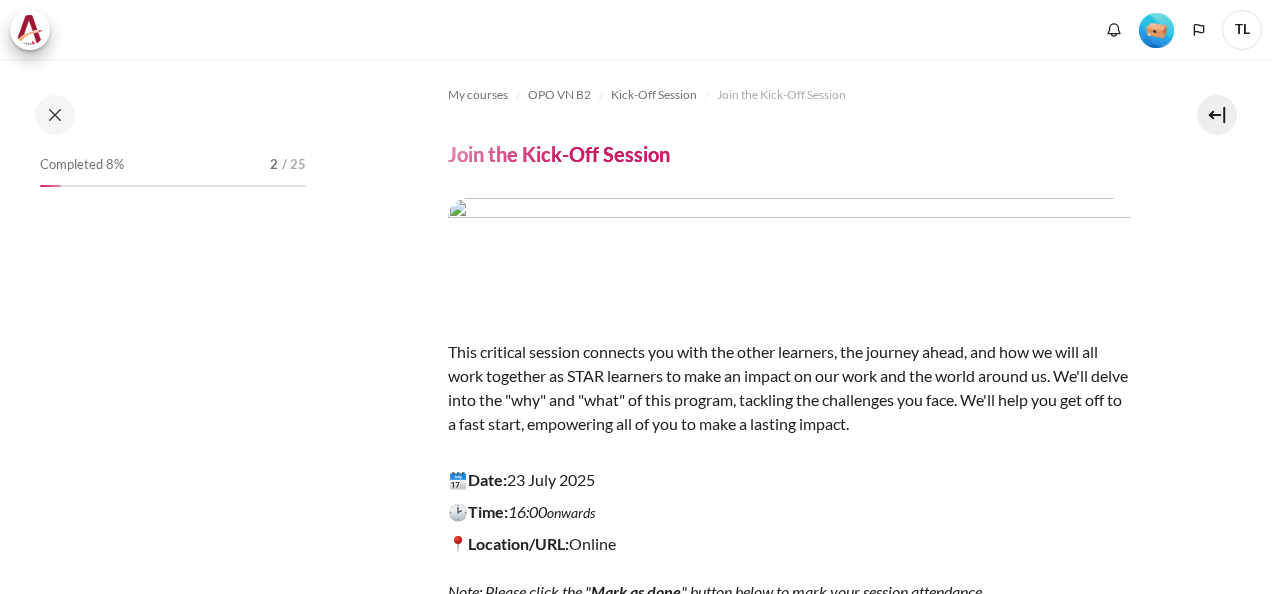 scroll, scrollTop: 0, scrollLeft: 0, axis: both 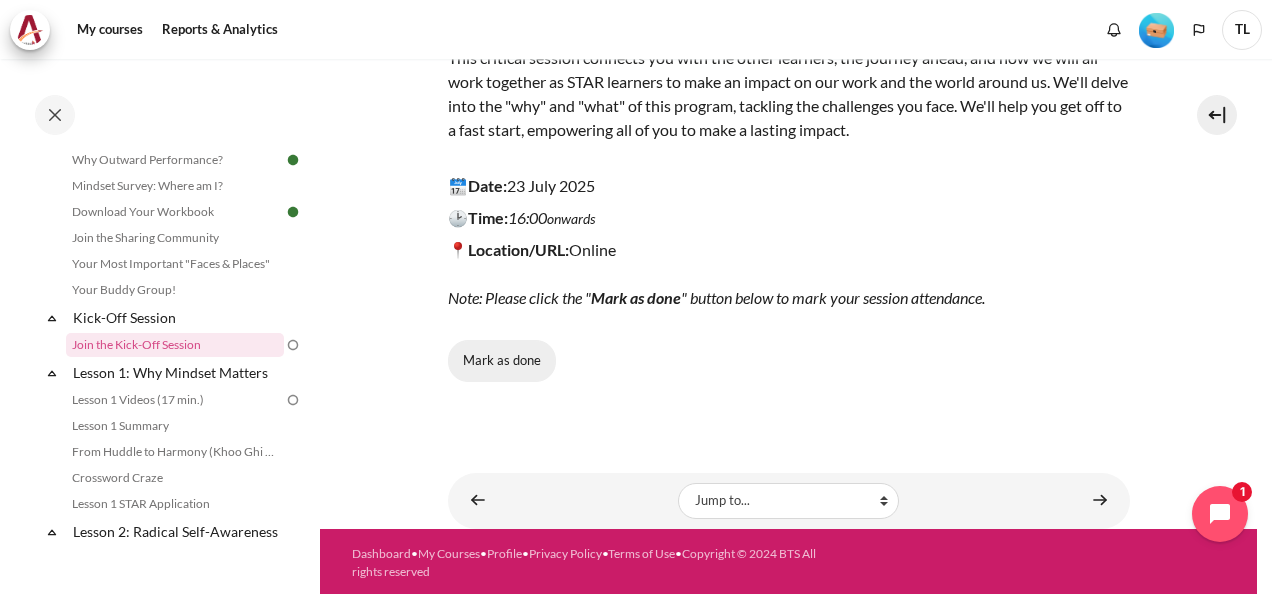 click on "Mark as done" at bounding box center (502, 361) 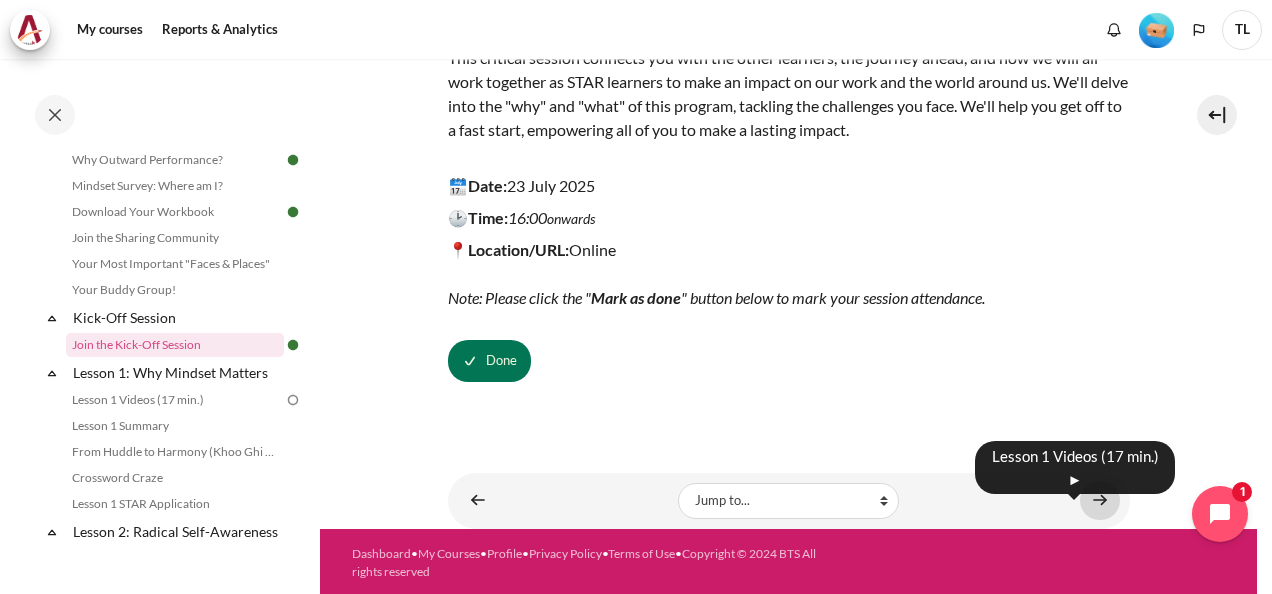 click at bounding box center [1100, 500] 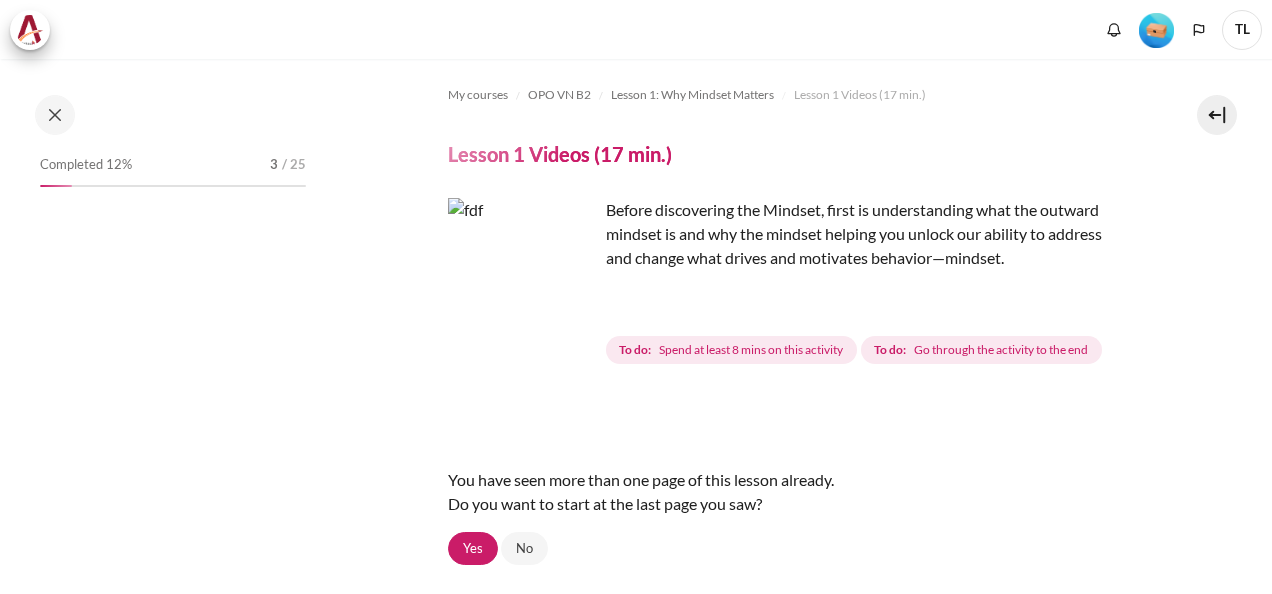 scroll, scrollTop: 0, scrollLeft: 0, axis: both 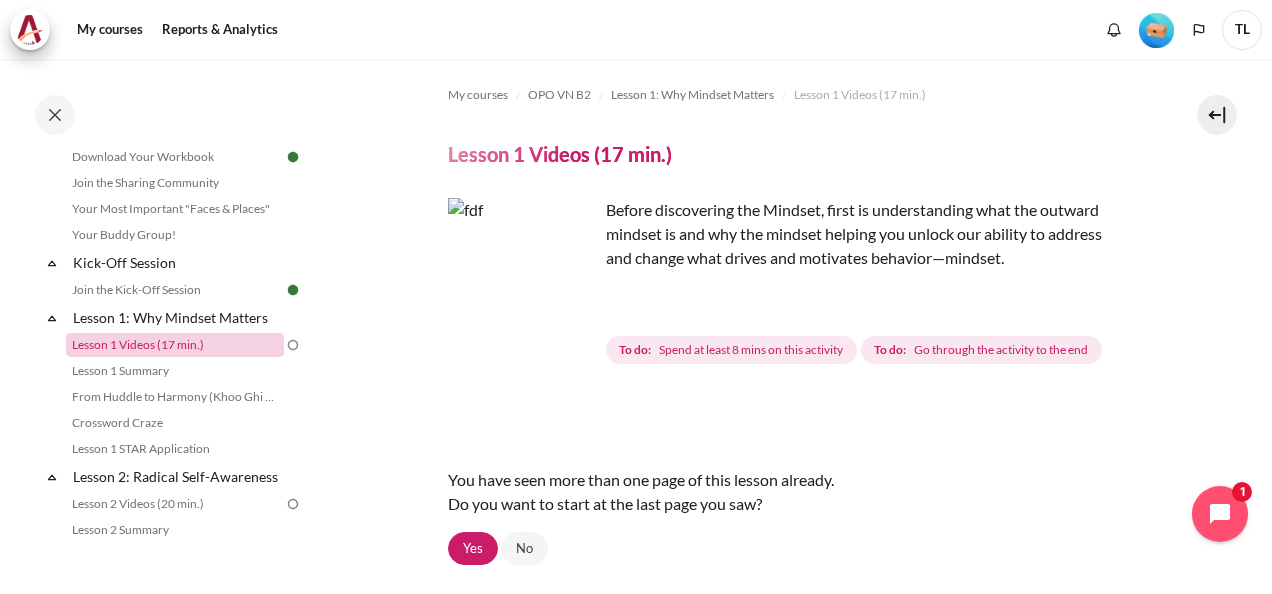 click on "Lesson 1 Videos (17 min.)" at bounding box center [175, 345] 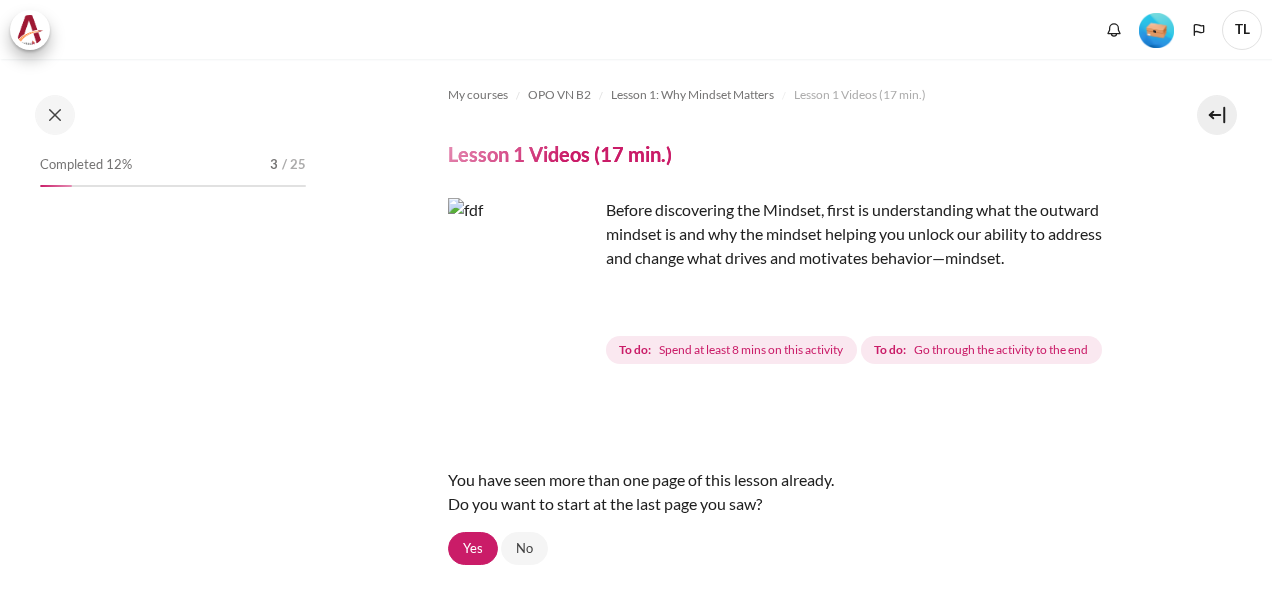 scroll, scrollTop: 0, scrollLeft: 0, axis: both 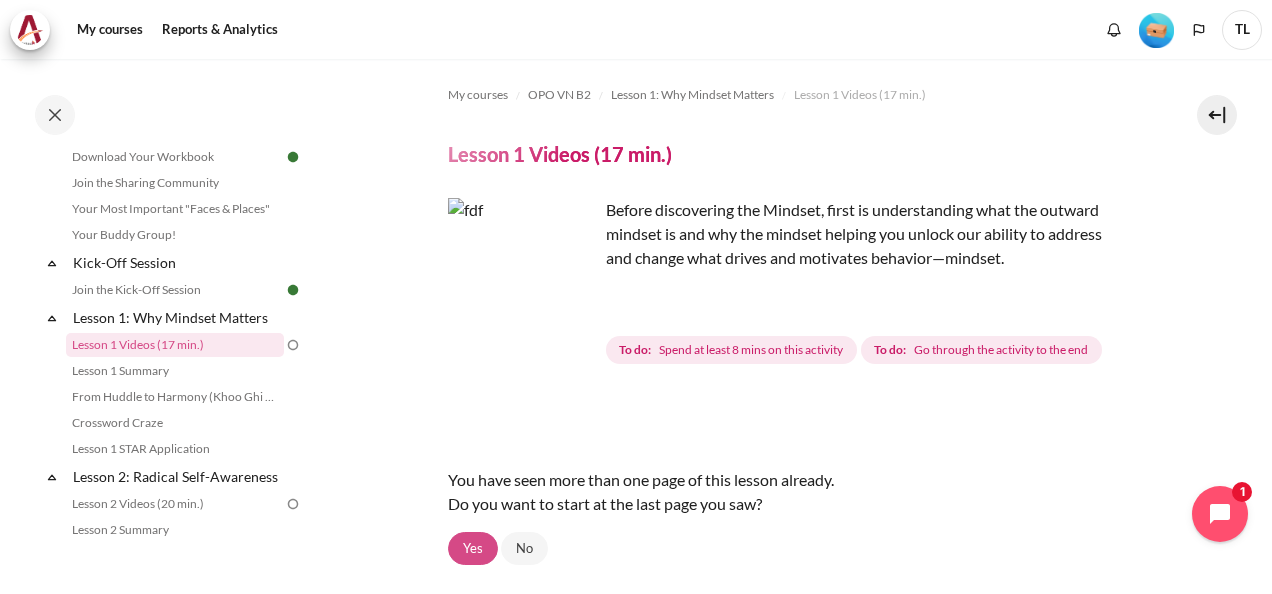 click on "Yes" at bounding box center [473, 549] 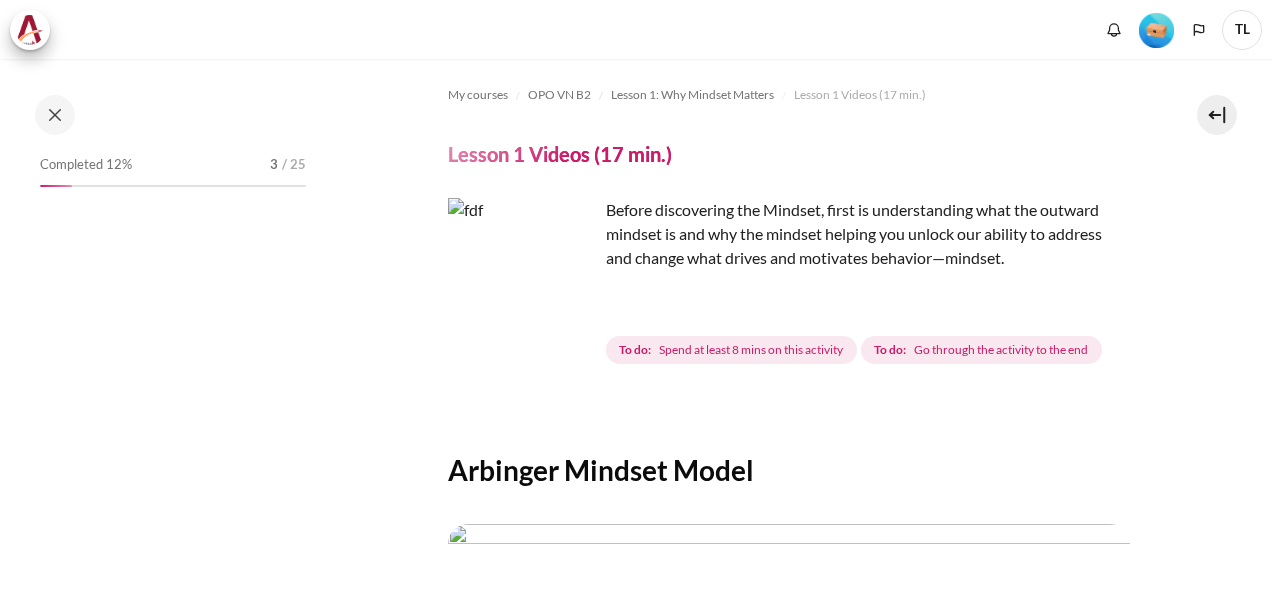 scroll, scrollTop: 0, scrollLeft: 0, axis: both 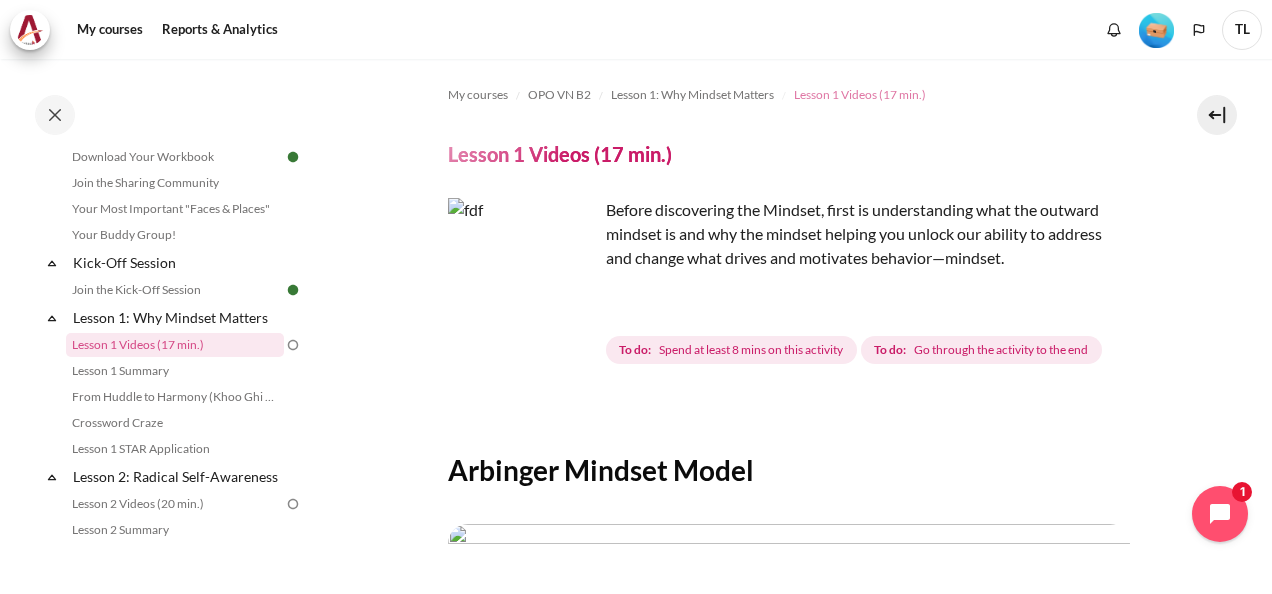 click on "Lesson 1 Videos (17 min.)" at bounding box center [860, 95] 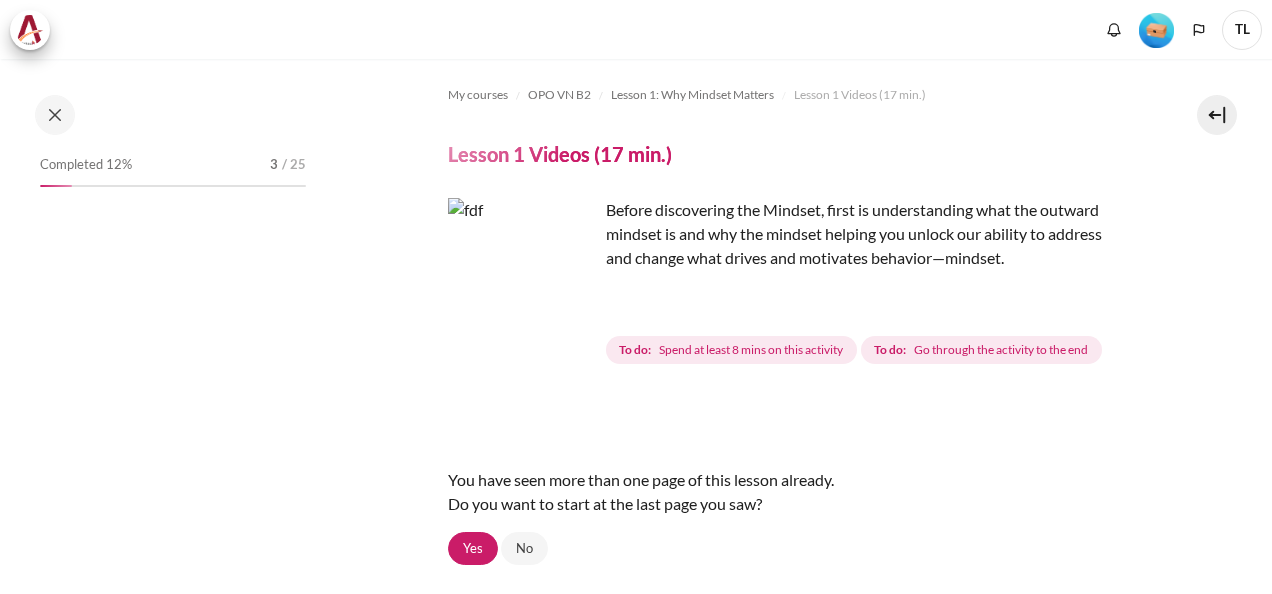 scroll, scrollTop: 0, scrollLeft: 0, axis: both 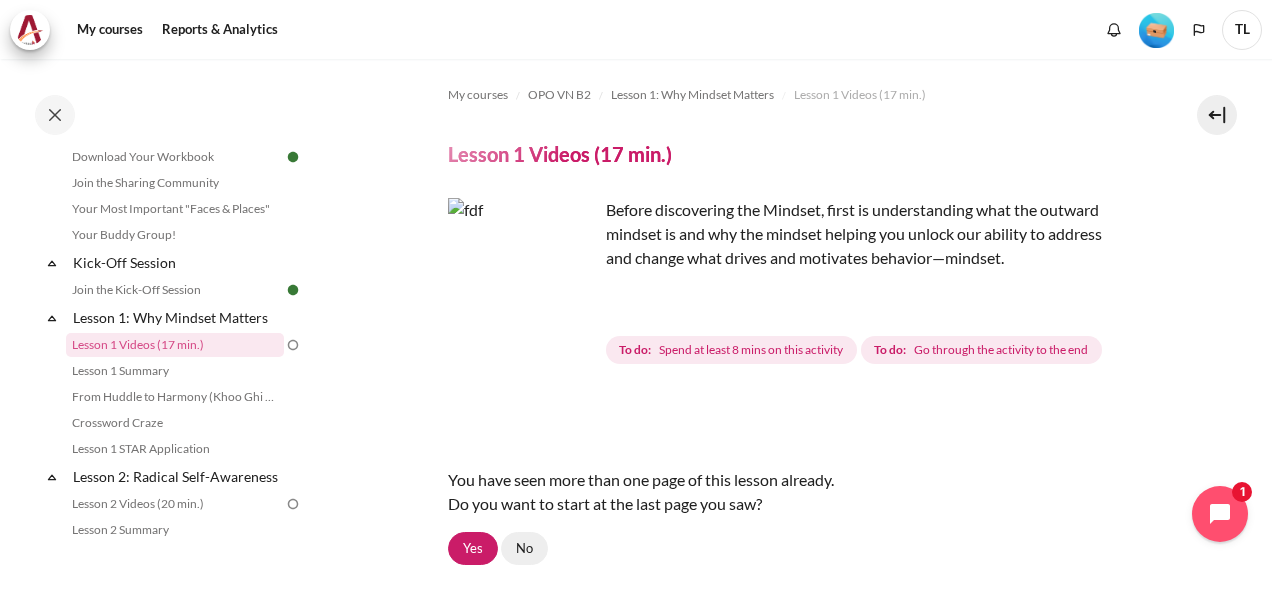 click on "No" at bounding box center (524, 549) 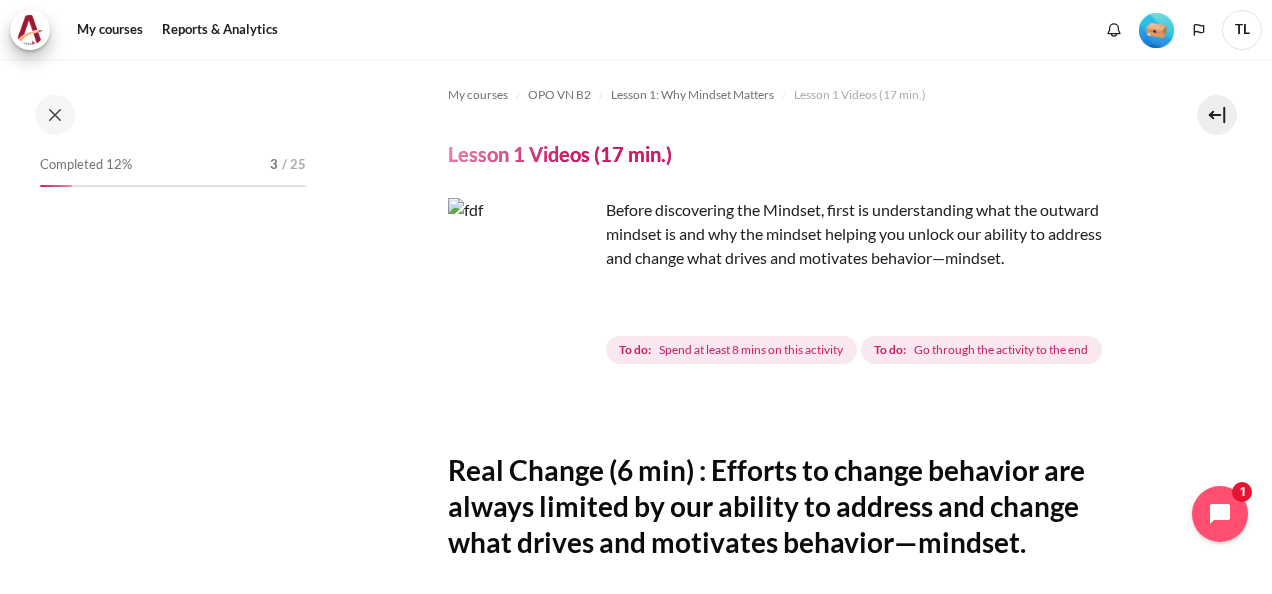 scroll, scrollTop: 0, scrollLeft: 0, axis: both 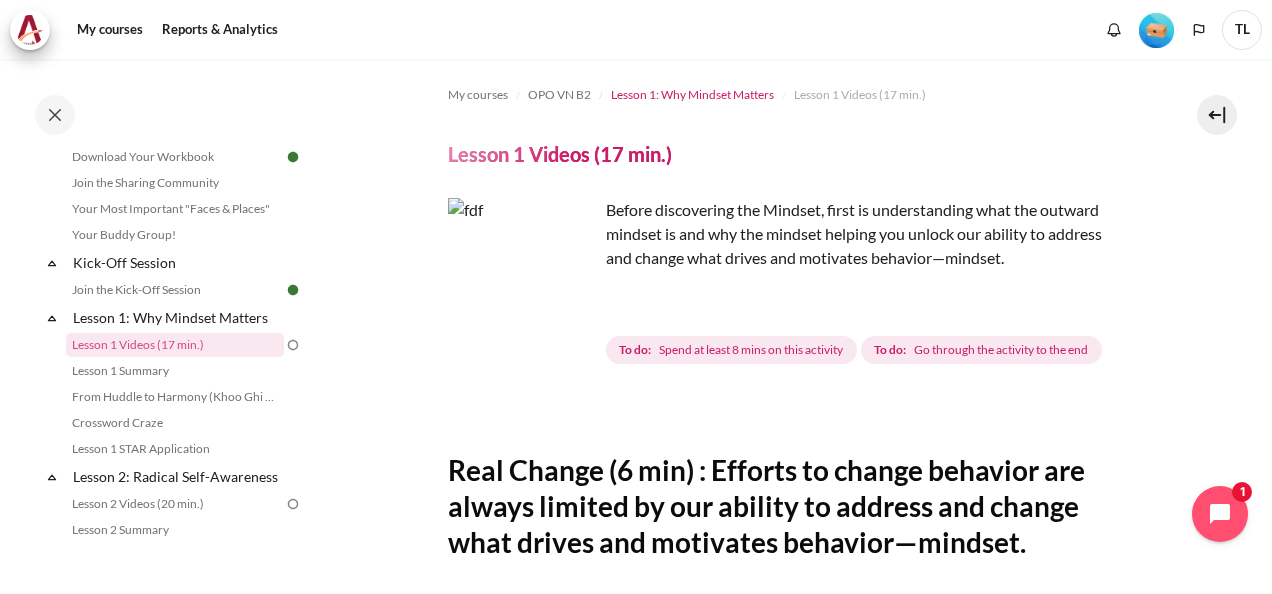 click on "Lesson 1: Why Mindset Matters" at bounding box center (692, 95) 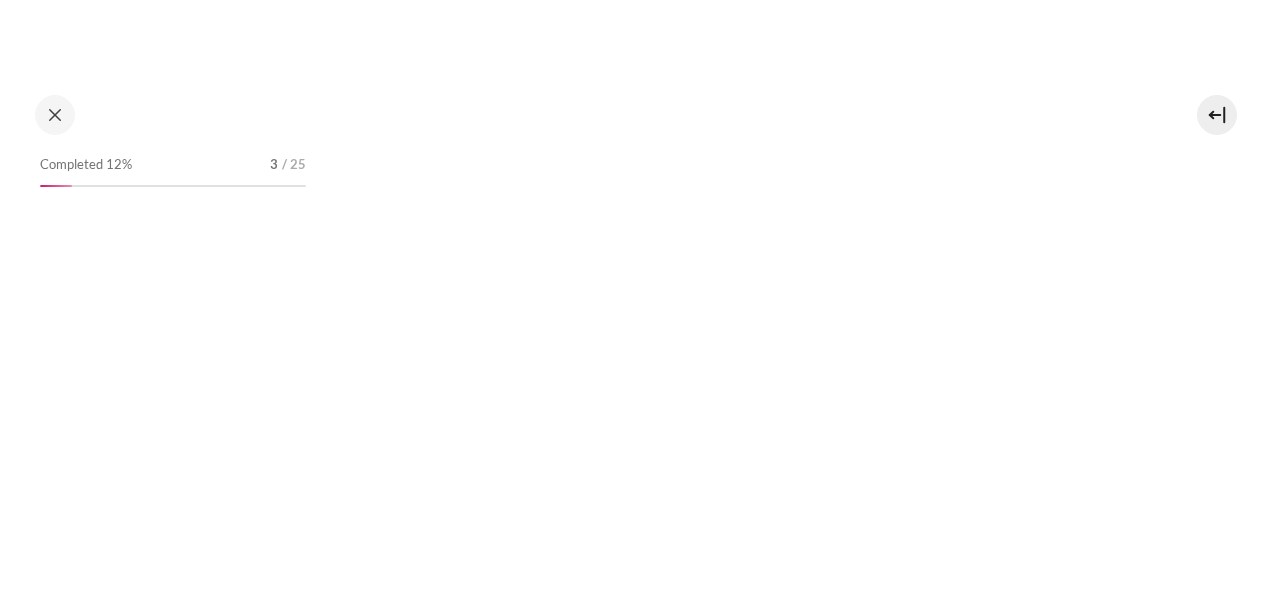 scroll, scrollTop: 0, scrollLeft: 0, axis: both 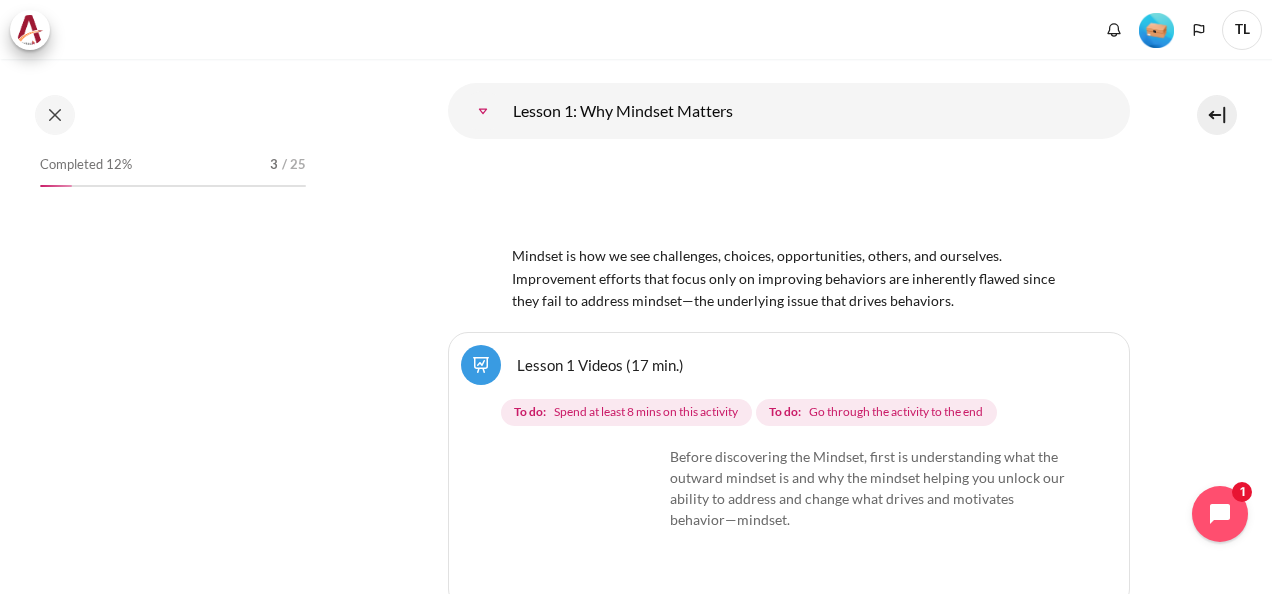 click on "Lesson 1 Videos (17 min.)" at bounding box center (600, 364) 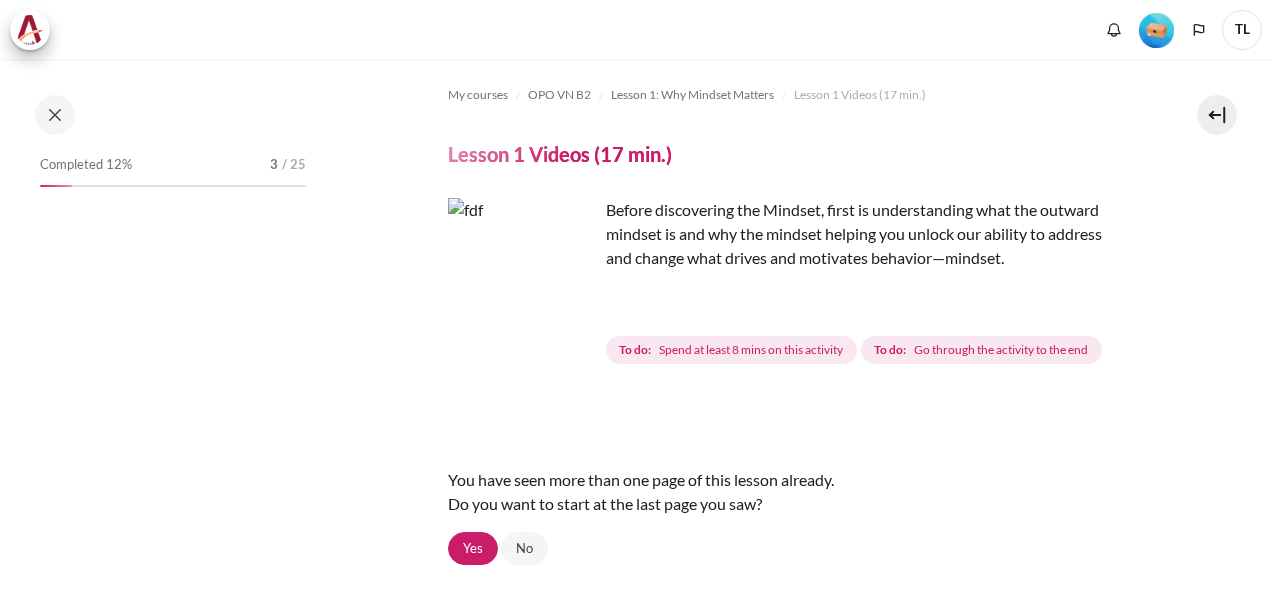 scroll, scrollTop: 0, scrollLeft: 0, axis: both 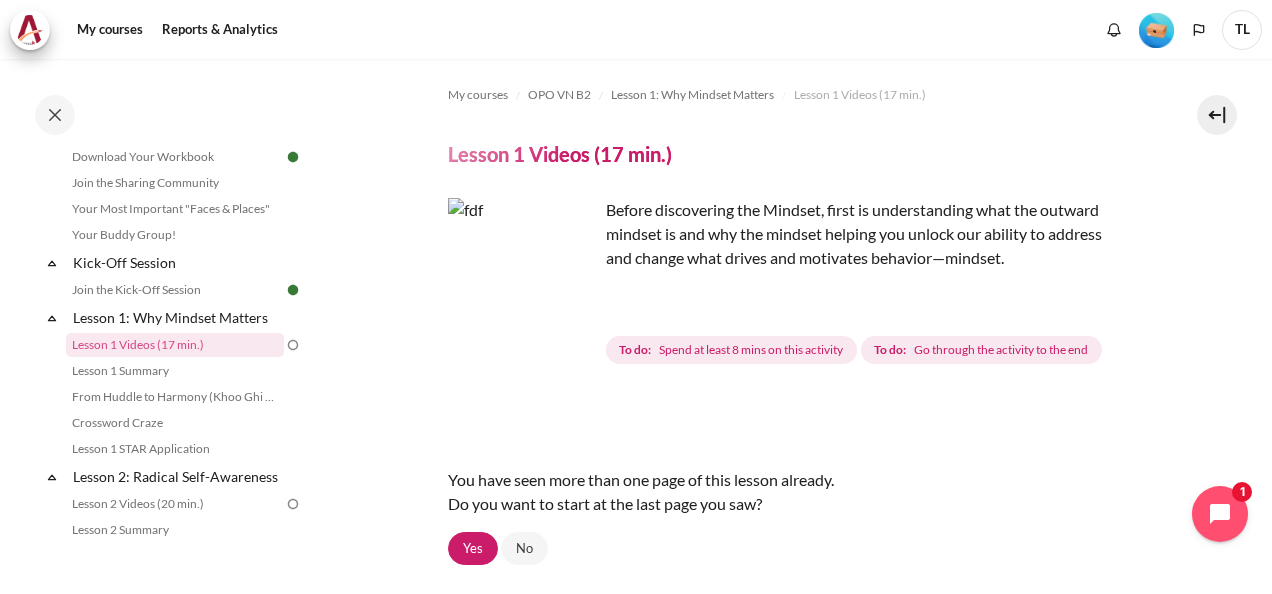 click at bounding box center (523, 273) 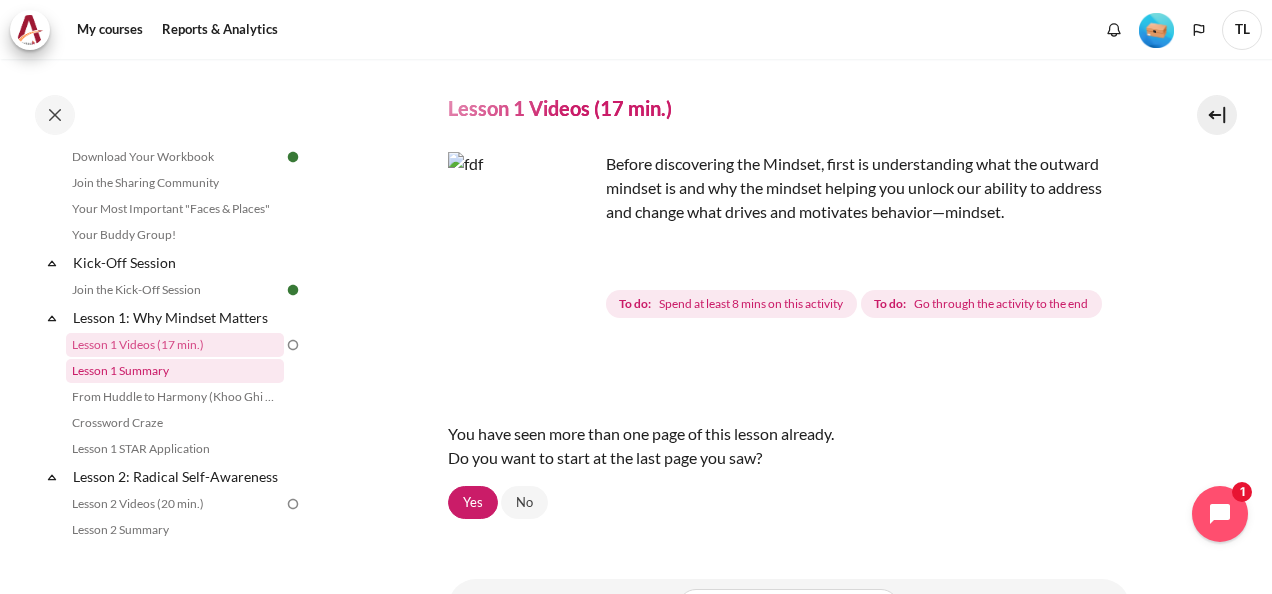 scroll, scrollTop: 0, scrollLeft: 0, axis: both 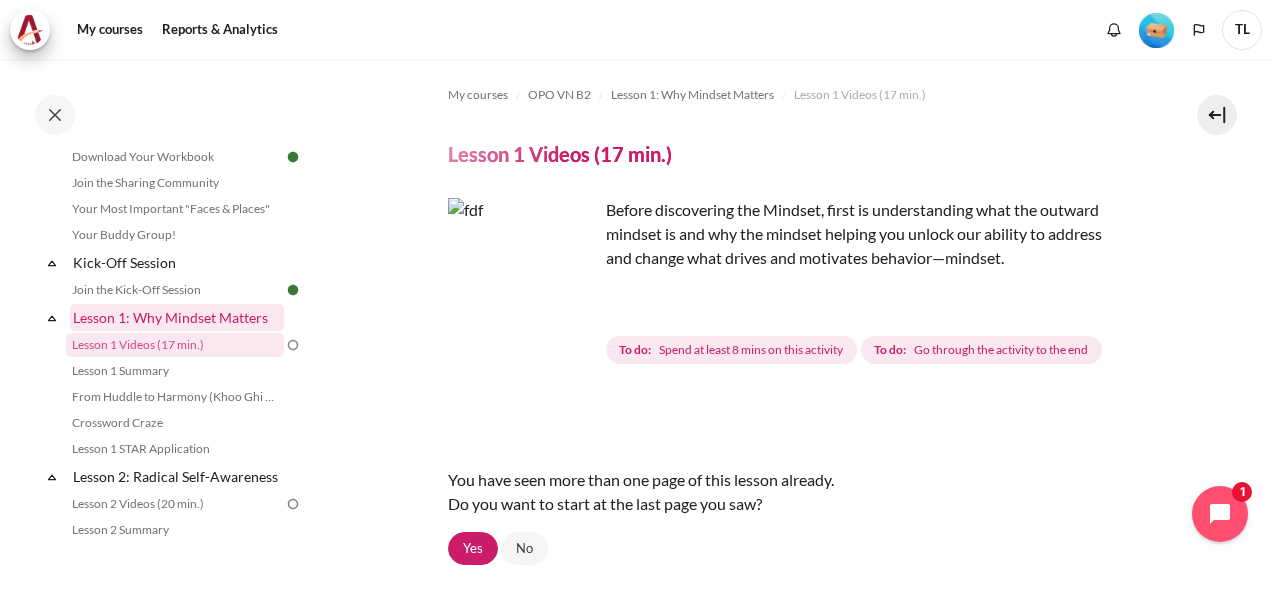 click on "Lesson 1: Why Mindset Matters" at bounding box center (177, 317) 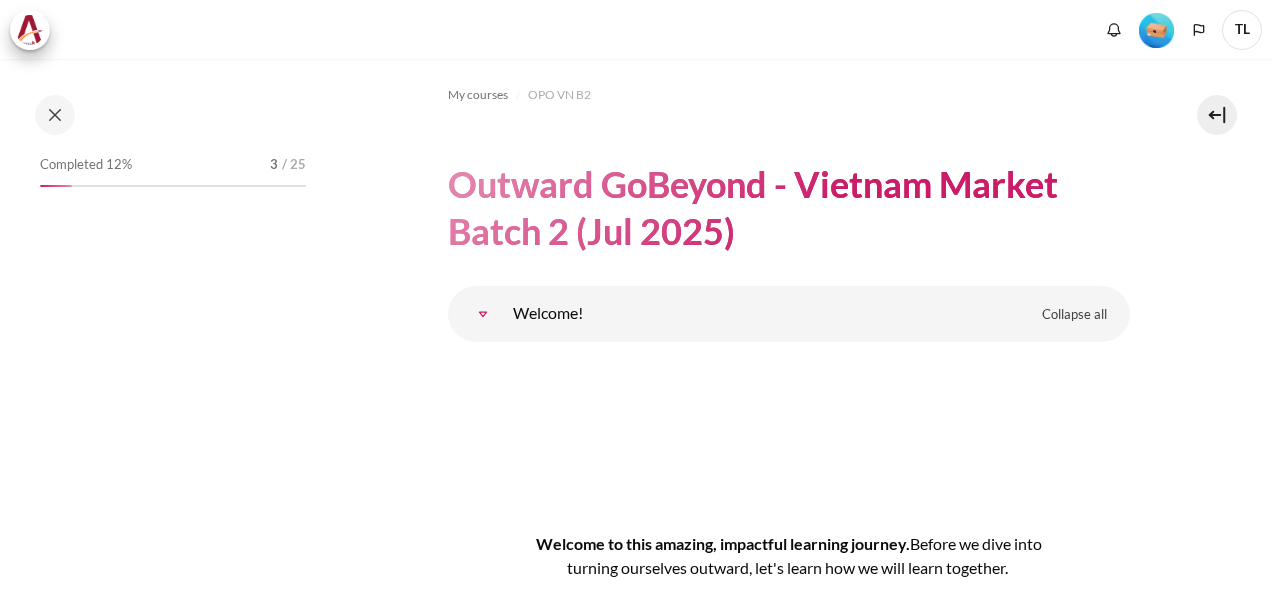 scroll, scrollTop: 0, scrollLeft: 0, axis: both 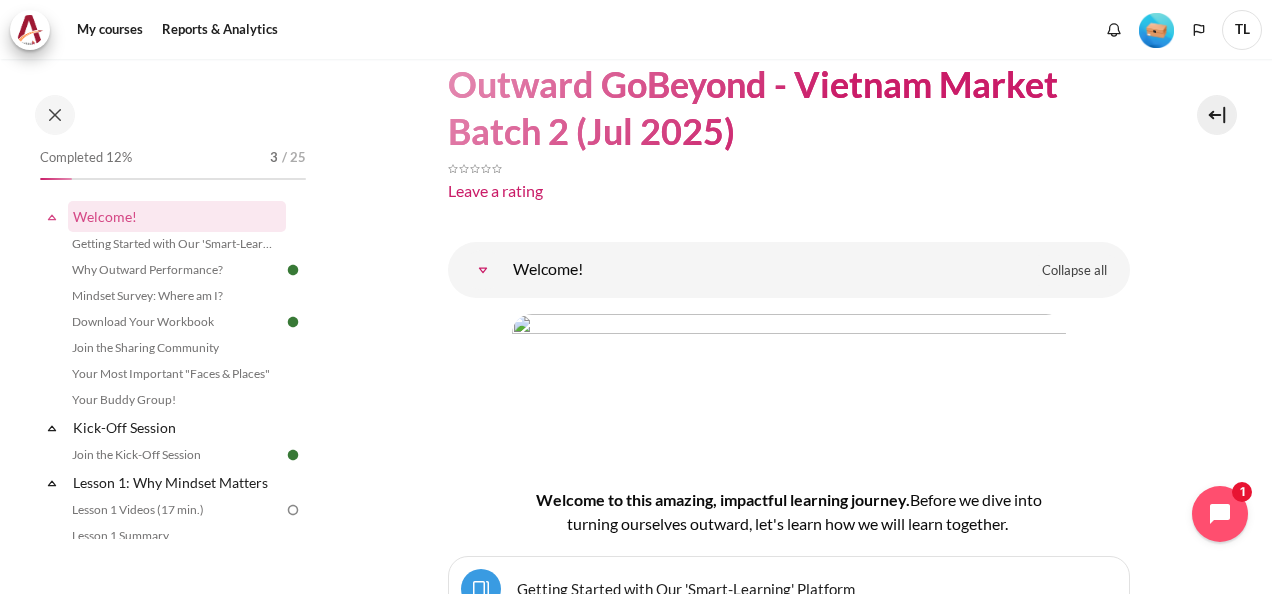 click at bounding box center [483, 270] 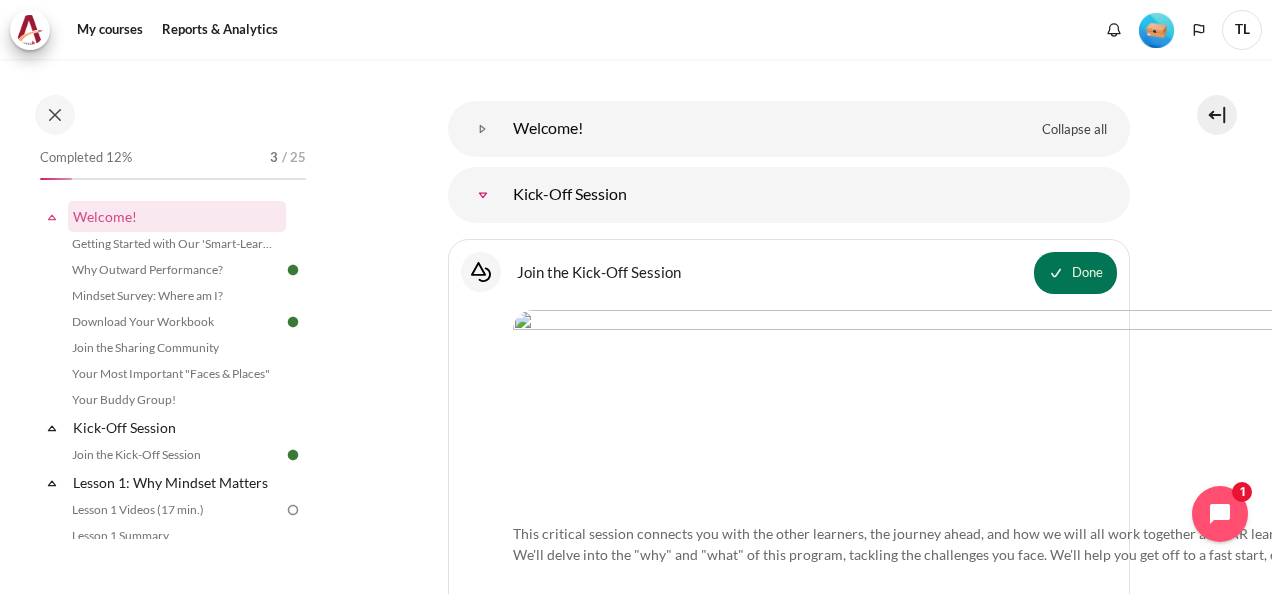 scroll, scrollTop: 300, scrollLeft: 0, axis: vertical 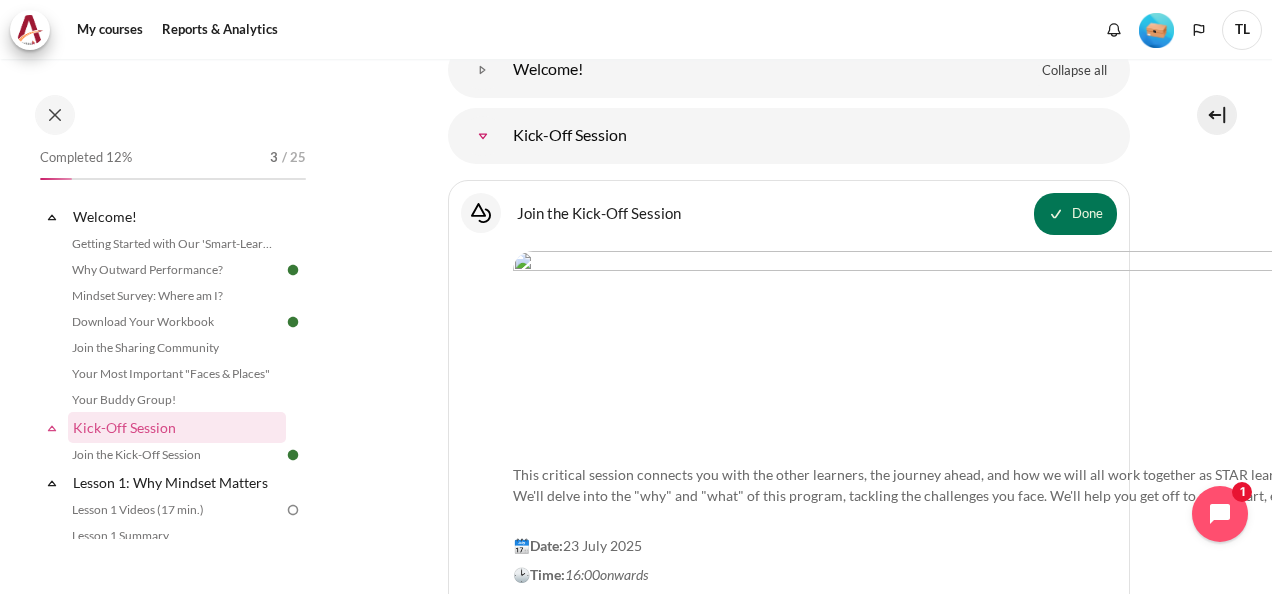click at bounding box center (483, 136) 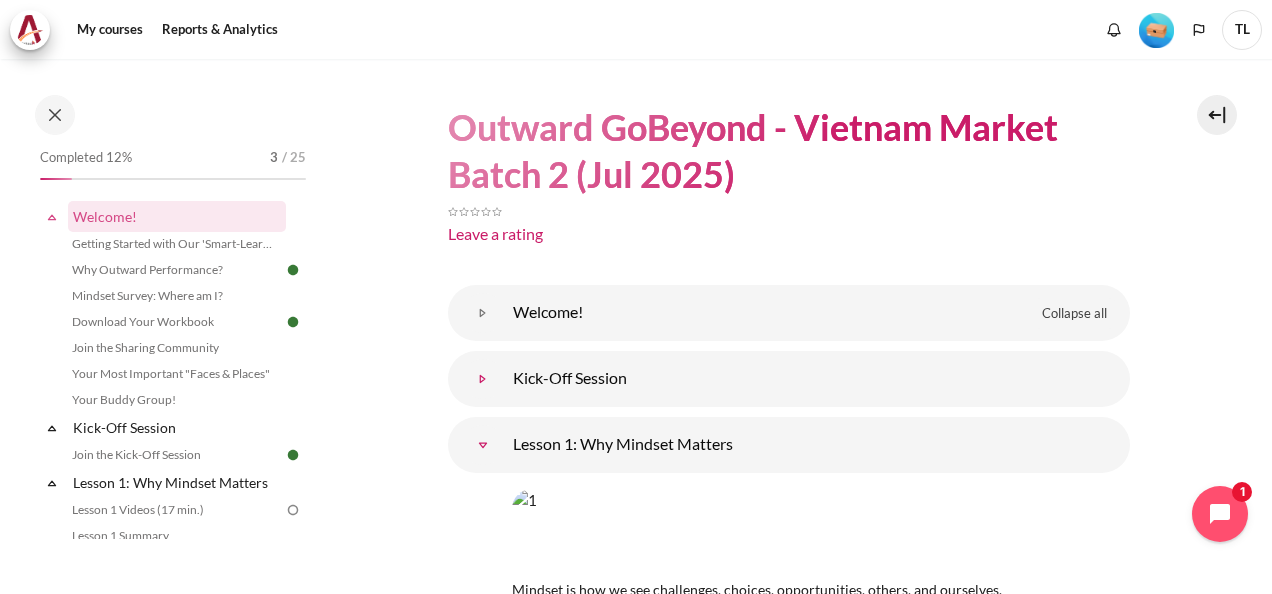 scroll, scrollTop: 100, scrollLeft: 0, axis: vertical 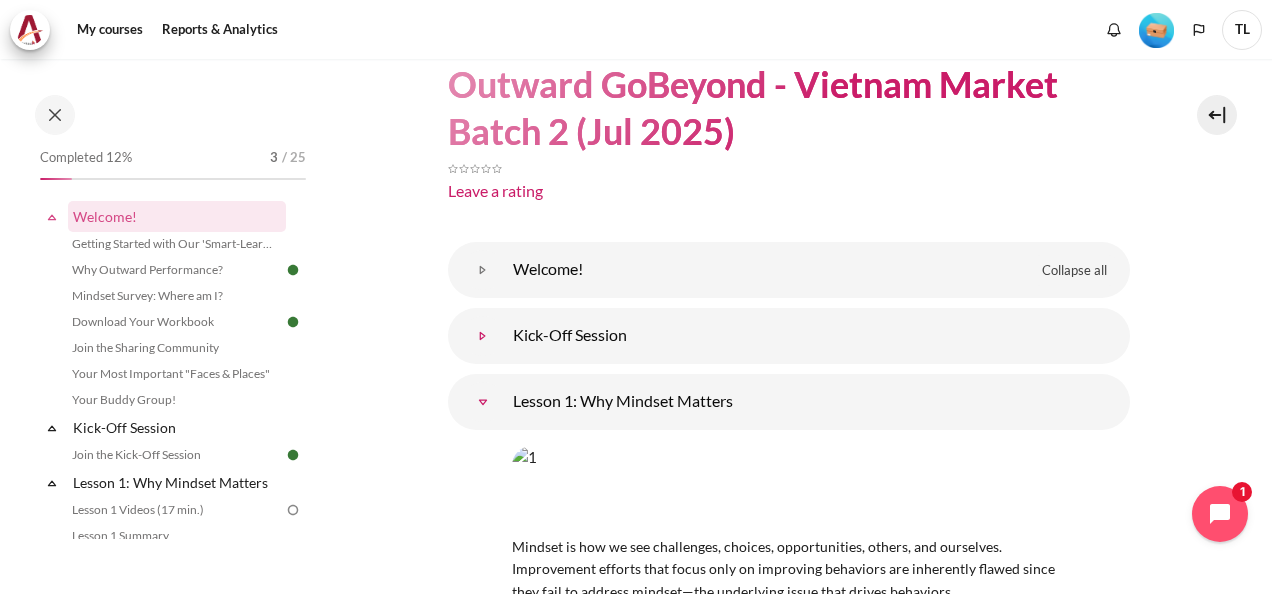 click at bounding box center (483, 336) 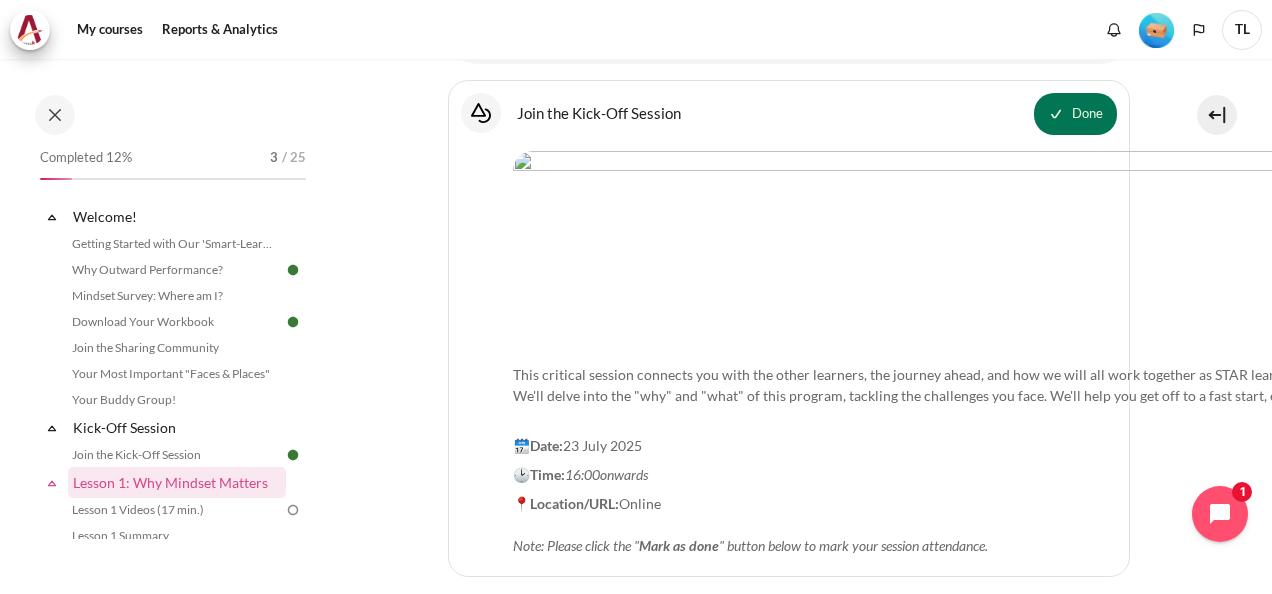 scroll, scrollTop: 498, scrollLeft: 0, axis: vertical 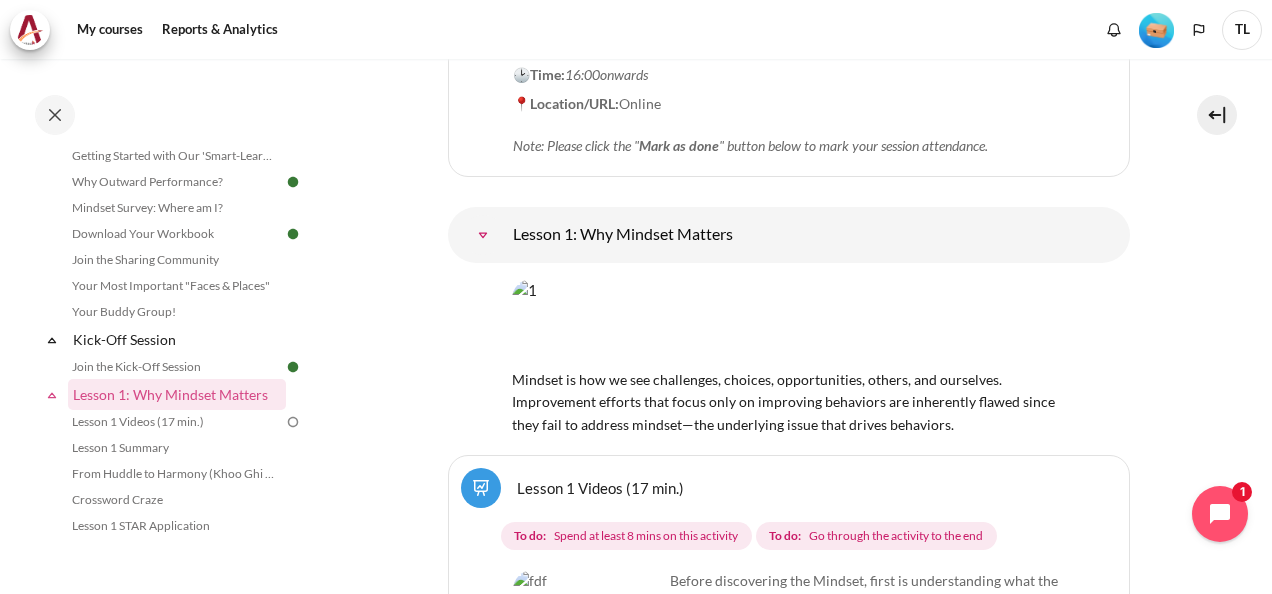 click at bounding box center [483, 235] 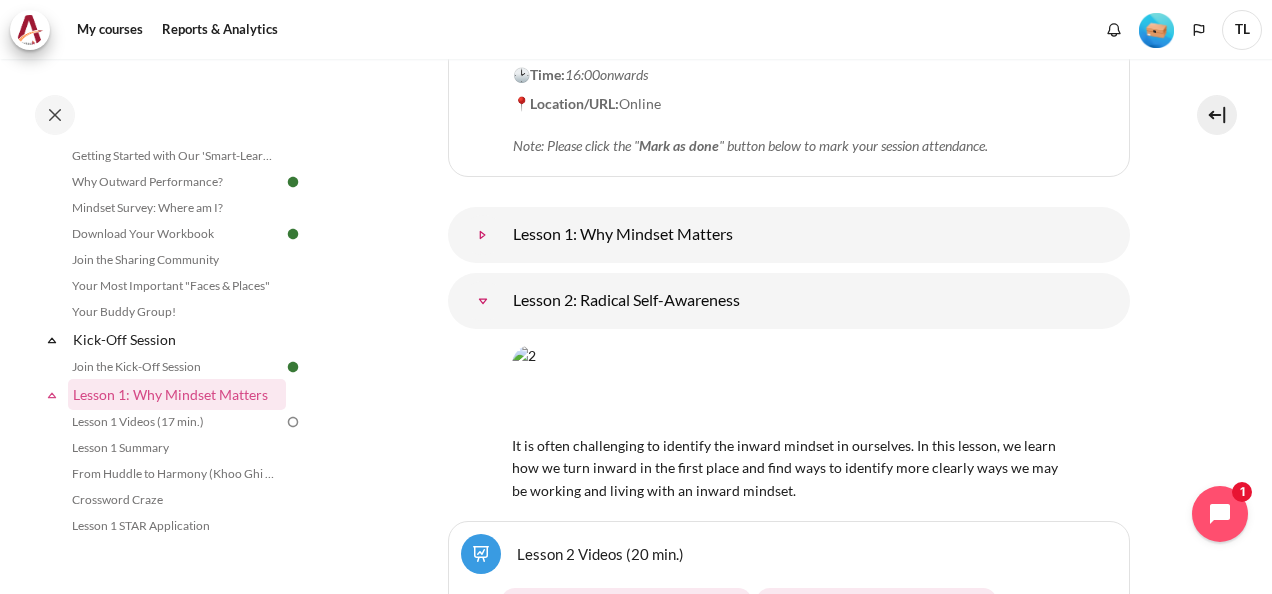 click at bounding box center [483, 235] 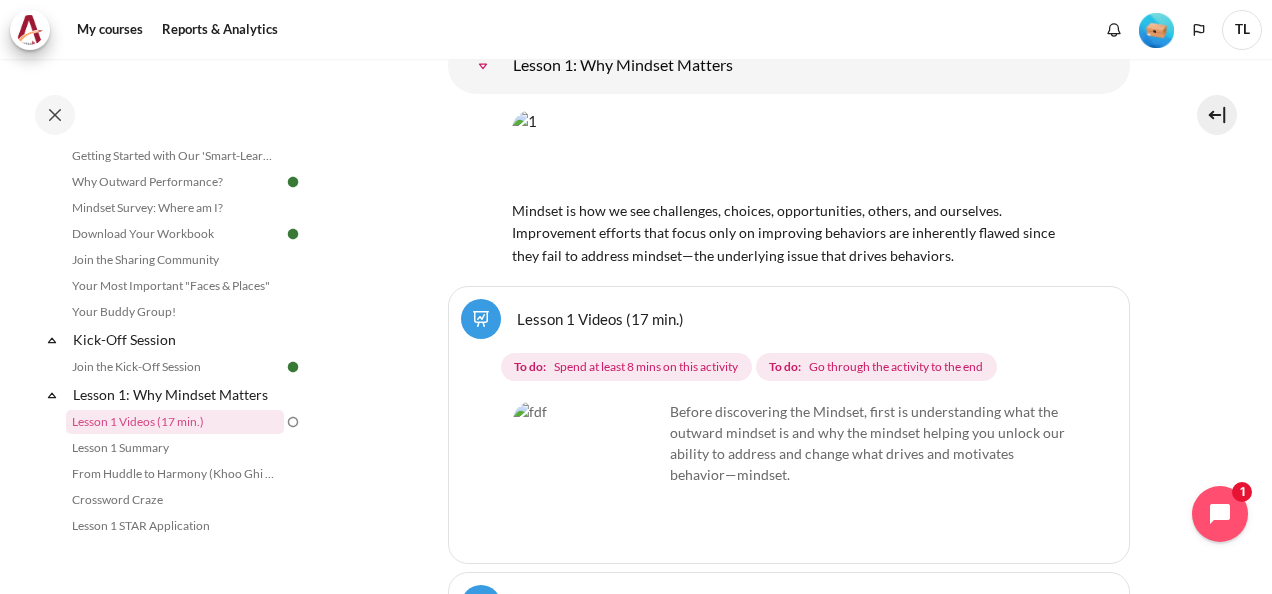 scroll, scrollTop: 1000, scrollLeft: 0, axis: vertical 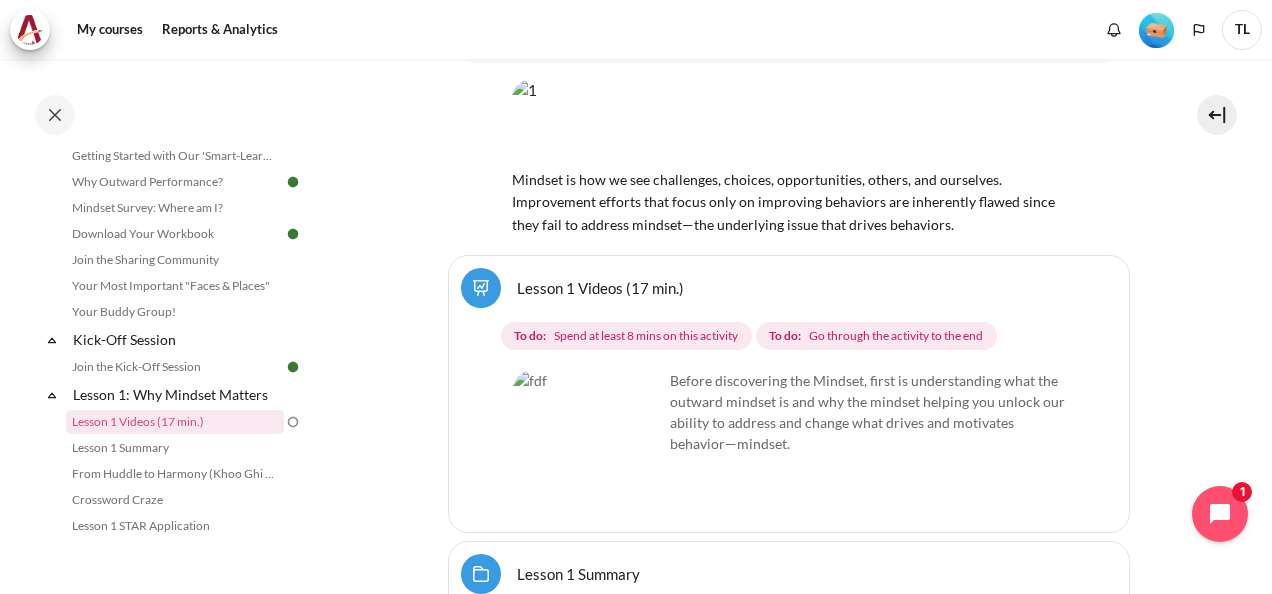 click at bounding box center (588, 445) 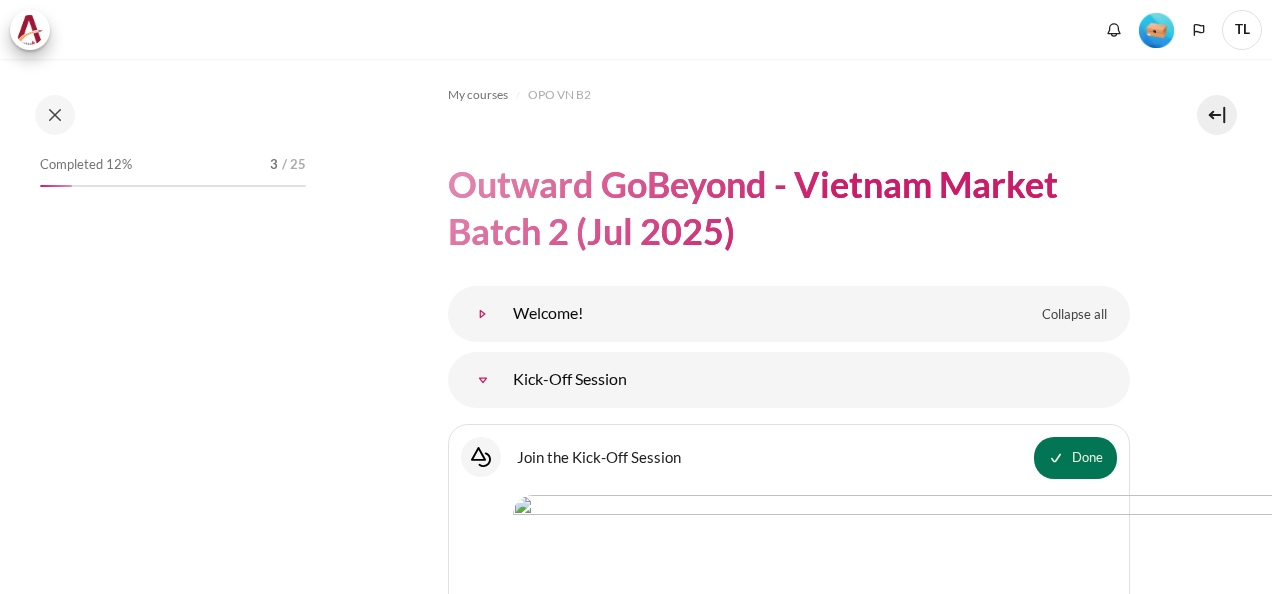 scroll, scrollTop: 0, scrollLeft: 0, axis: both 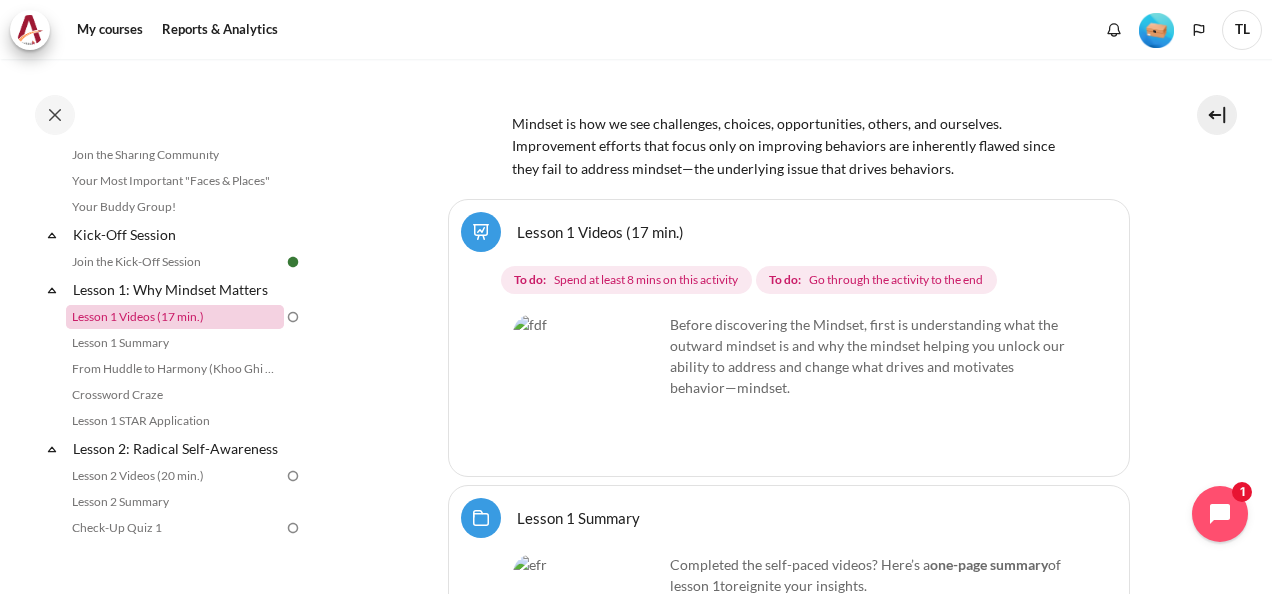 click on "Lesson 1 Videos (17 min.)" at bounding box center [175, 317] 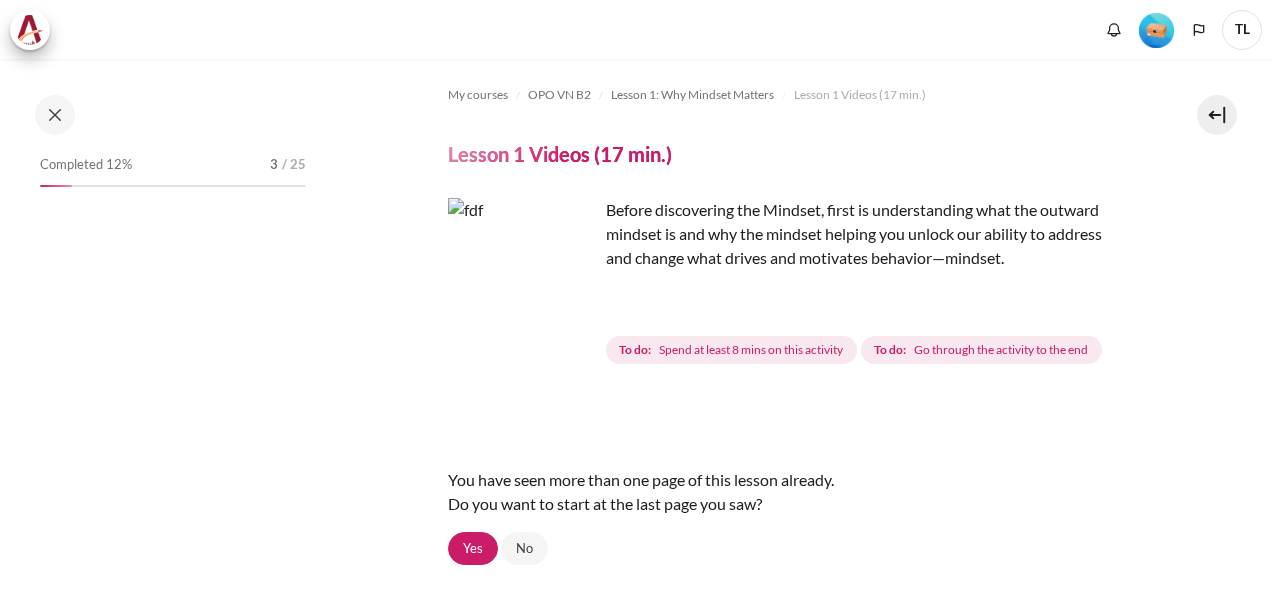 scroll, scrollTop: 0, scrollLeft: 0, axis: both 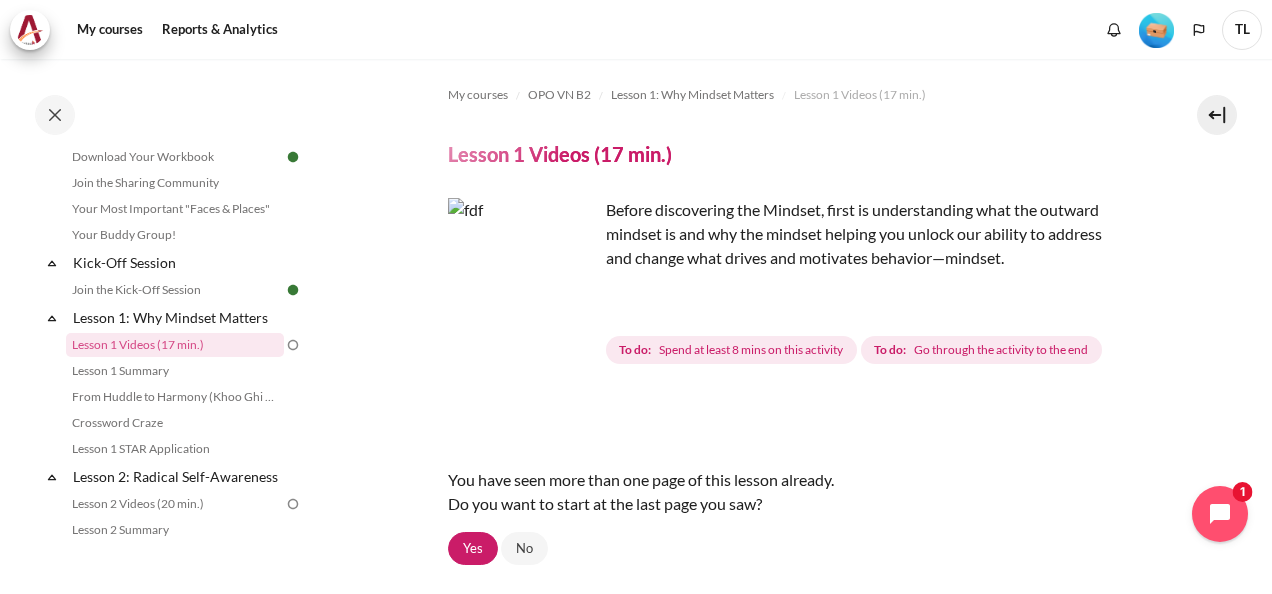 click at bounding box center (523, 273) 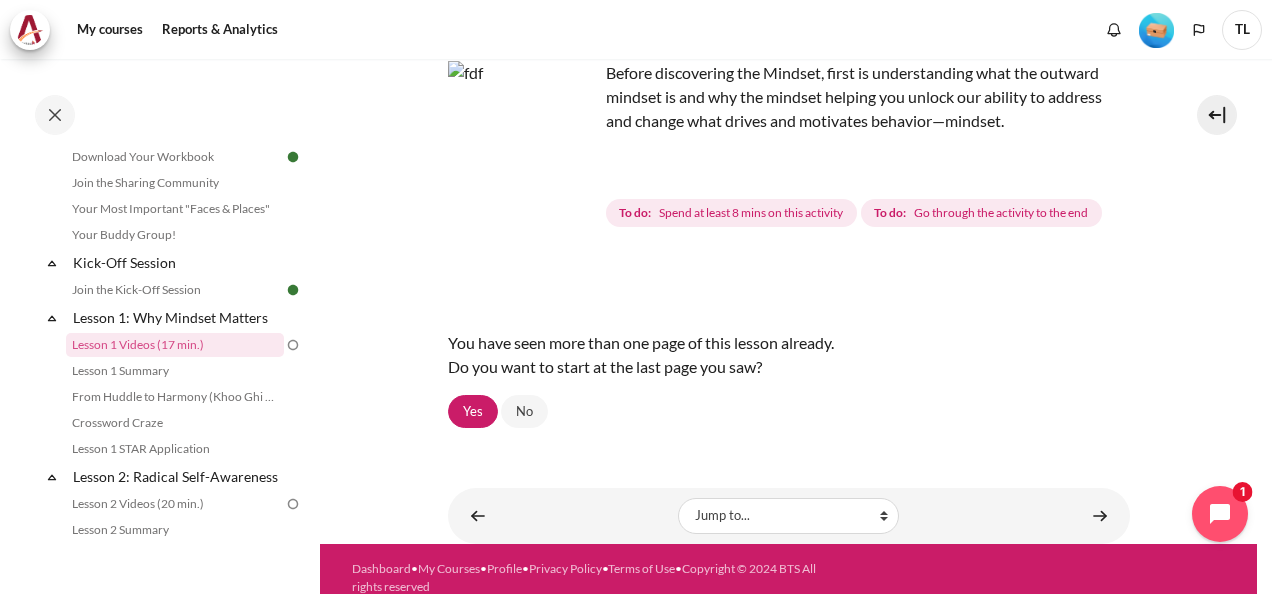 scroll, scrollTop: 154, scrollLeft: 0, axis: vertical 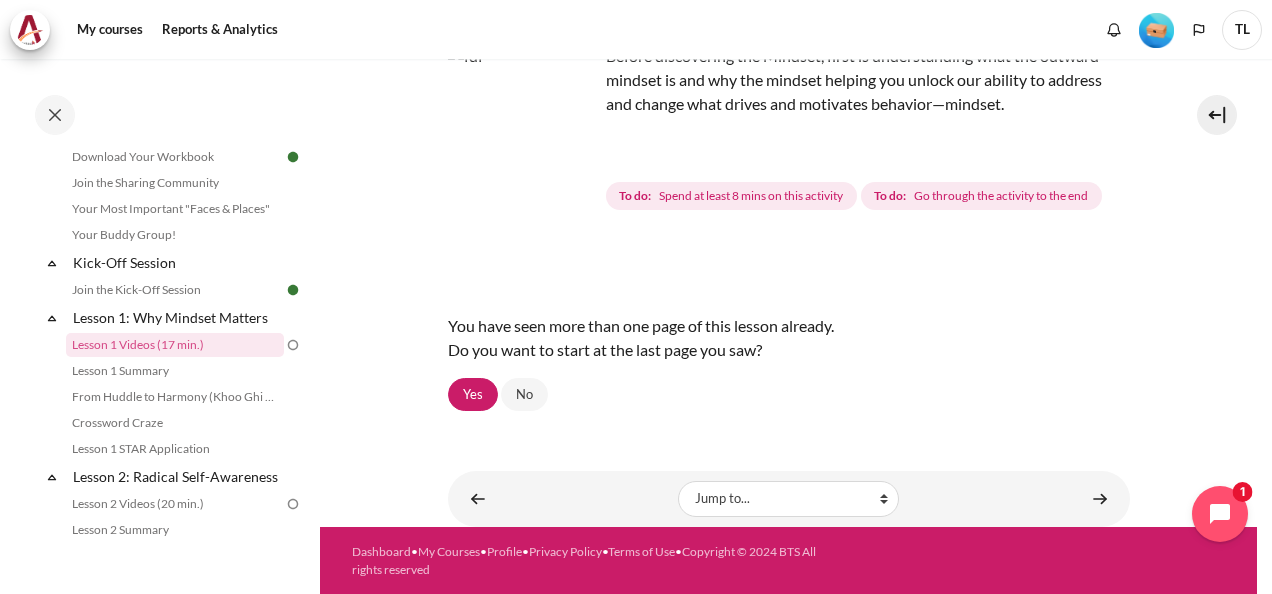 click at bounding box center [523, 119] 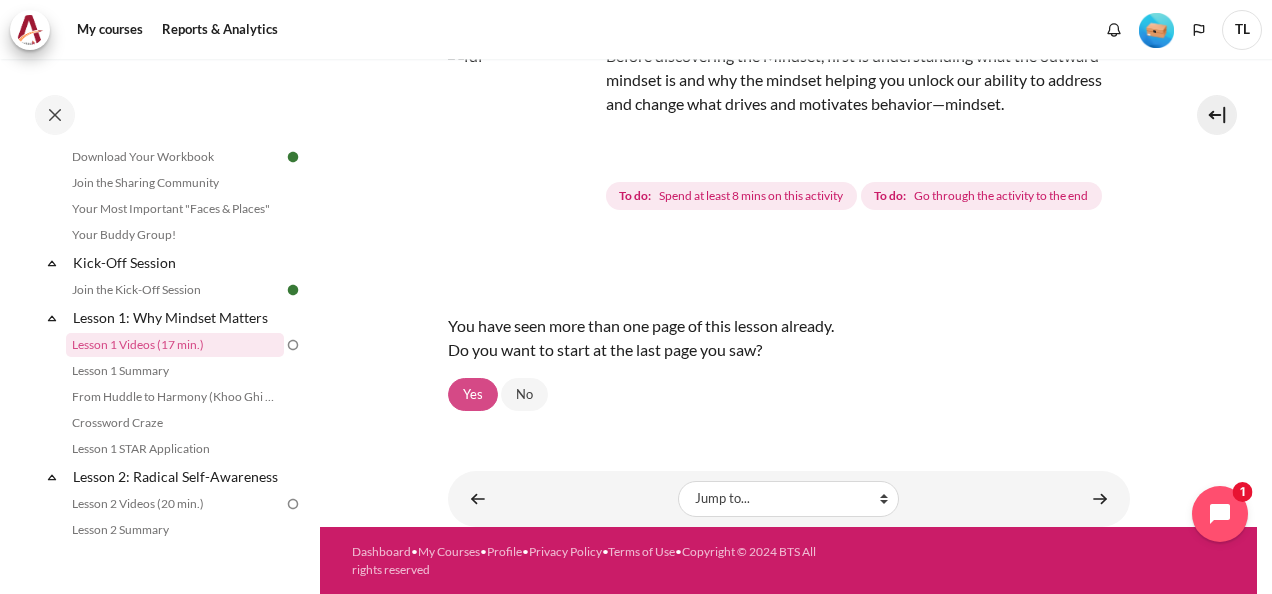 click on "Yes" at bounding box center (473, 395) 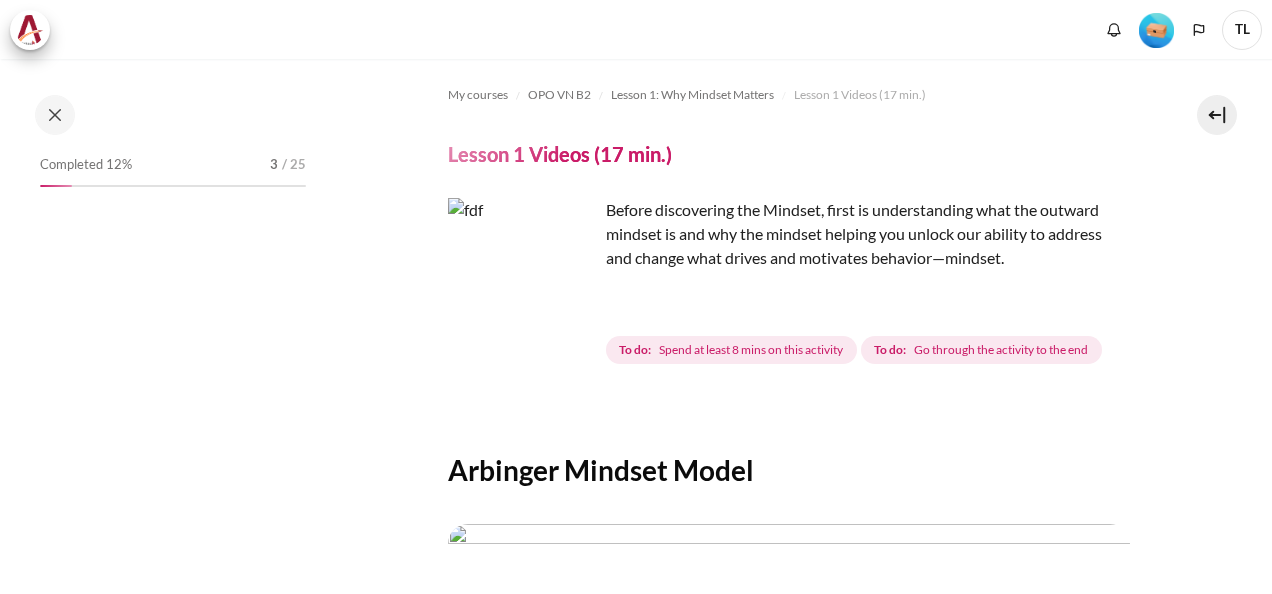 scroll, scrollTop: 0, scrollLeft: 0, axis: both 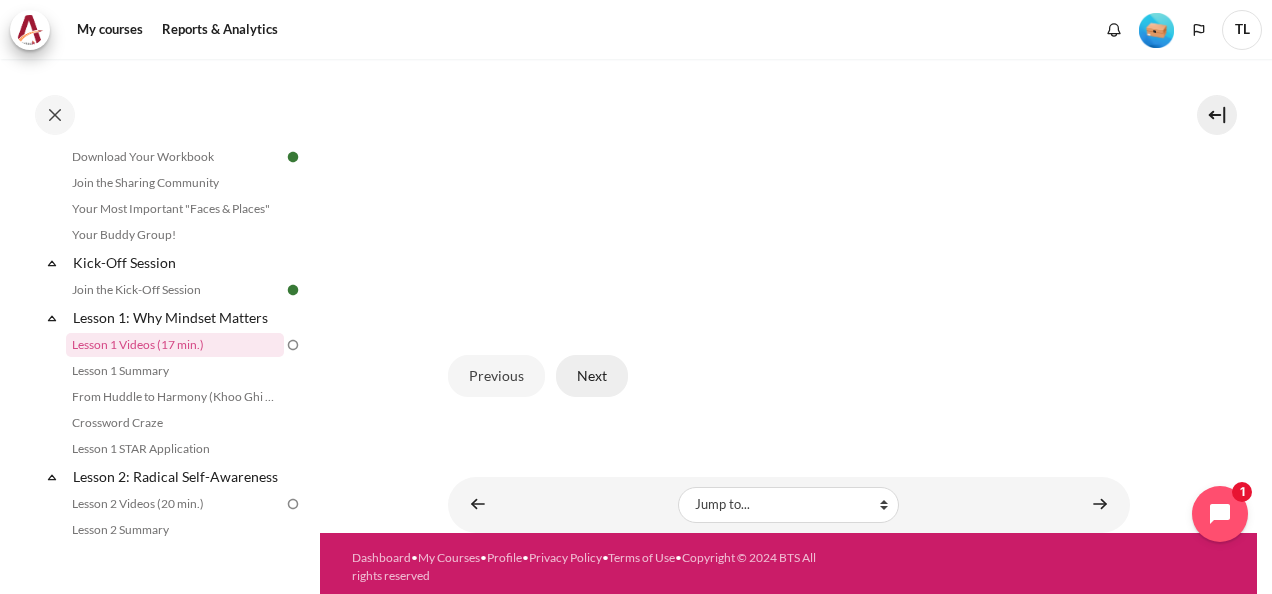 click on "Next" at bounding box center (592, 376) 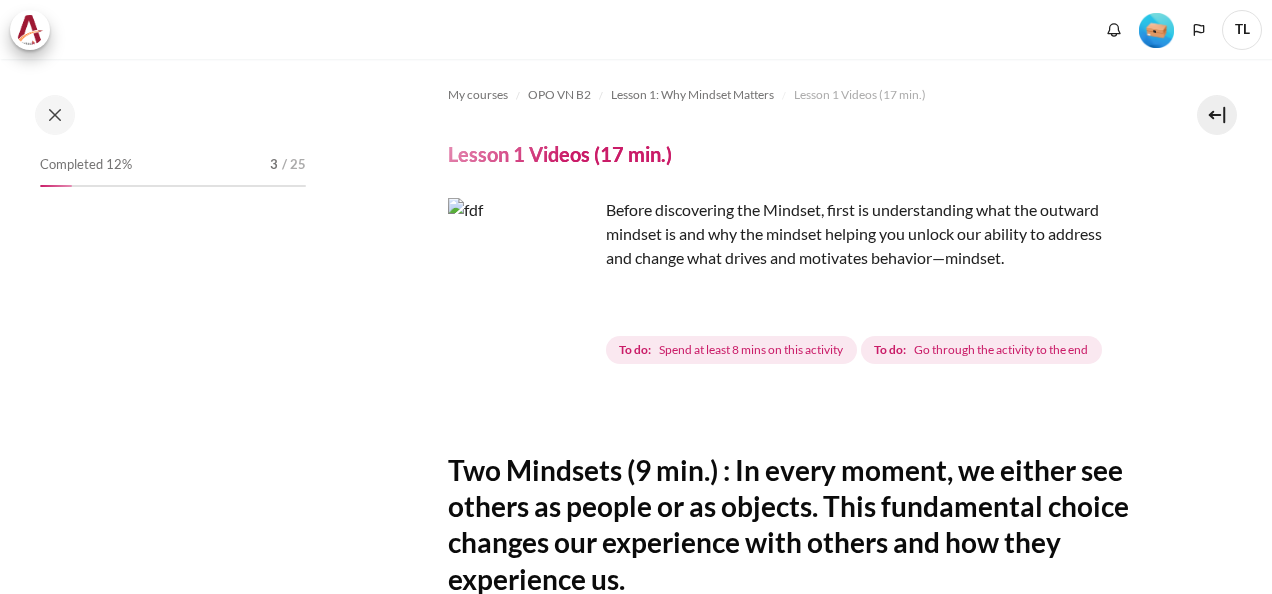 scroll, scrollTop: 0, scrollLeft: 0, axis: both 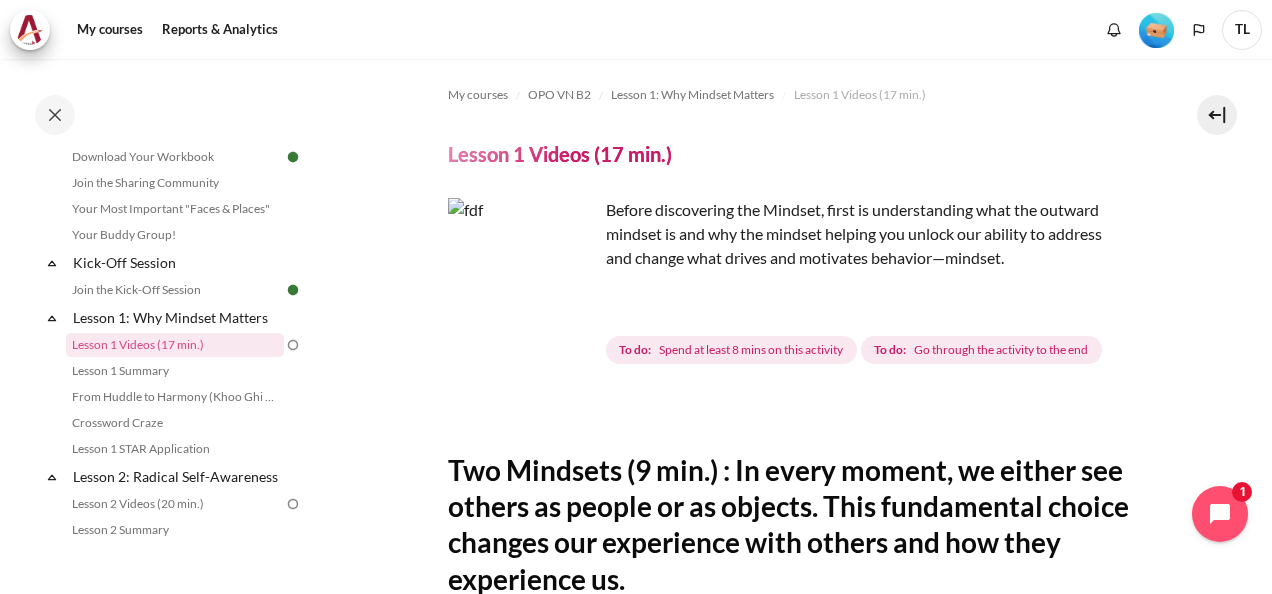 click at bounding box center [523, 273] 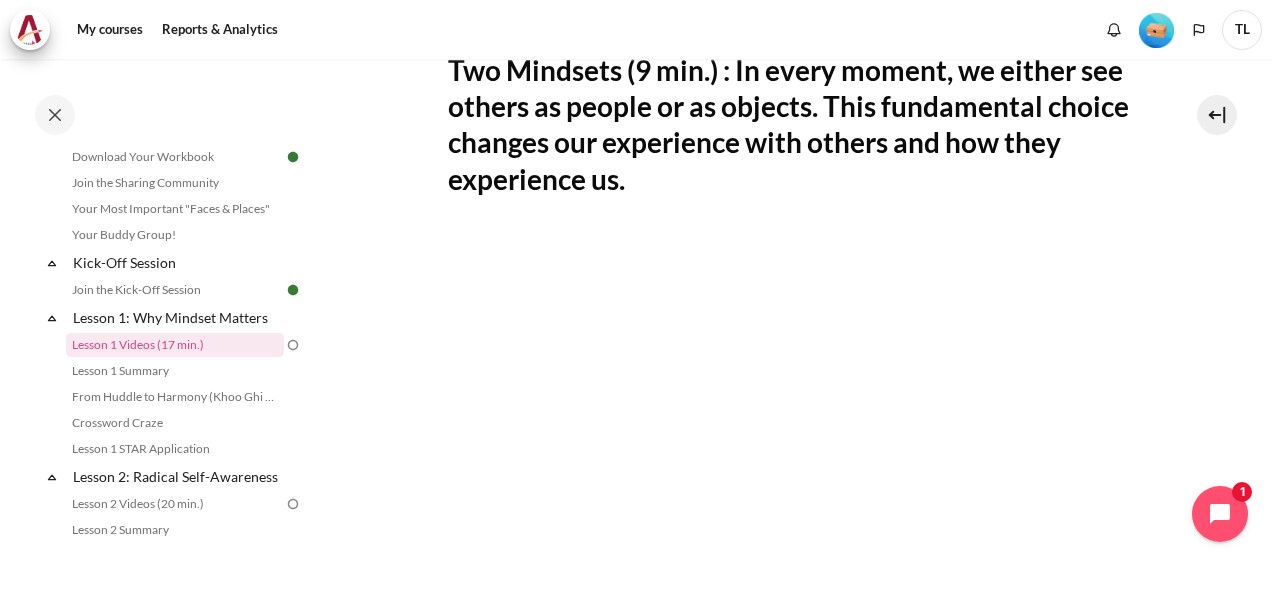 scroll, scrollTop: 896, scrollLeft: 0, axis: vertical 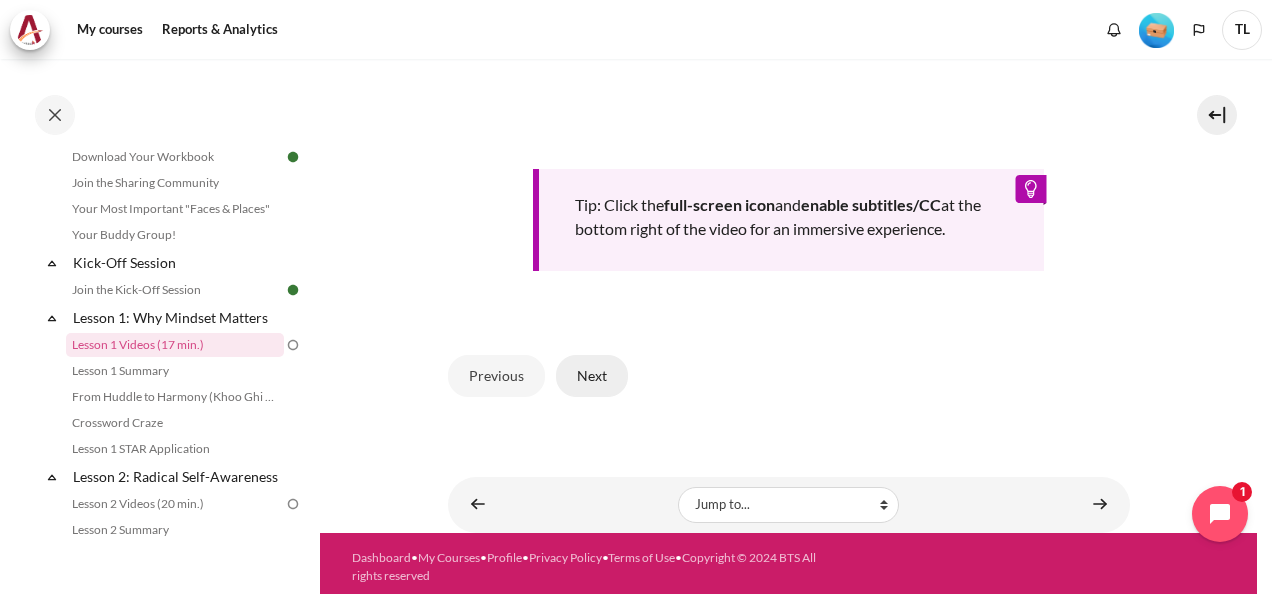 click on "Next" at bounding box center (592, 376) 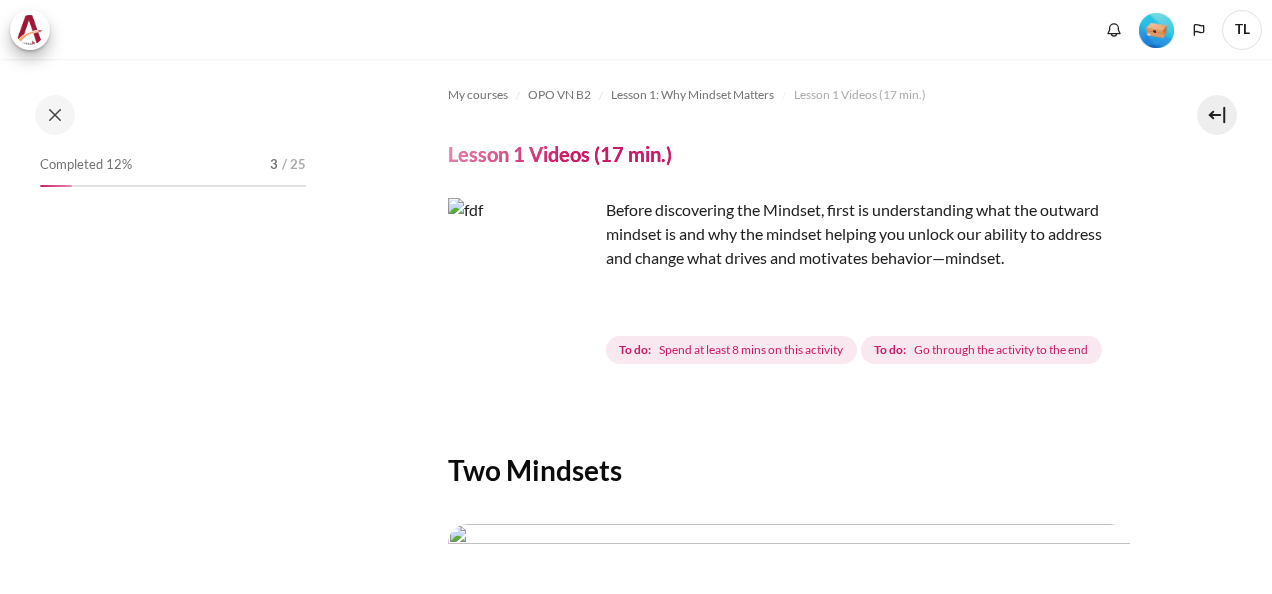 scroll, scrollTop: 0, scrollLeft: 0, axis: both 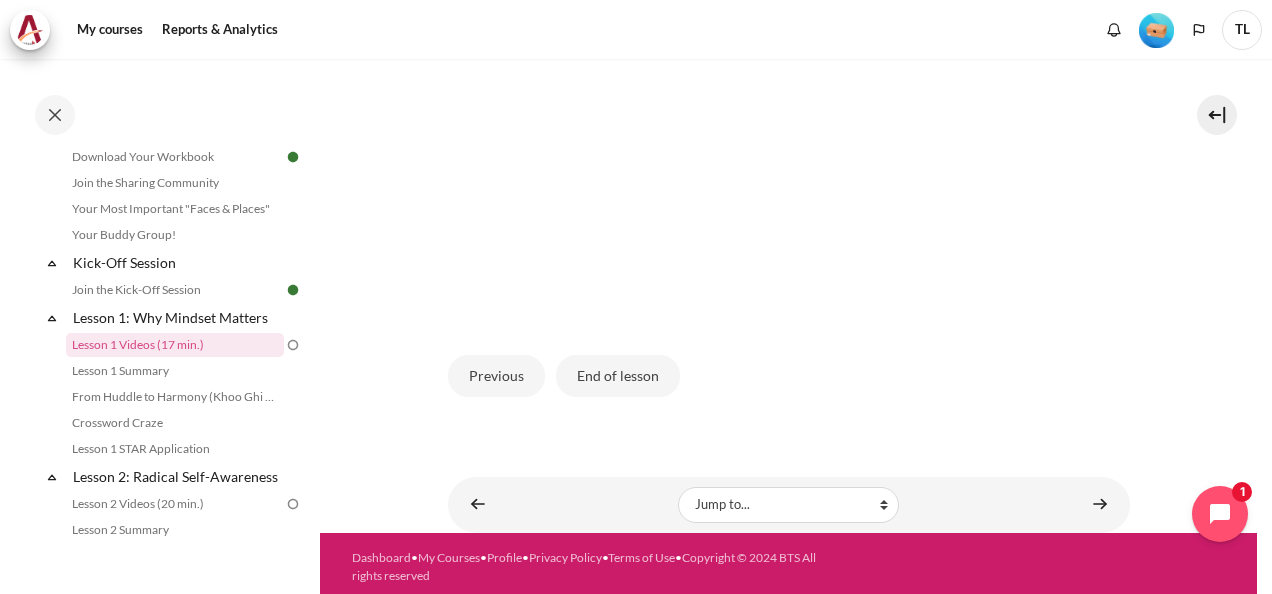 click at bounding box center (789, 124) 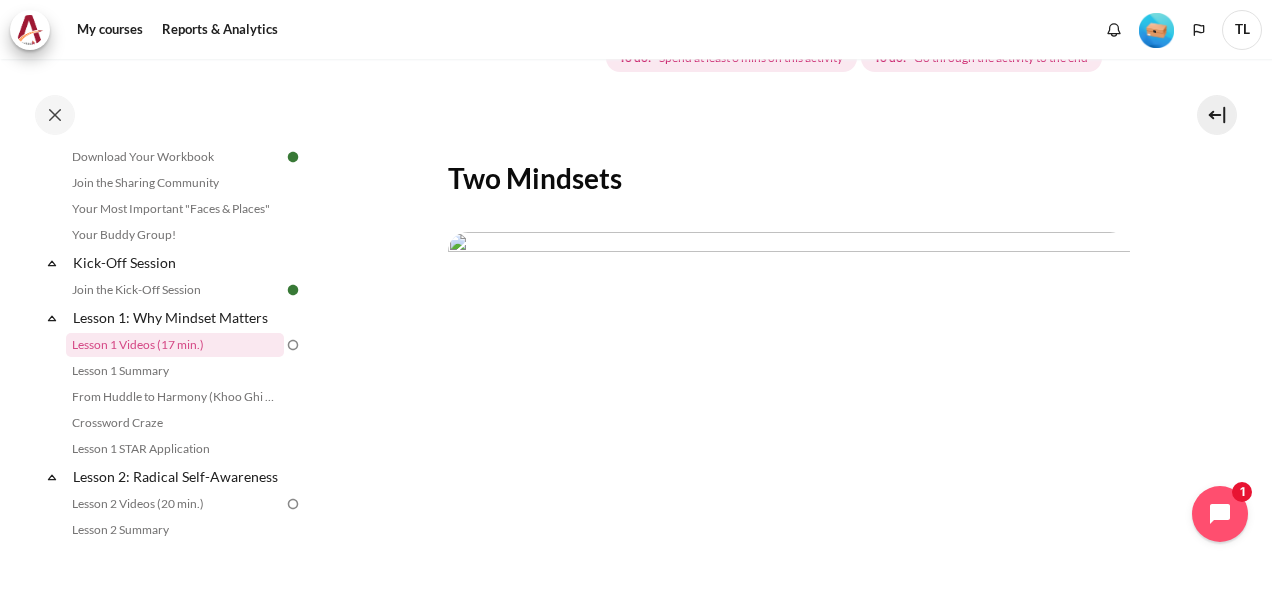 scroll, scrollTop: 0, scrollLeft: 0, axis: both 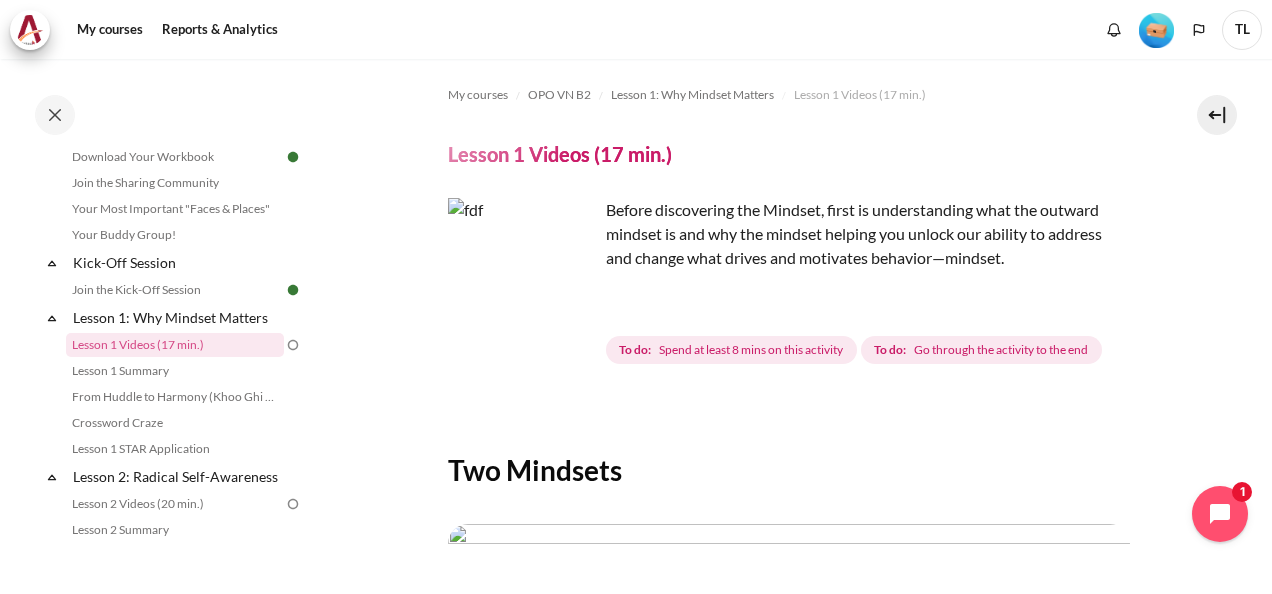 click at bounding box center (523, 273) 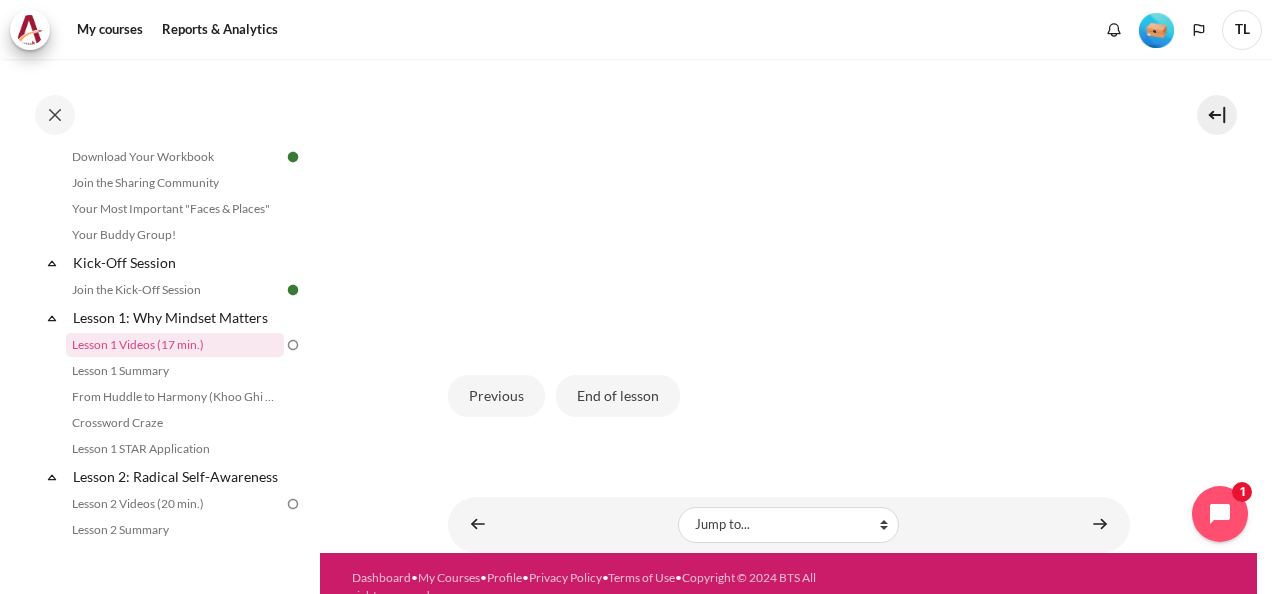 scroll, scrollTop: 592, scrollLeft: 0, axis: vertical 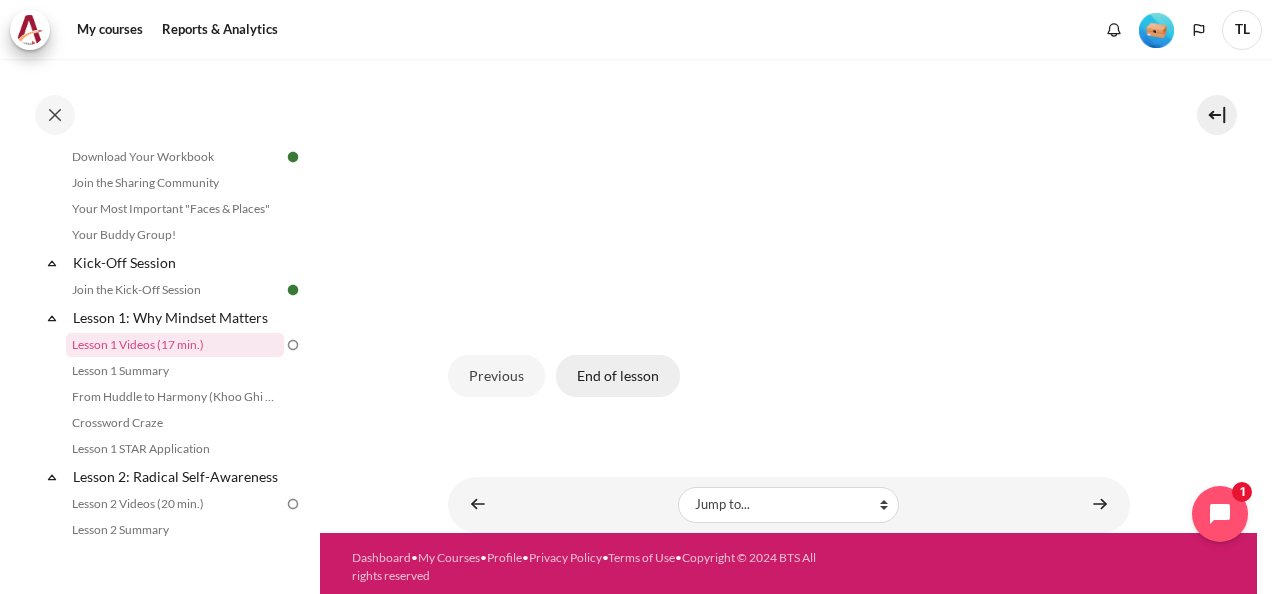 click on "End of lesson" at bounding box center [618, 376] 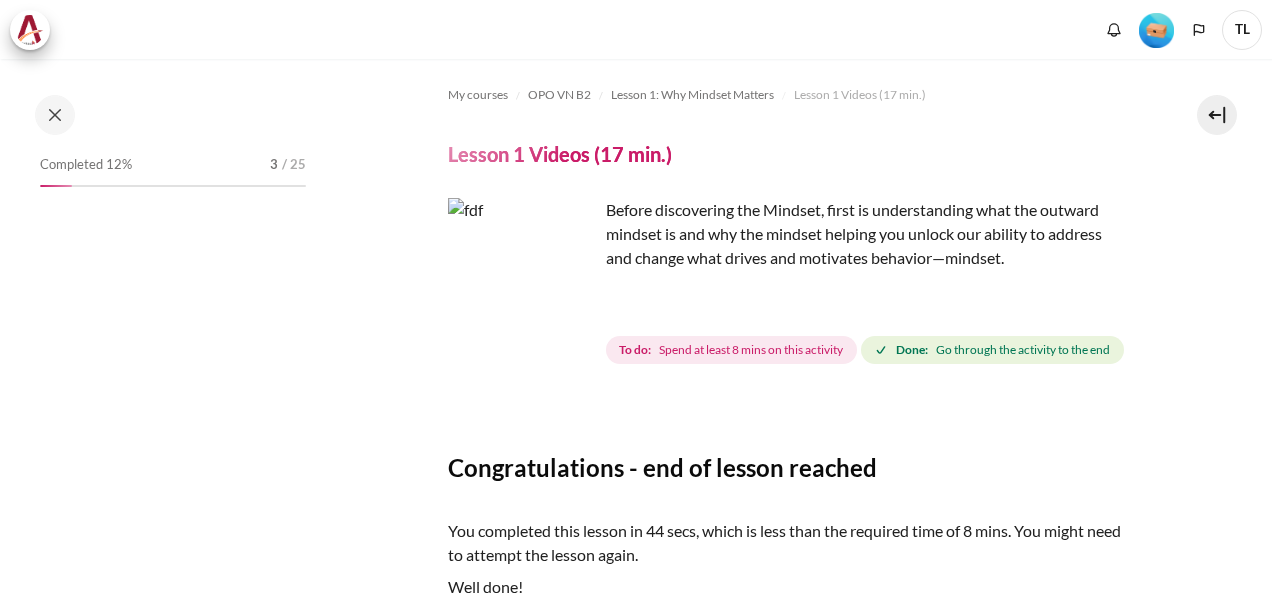 scroll, scrollTop: 0, scrollLeft: 0, axis: both 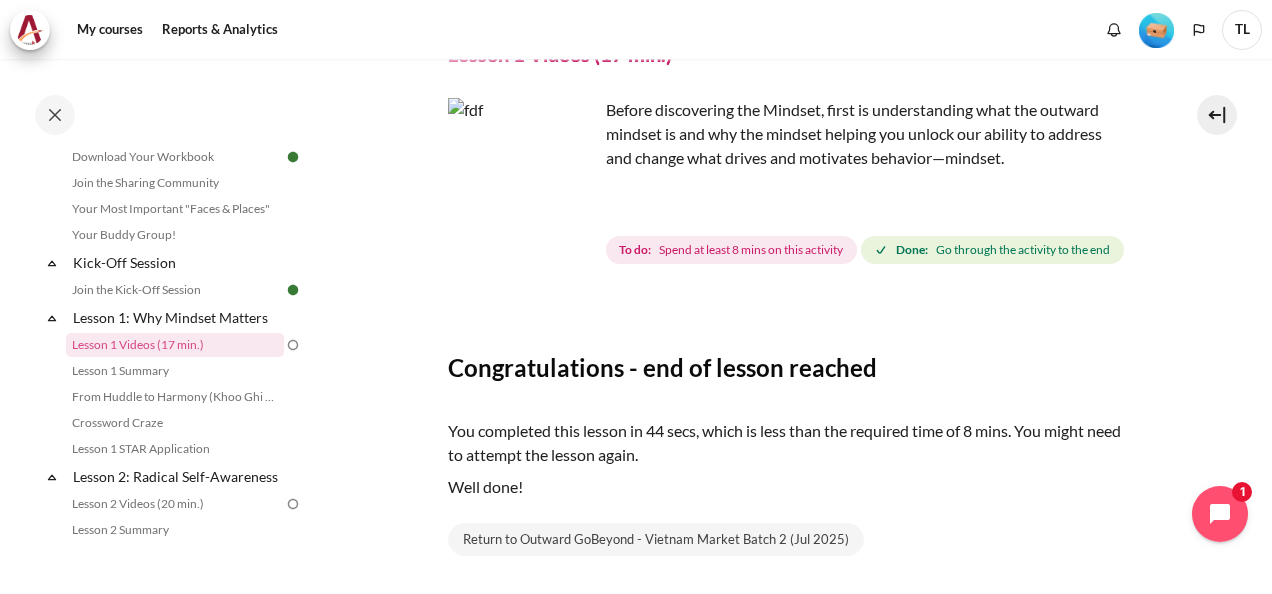 click at bounding box center (523, 173) 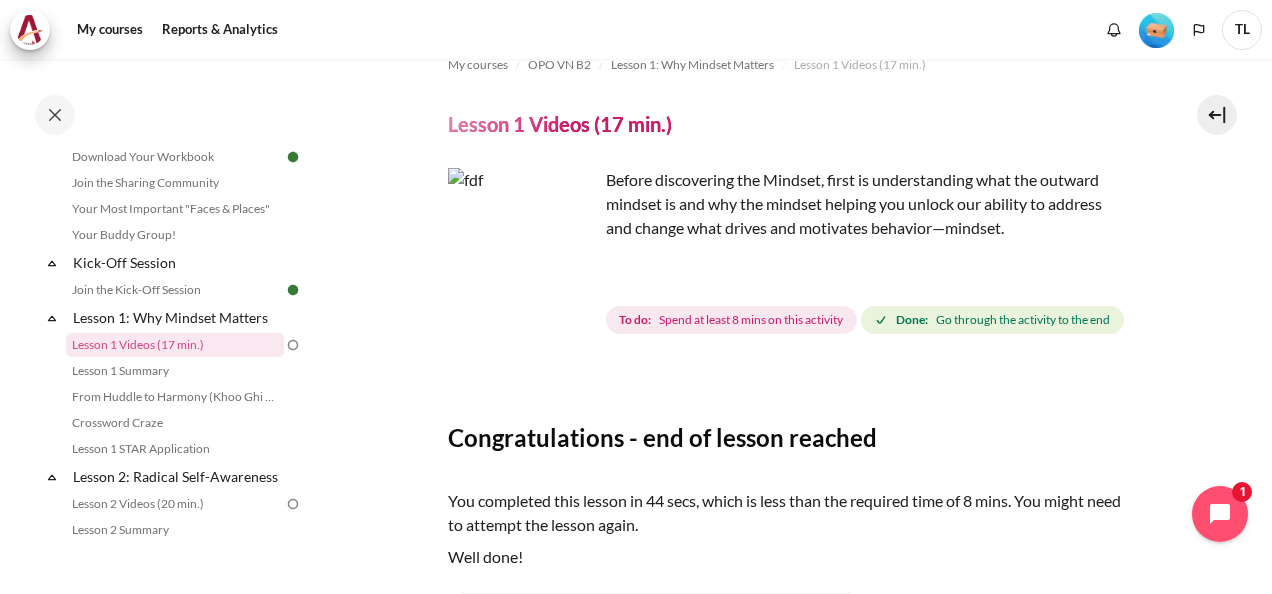 scroll, scrollTop: 0, scrollLeft: 0, axis: both 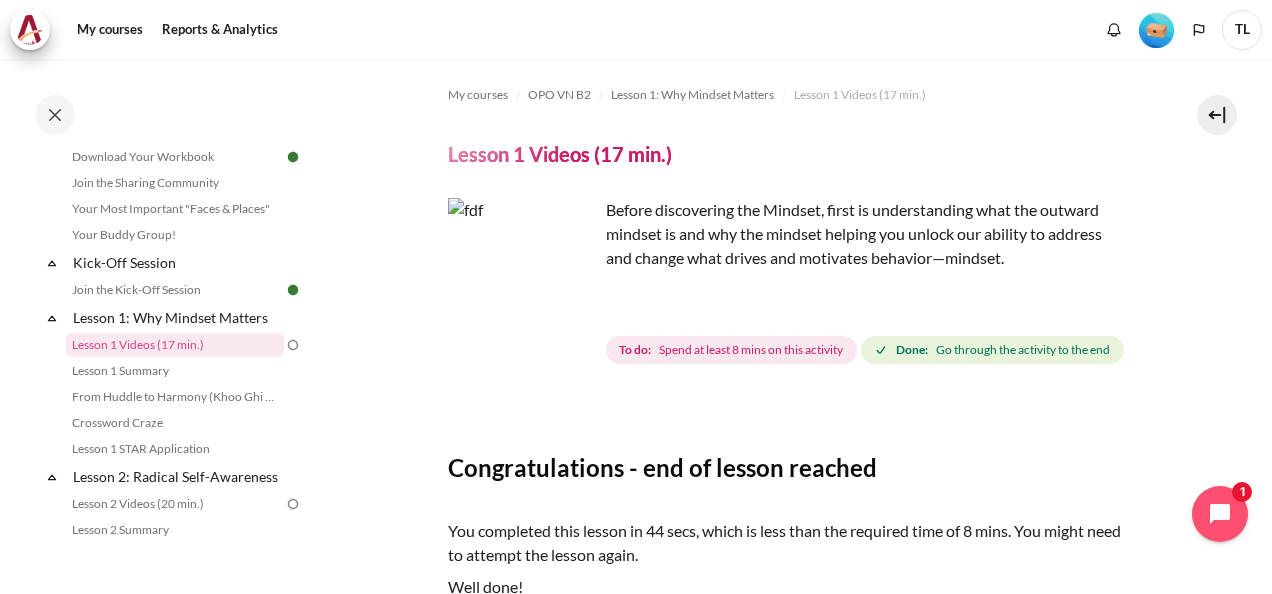 click at bounding box center [523, 273] 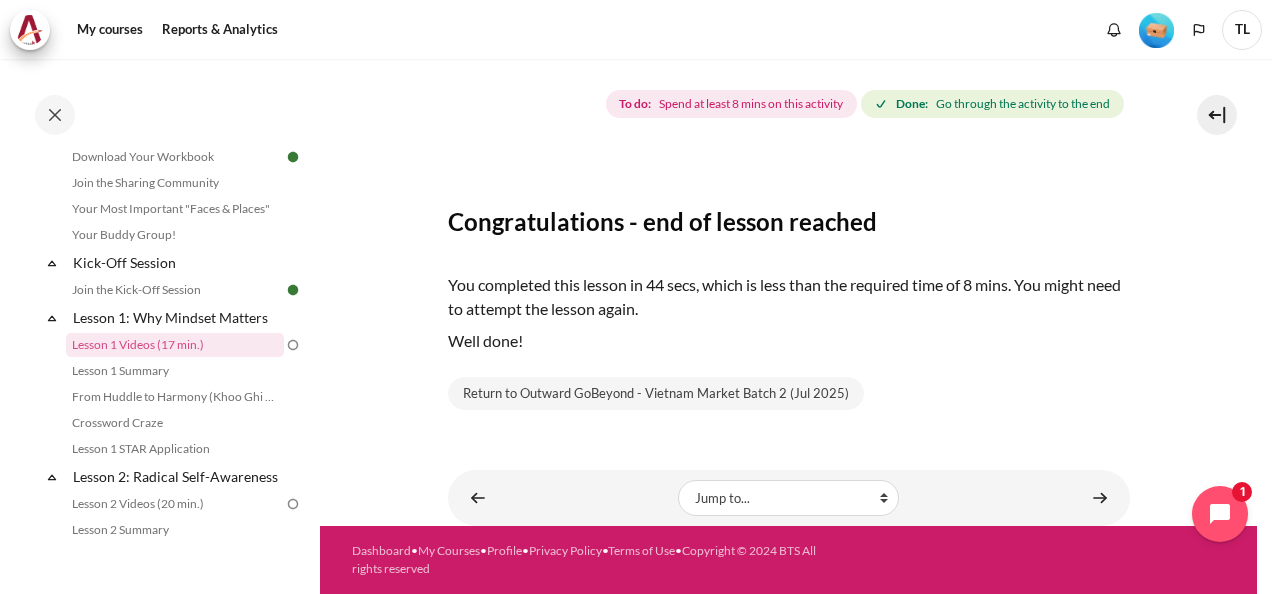 scroll, scrollTop: 0, scrollLeft: 0, axis: both 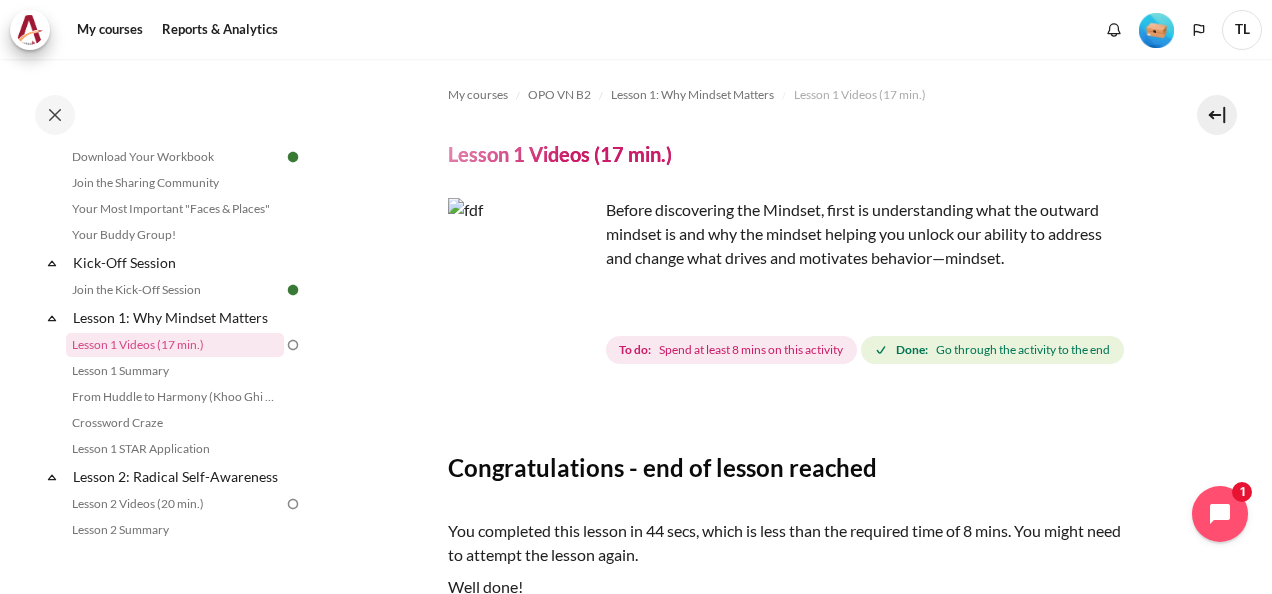 click at bounding box center [523, 273] 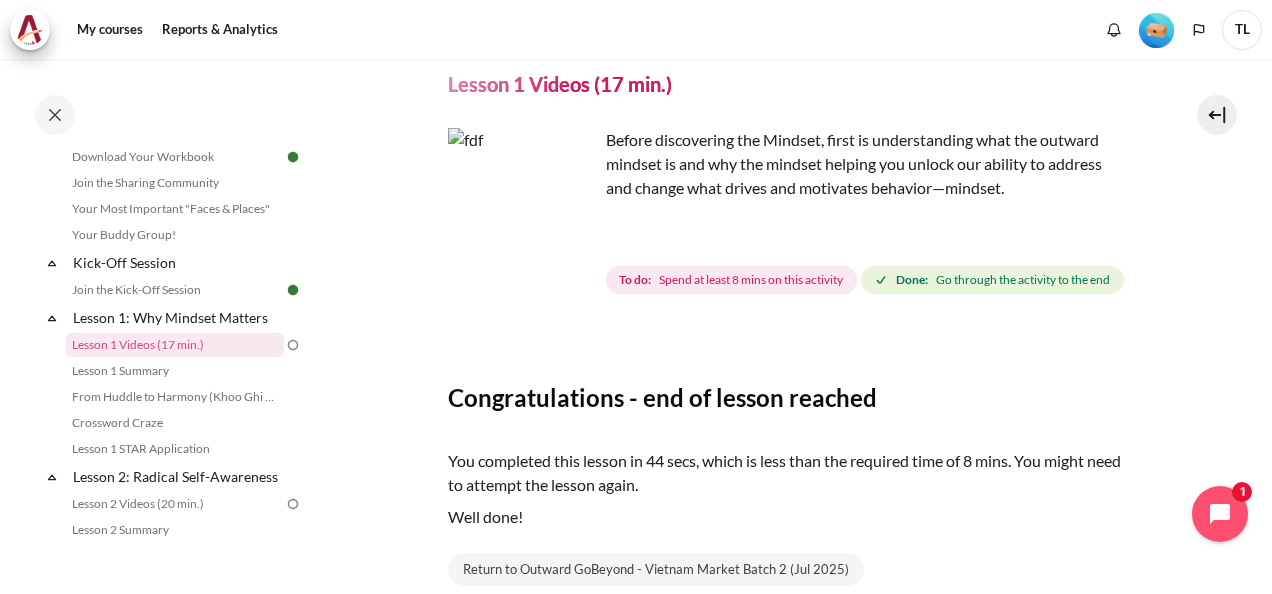 scroll, scrollTop: 100, scrollLeft: 0, axis: vertical 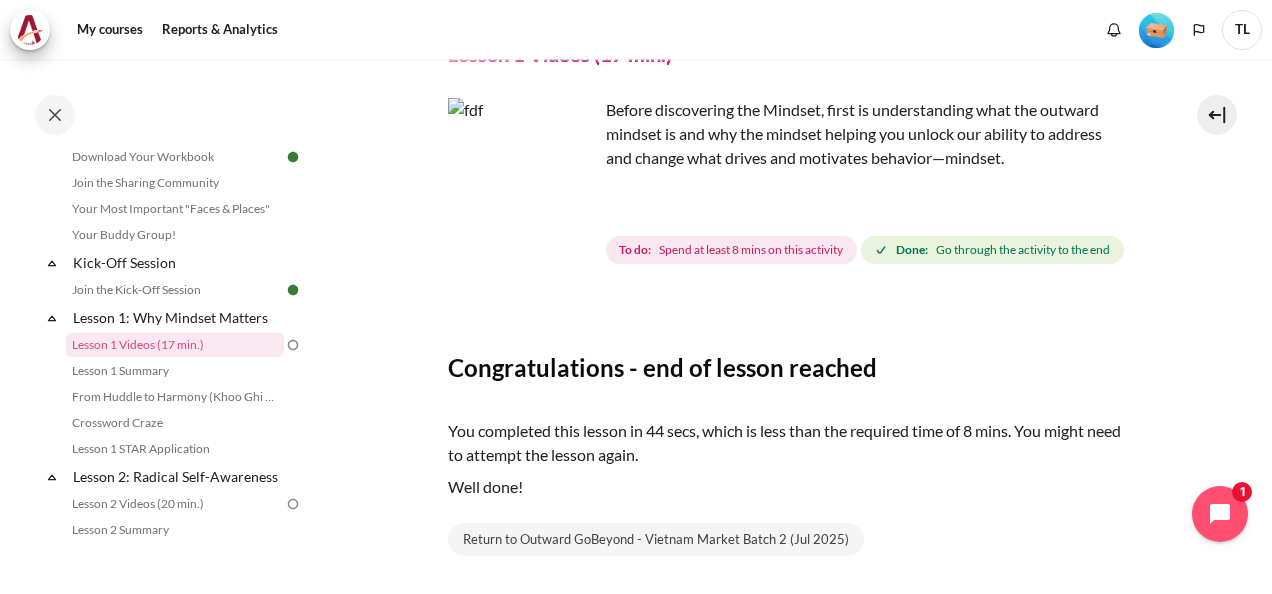 click on "Spend at least 8 mins on this activity" at bounding box center (751, 250) 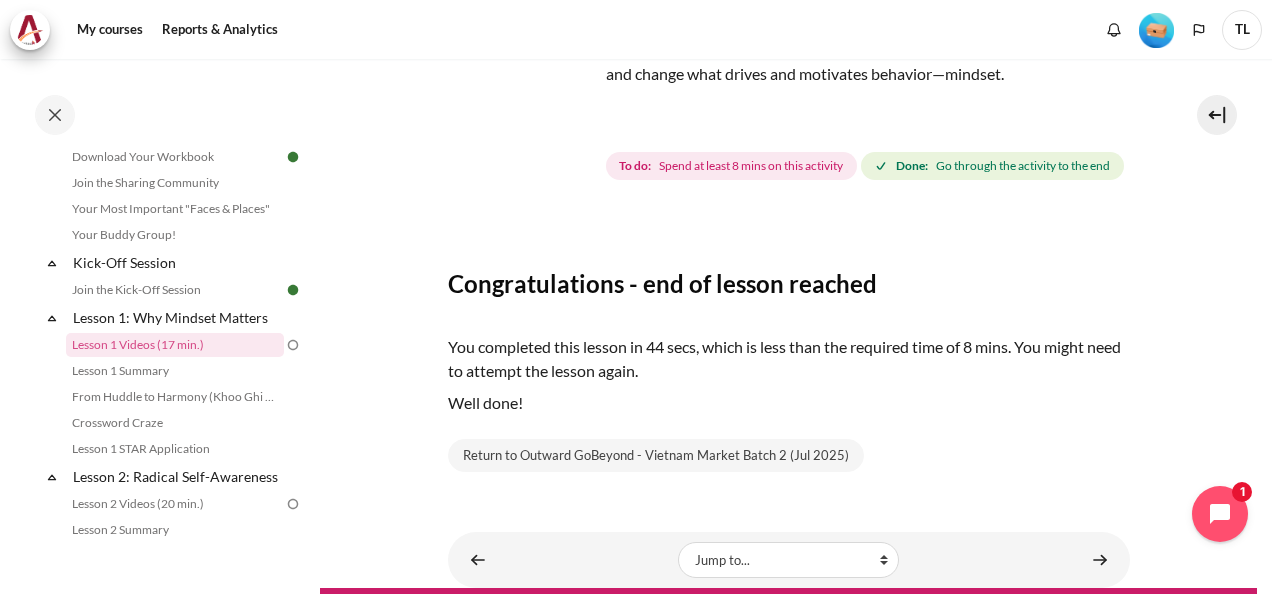scroll, scrollTop: 280, scrollLeft: 0, axis: vertical 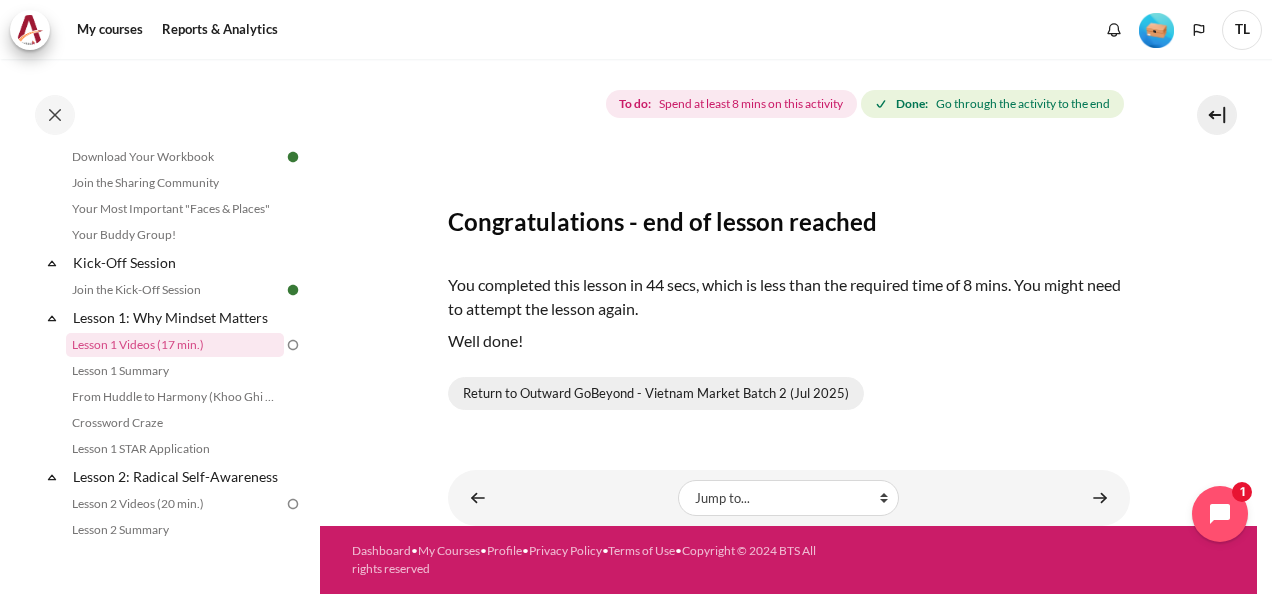 click on "Return to Outward GoBeyond - Vietnam Market Batch 2 (Jul 2025)" at bounding box center (656, 394) 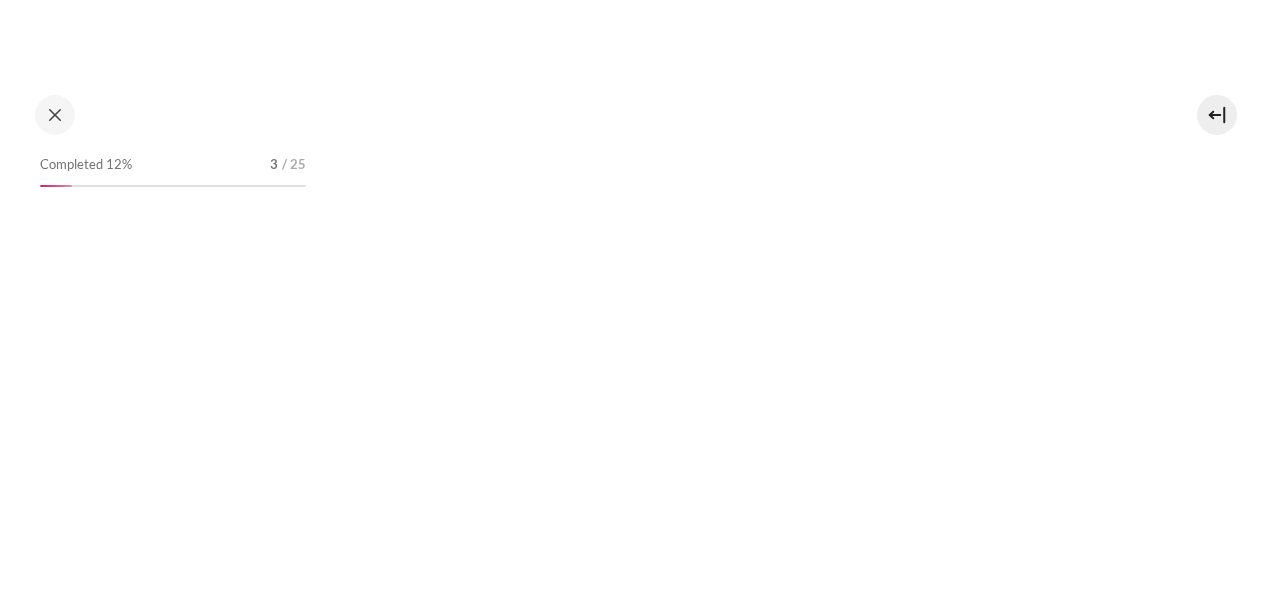 scroll, scrollTop: 0, scrollLeft: 0, axis: both 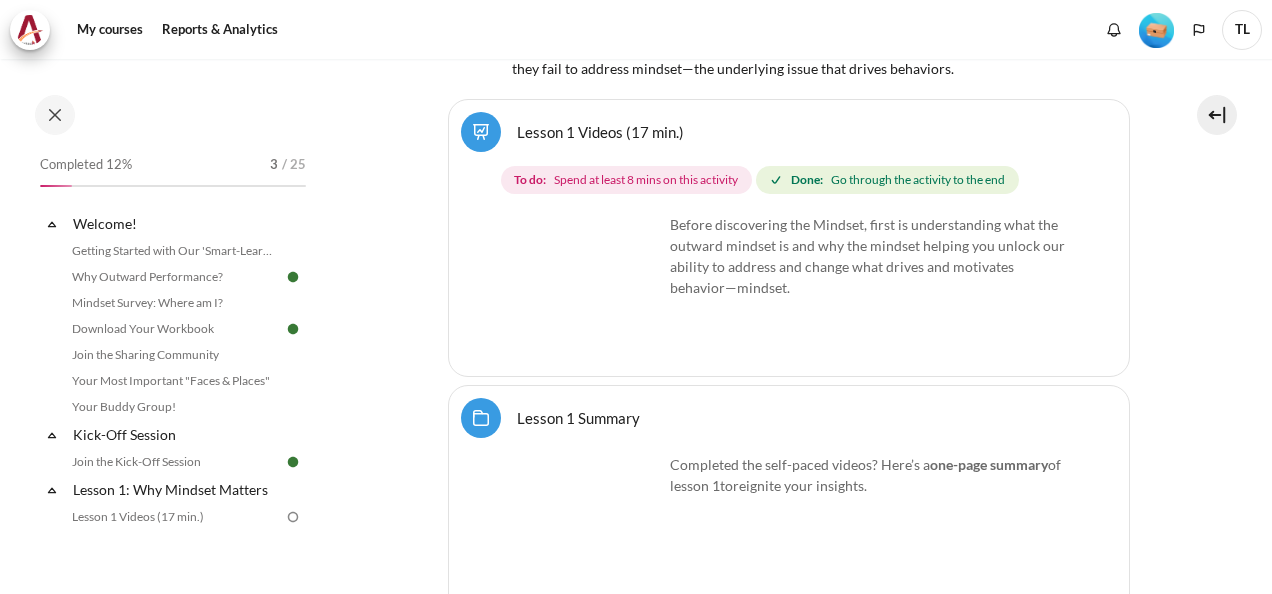 click at bounding box center [588, 289] 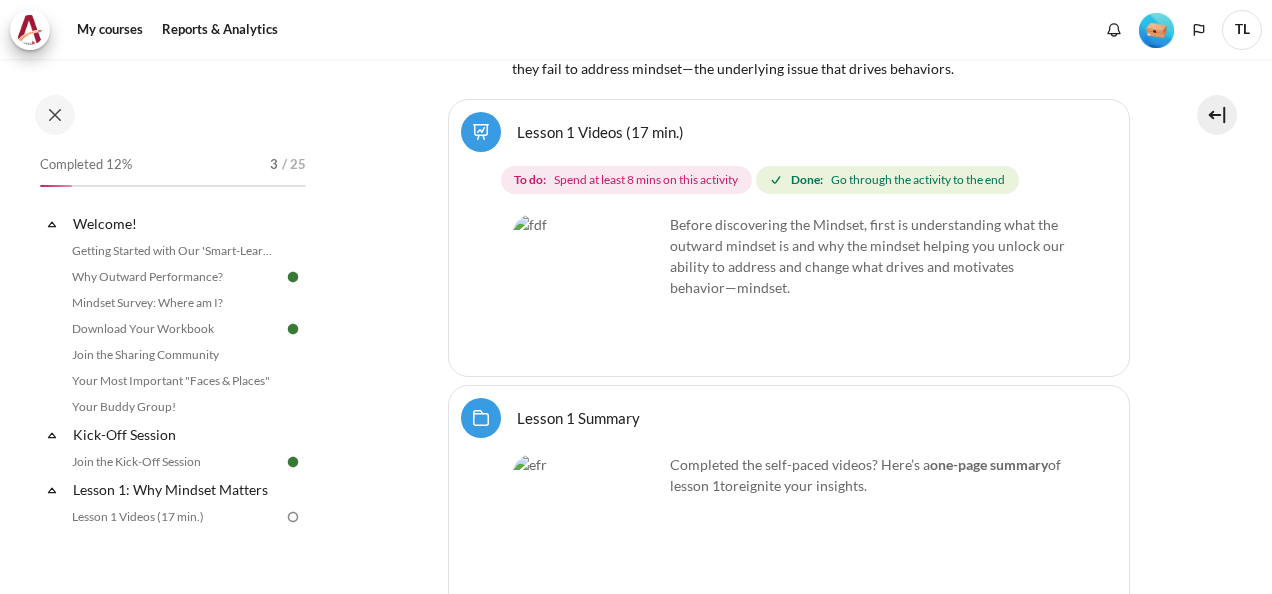 scroll, scrollTop: 97, scrollLeft: 0, axis: vertical 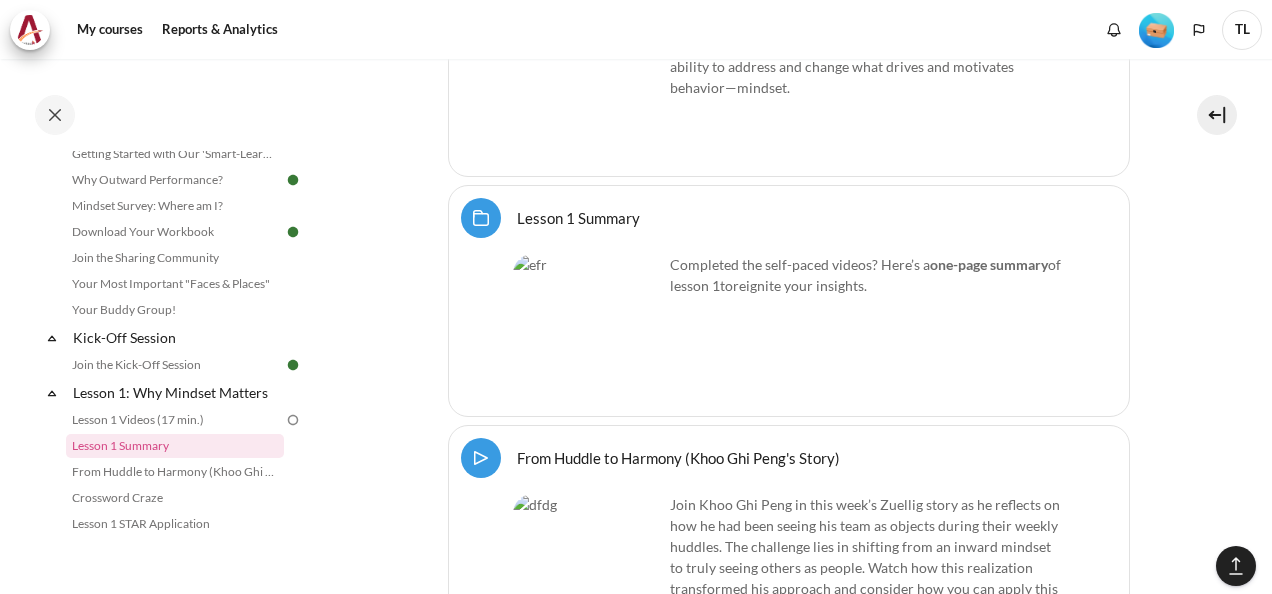 click at bounding box center (588, 329) 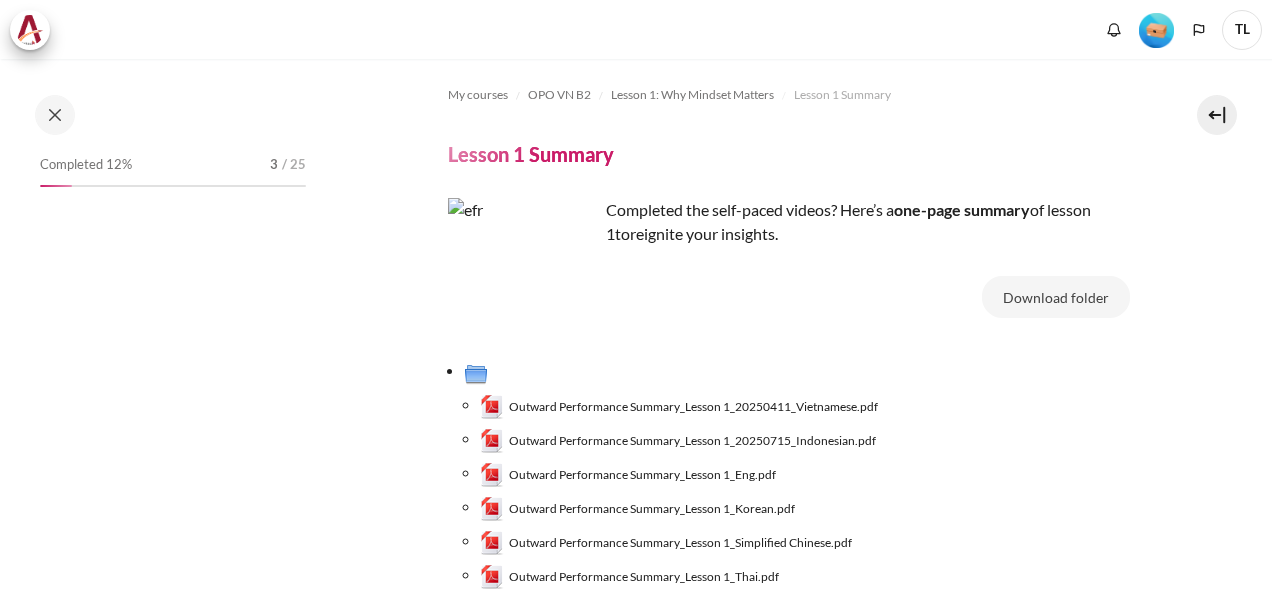 scroll, scrollTop: 0, scrollLeft: 0, axis: both 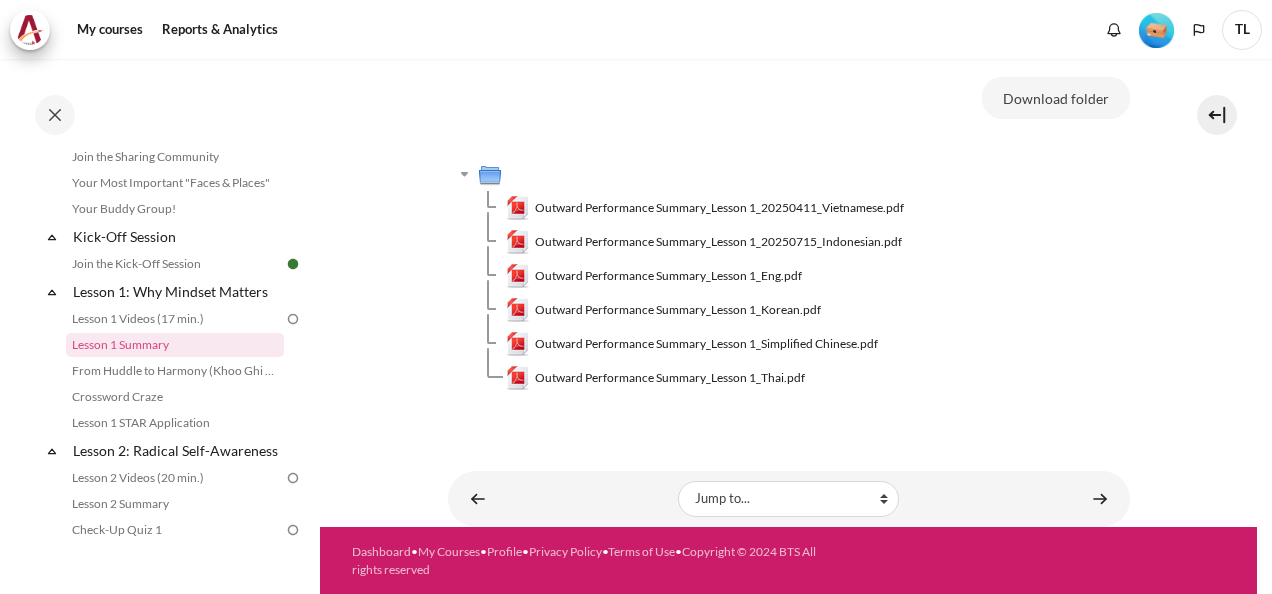 click at bounding box center (293, 319) 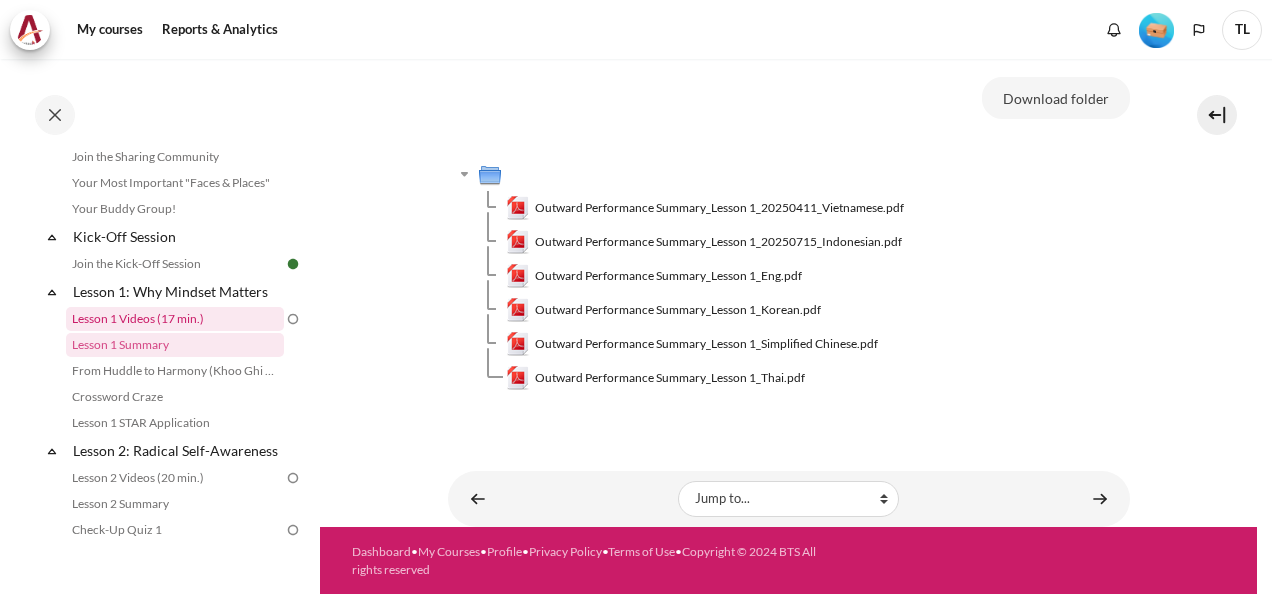 click on "Lesson 1 Videos (17 min.)" at bounding box center [175, 319] 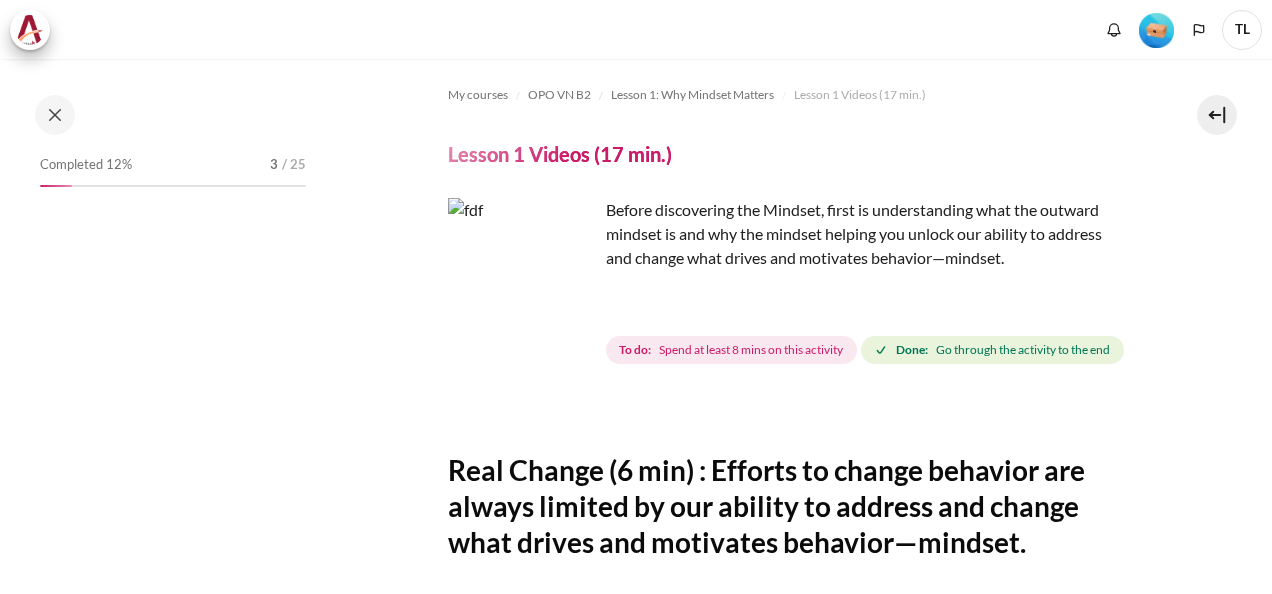 scroll, scrollTop: 0, scrollLeft: 0, axis: both 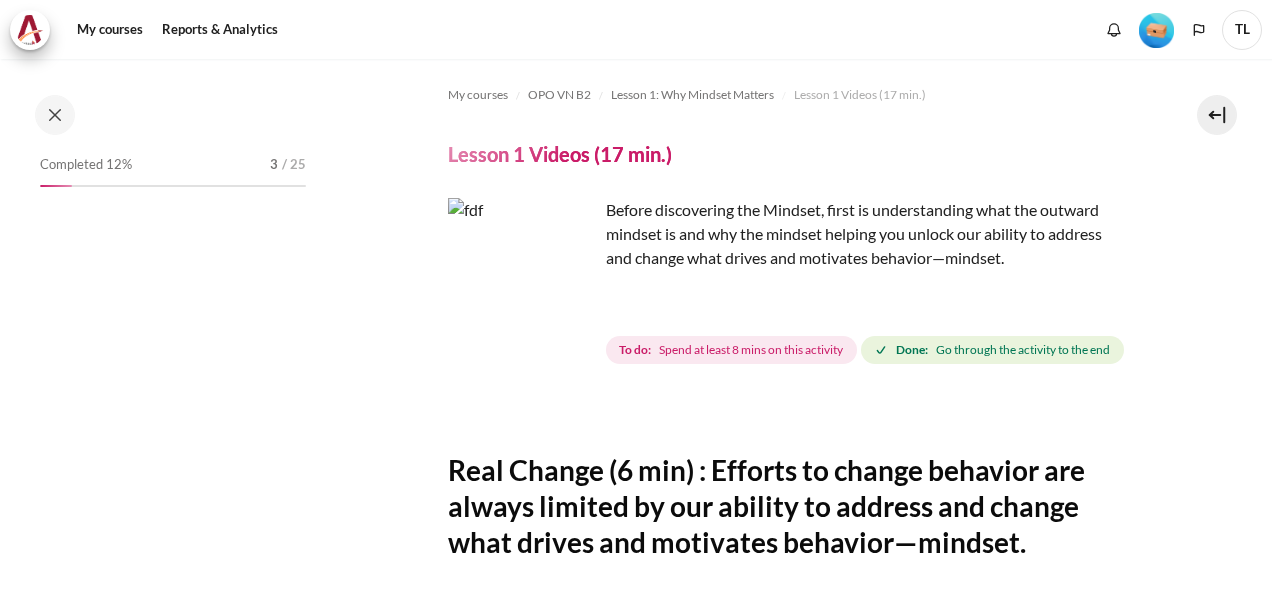 click at bounding box center (523, 273) 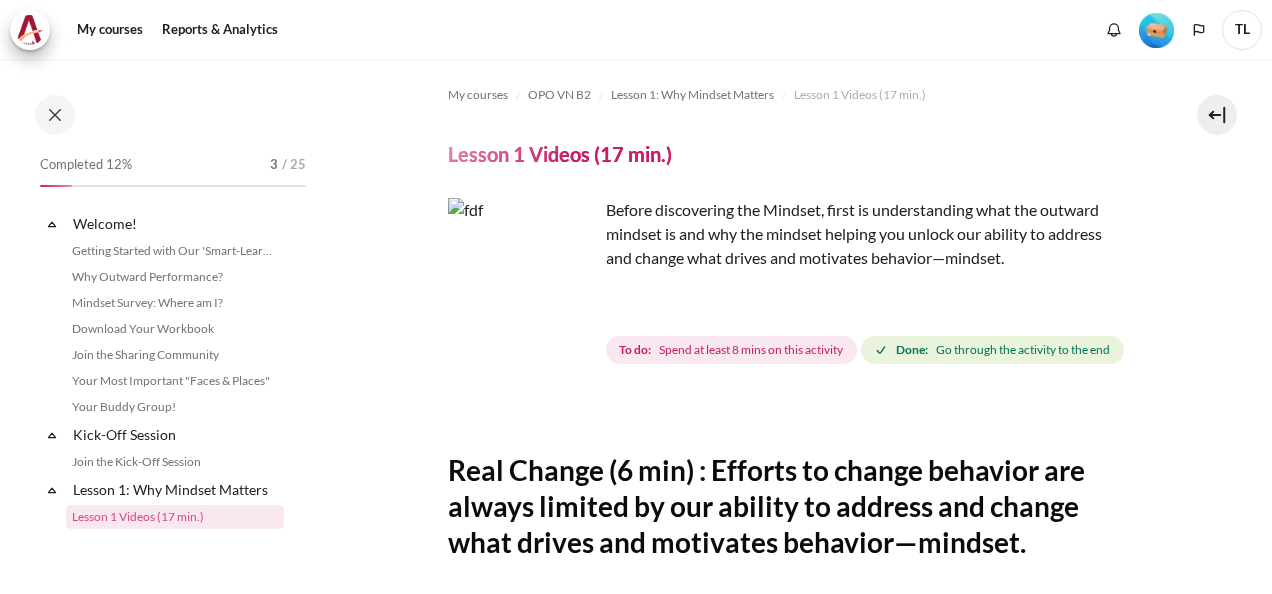 scroll, scrollTop: 172, scrollLeft: 0, axis: vertical 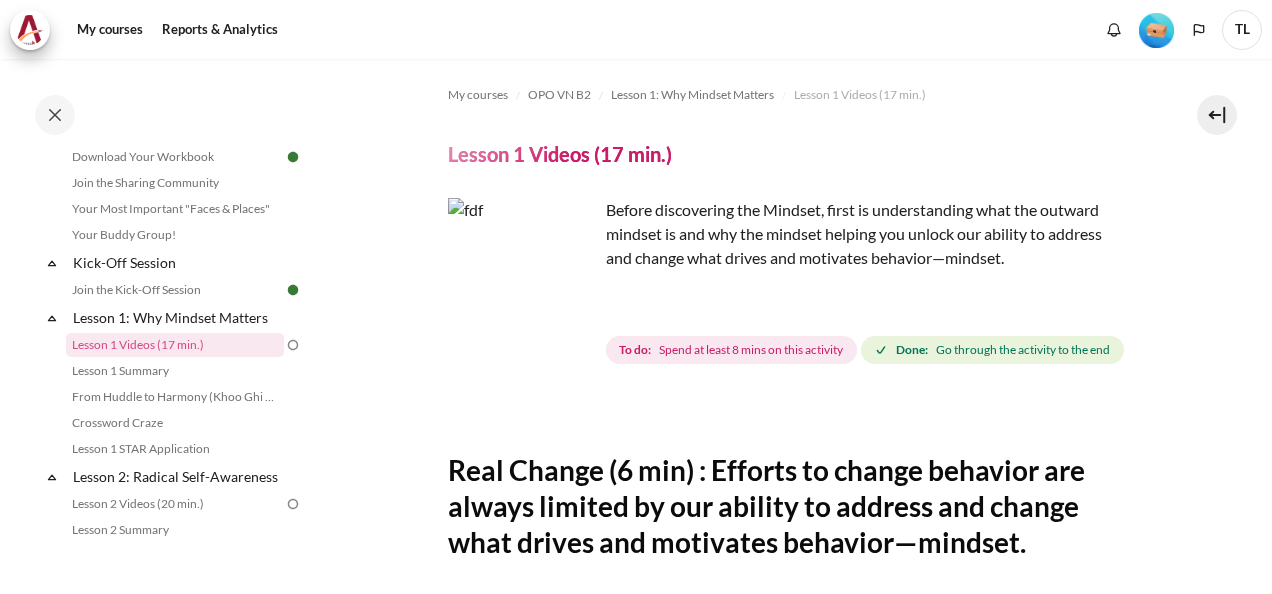 click at bounding box center [523, 273] 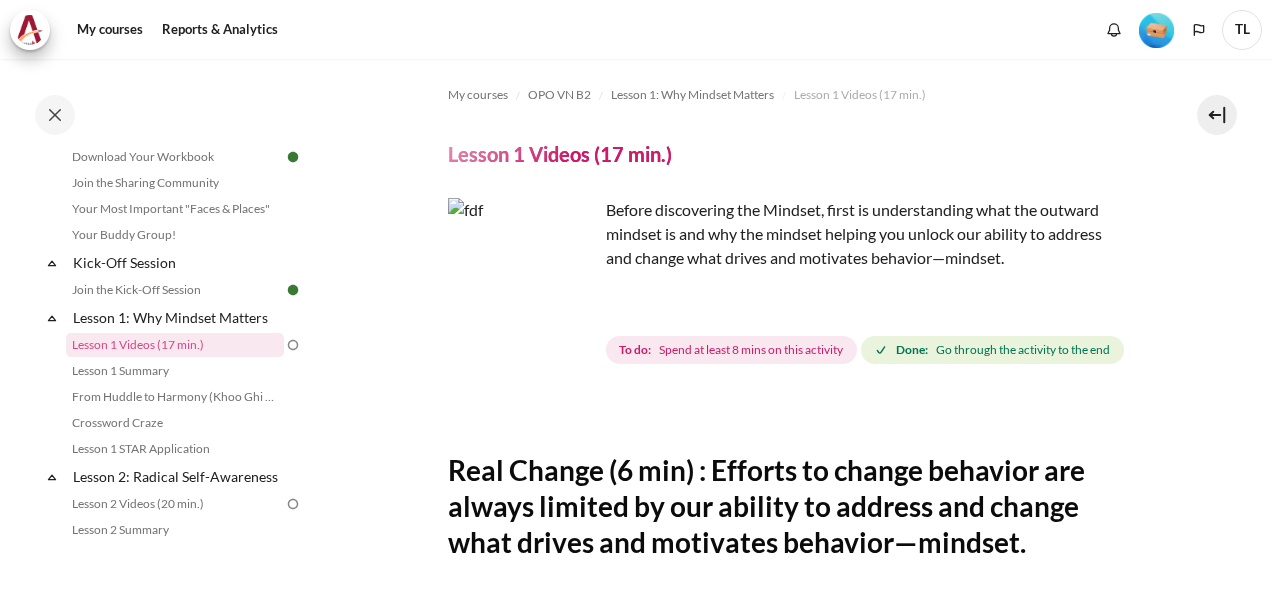 click at bounding box center [523, 273] 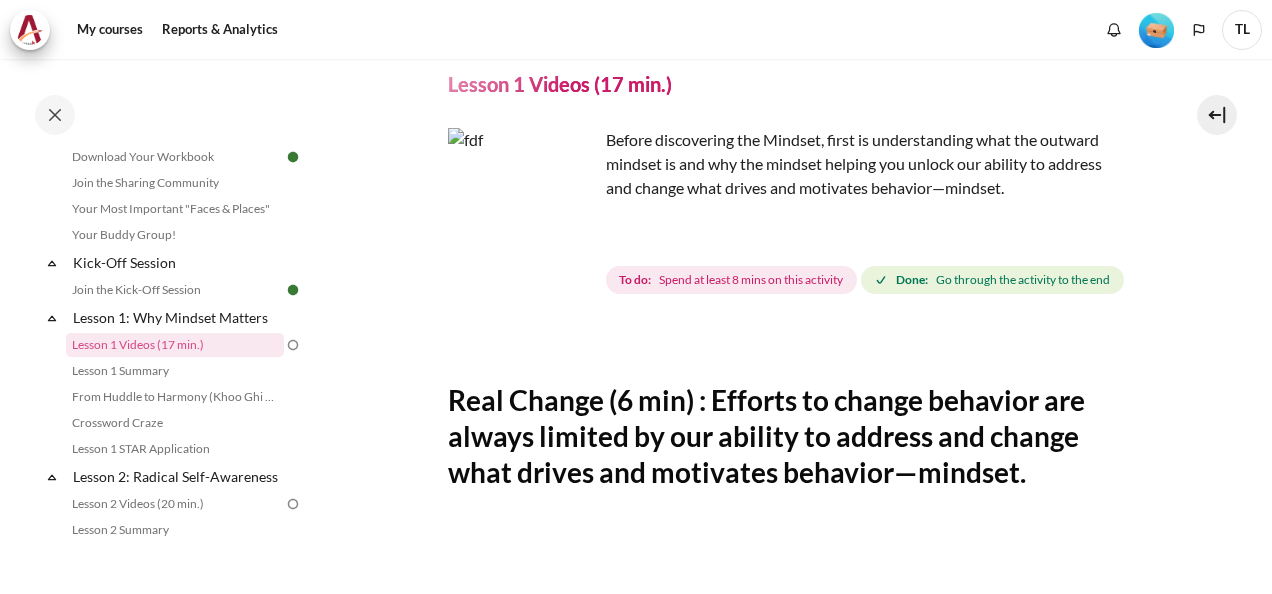 scroll, scrollTop: 0, scrollLeft: 0, axis: both 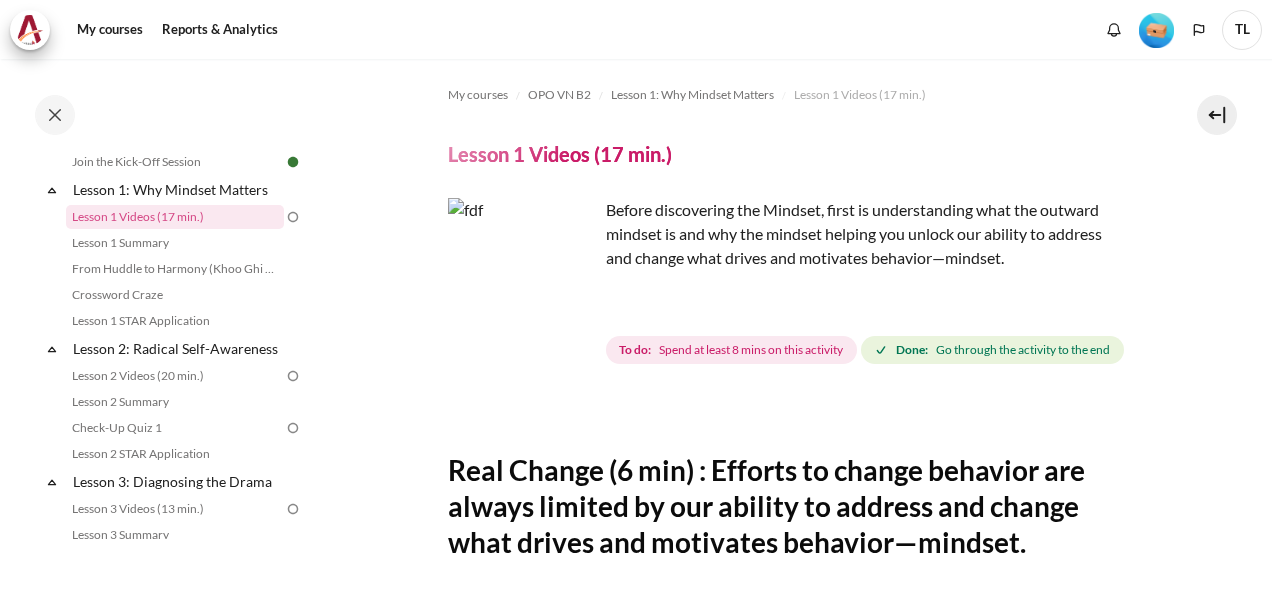 click at bounding box center [523, 273] 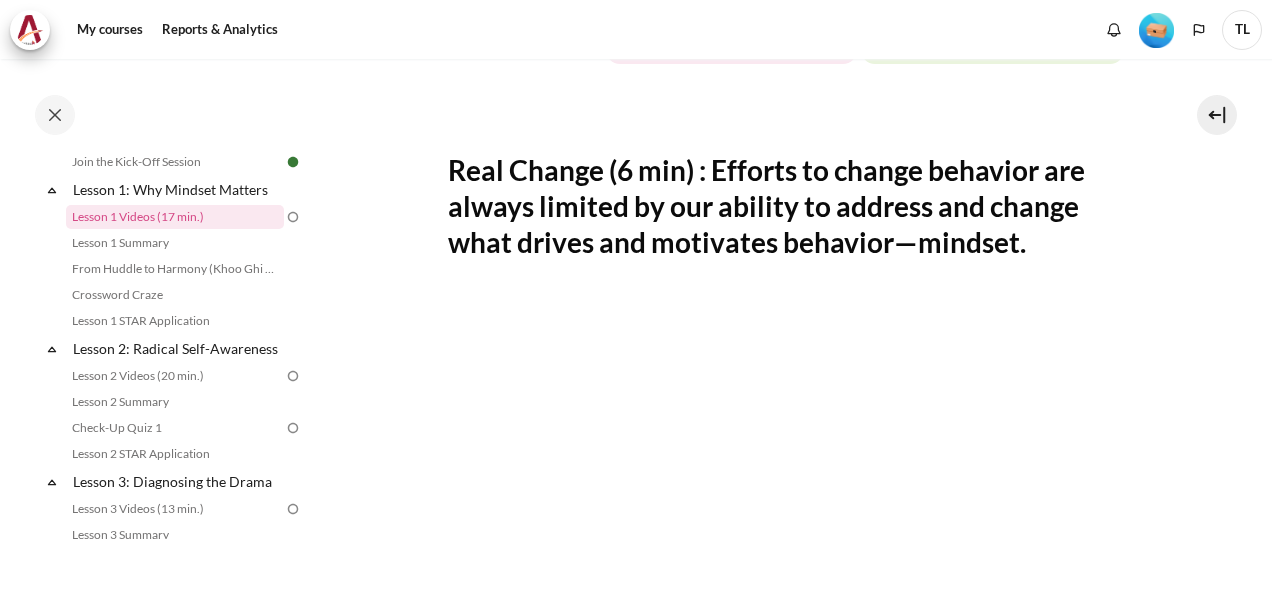 scroll, scrollTop: 0, scrollLeft: 0, axis: both 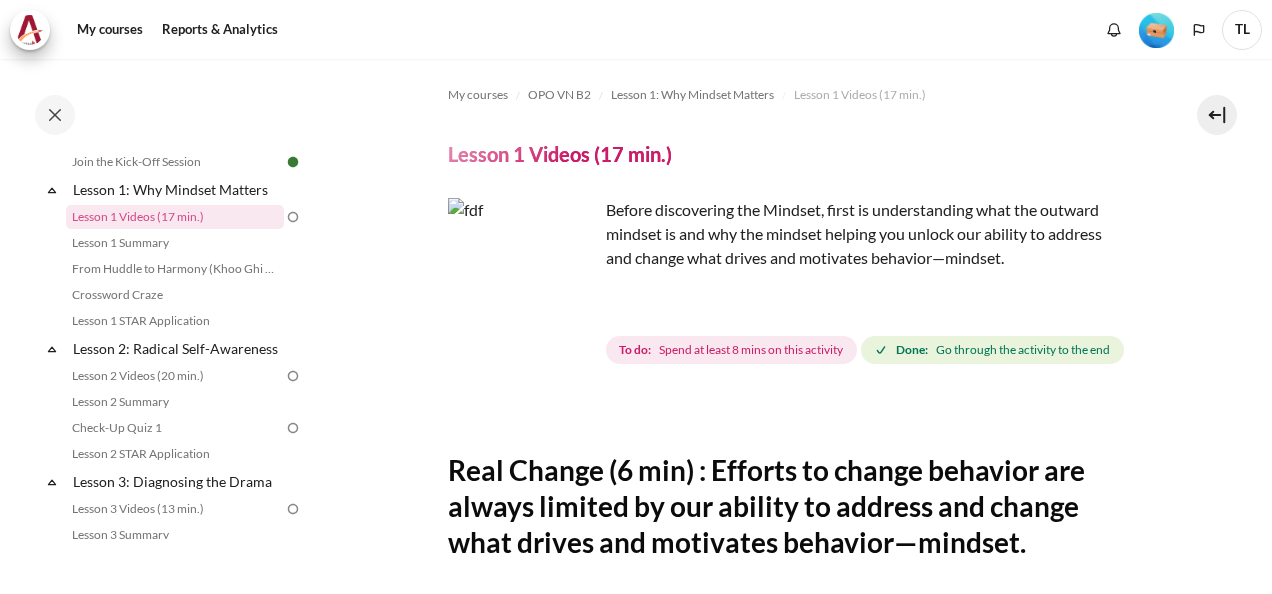 click at bounding box center [523, 273] 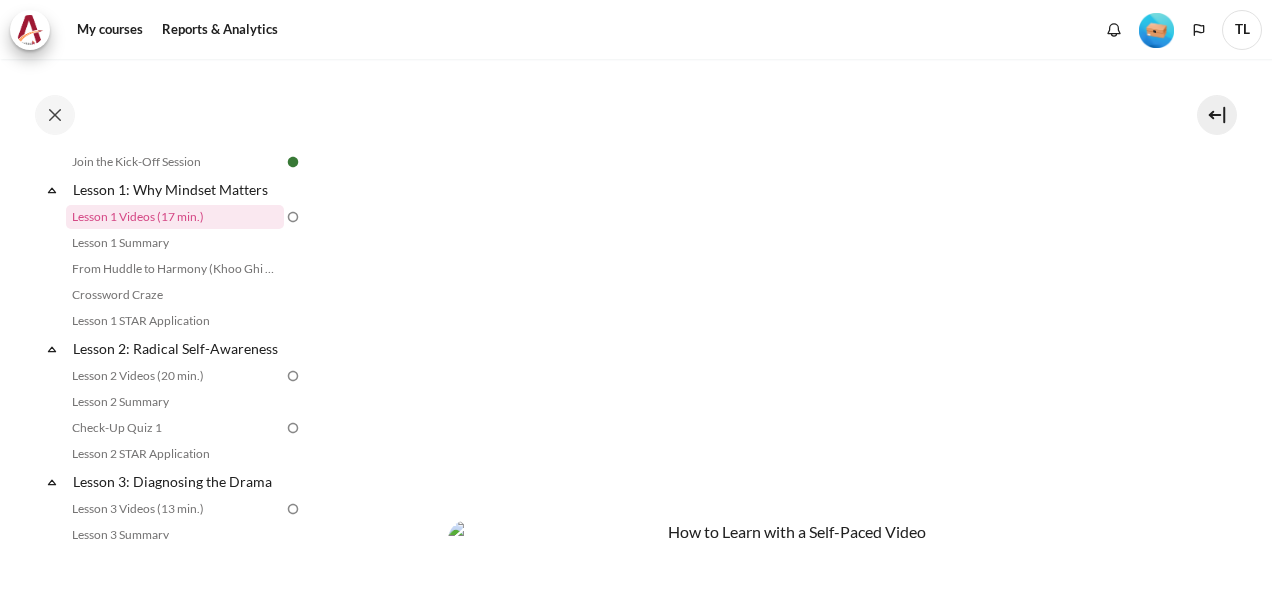 scroll, scrollTop: 900, scrollLeft: 0, axis: vertical 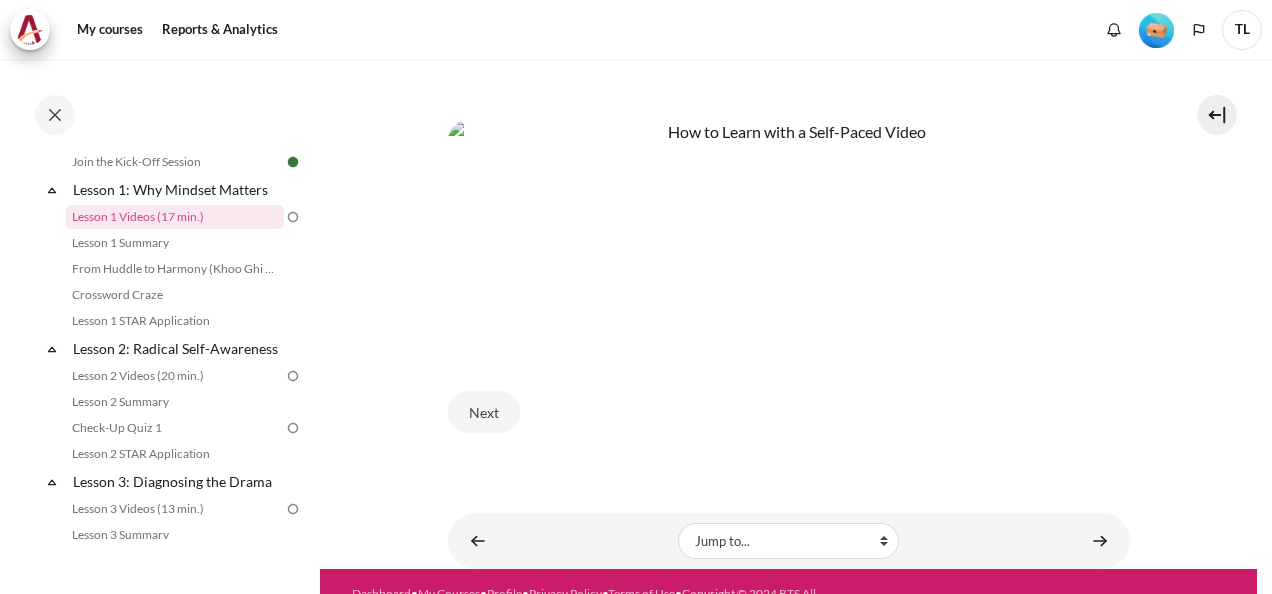 click at bounding box center [789, 232] 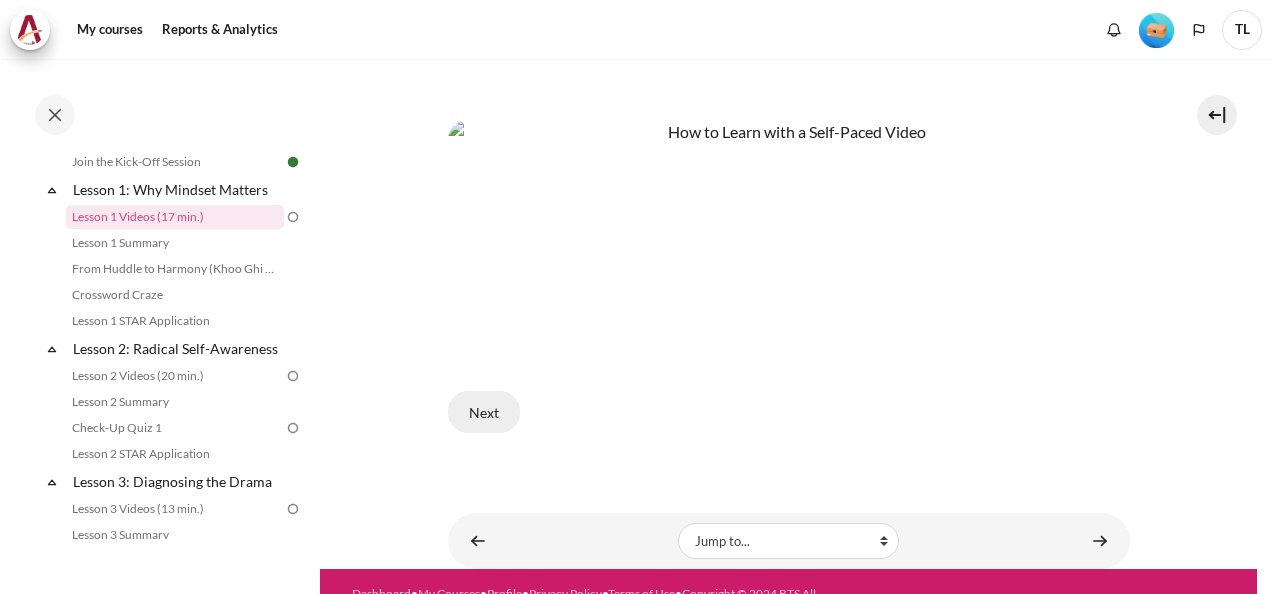 click on "Next" at bounding box center (484, 412) 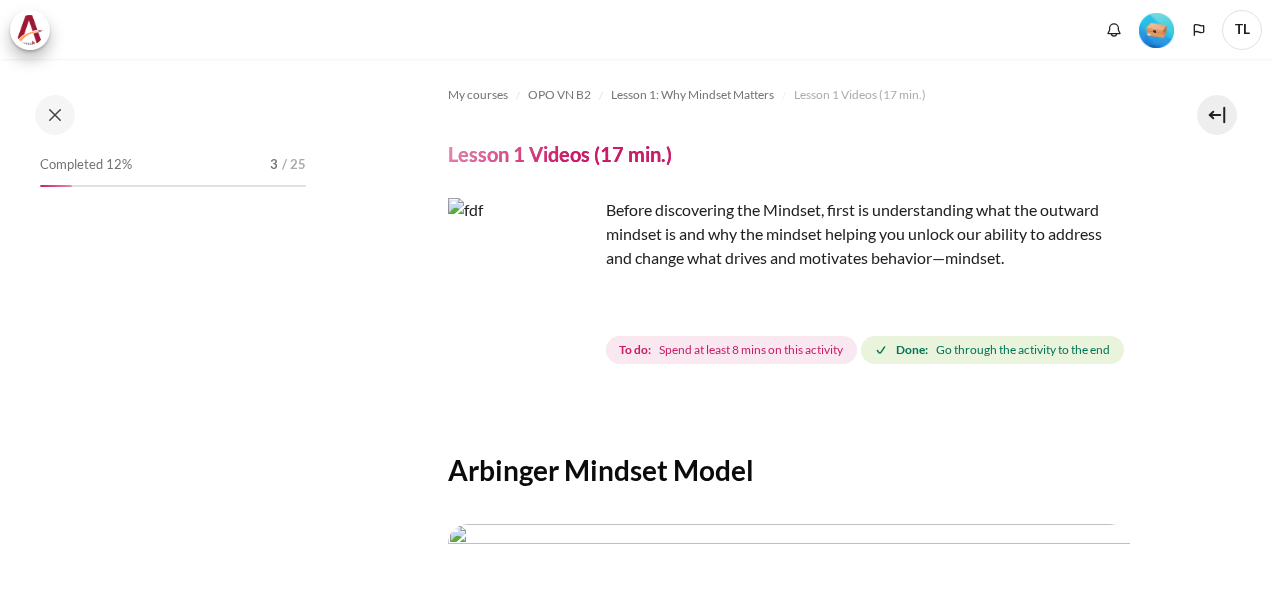 scroll, scrollTop: 0, scrollLeft: 0, axis: both 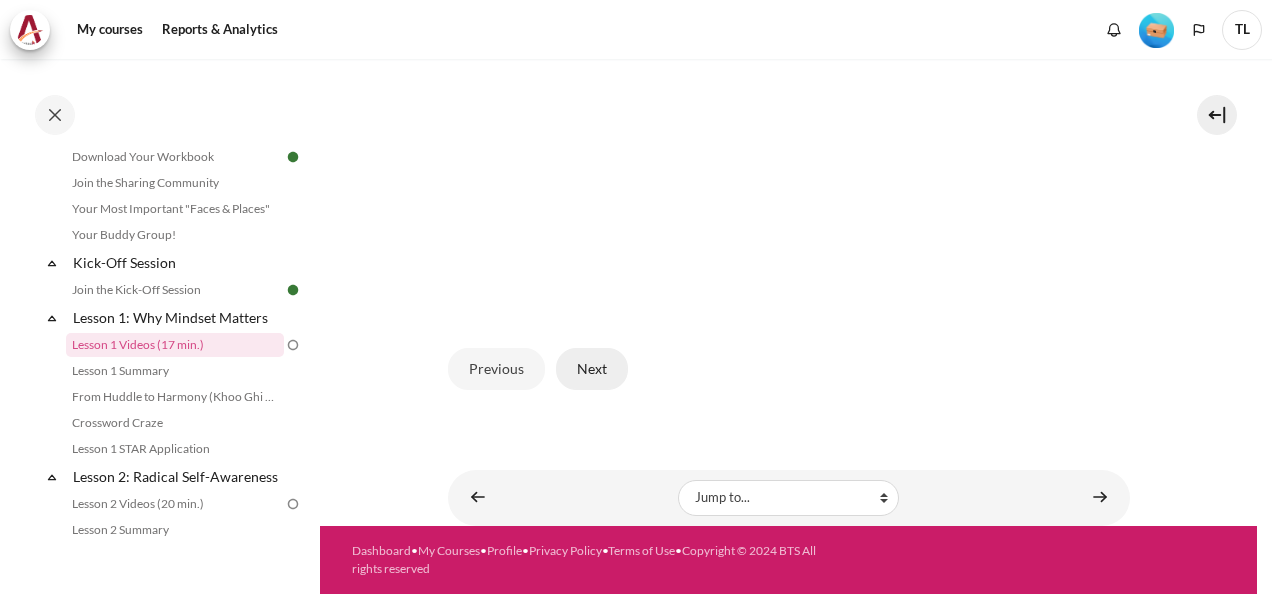 click on "Next" at bounding box center (592, 369) 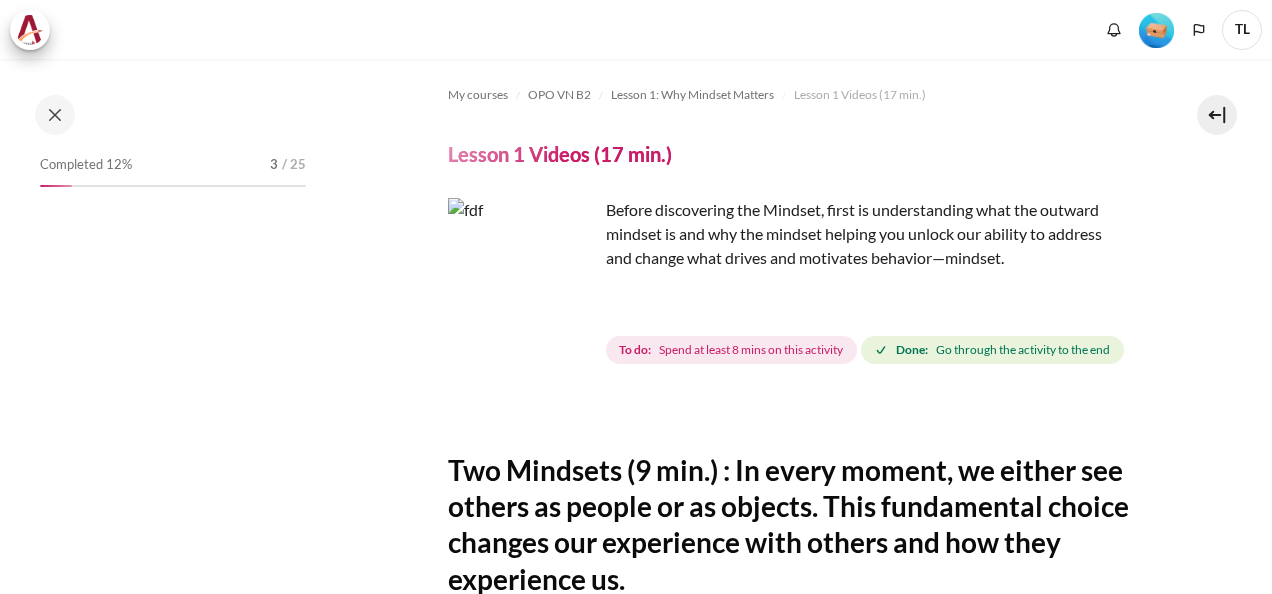 scroll, scrollTop: 0, scrollLeft: 0, axis: both 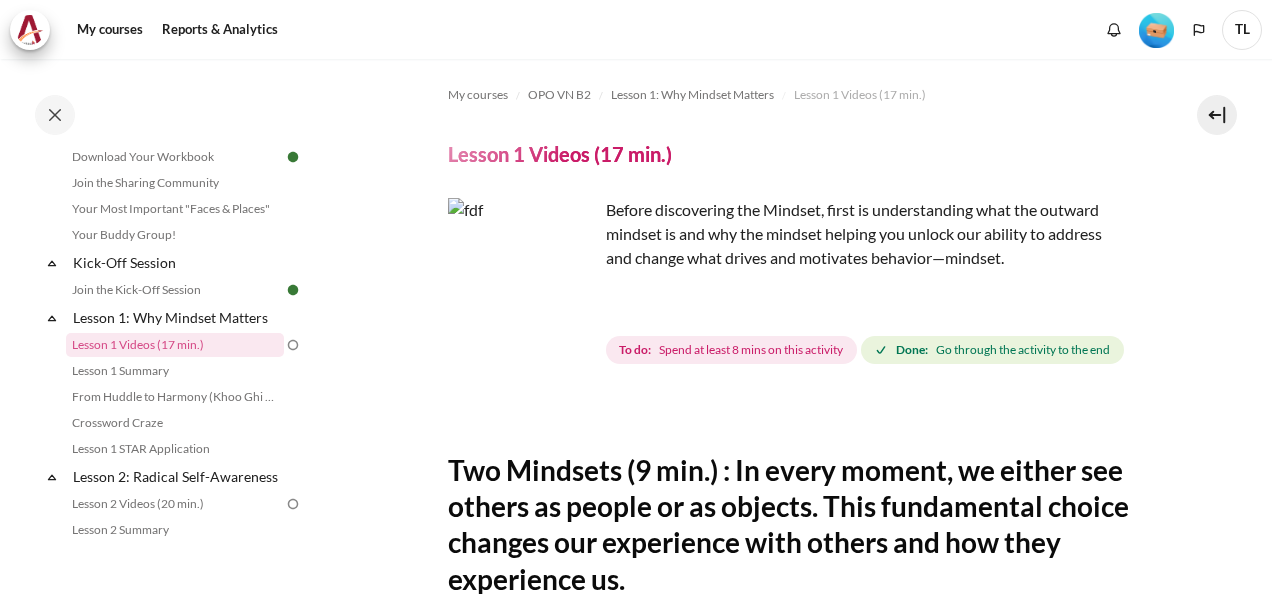 click at bounding box center [523, 273] 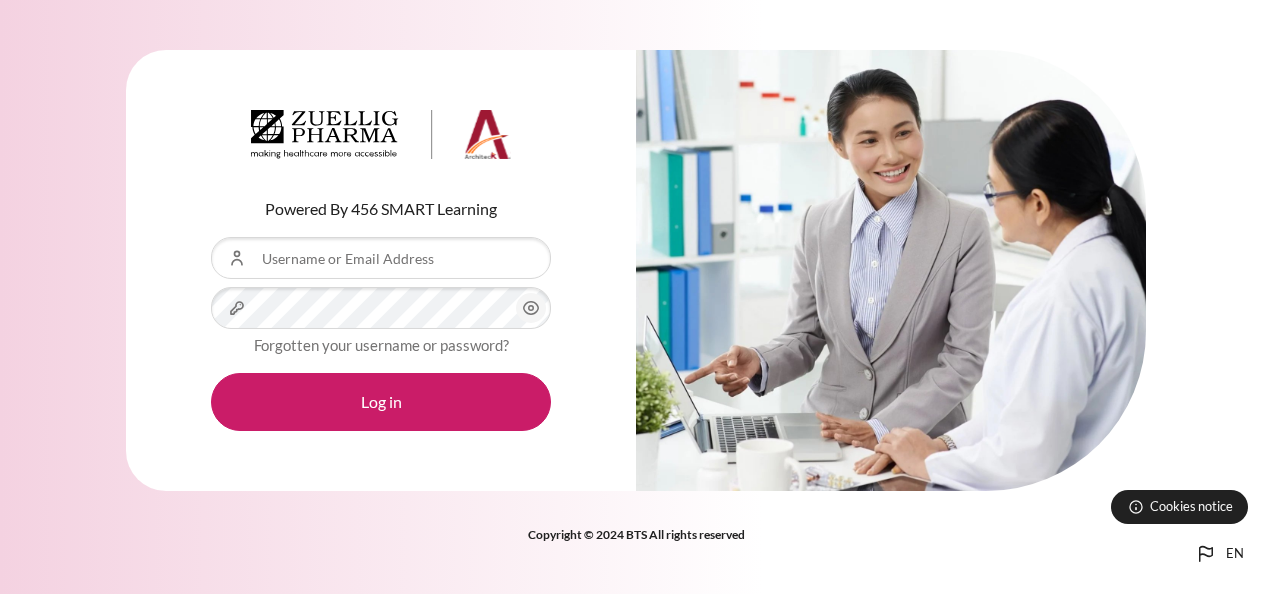 scroll, scrollTop: 0, scrollLeft: 0, axis: both 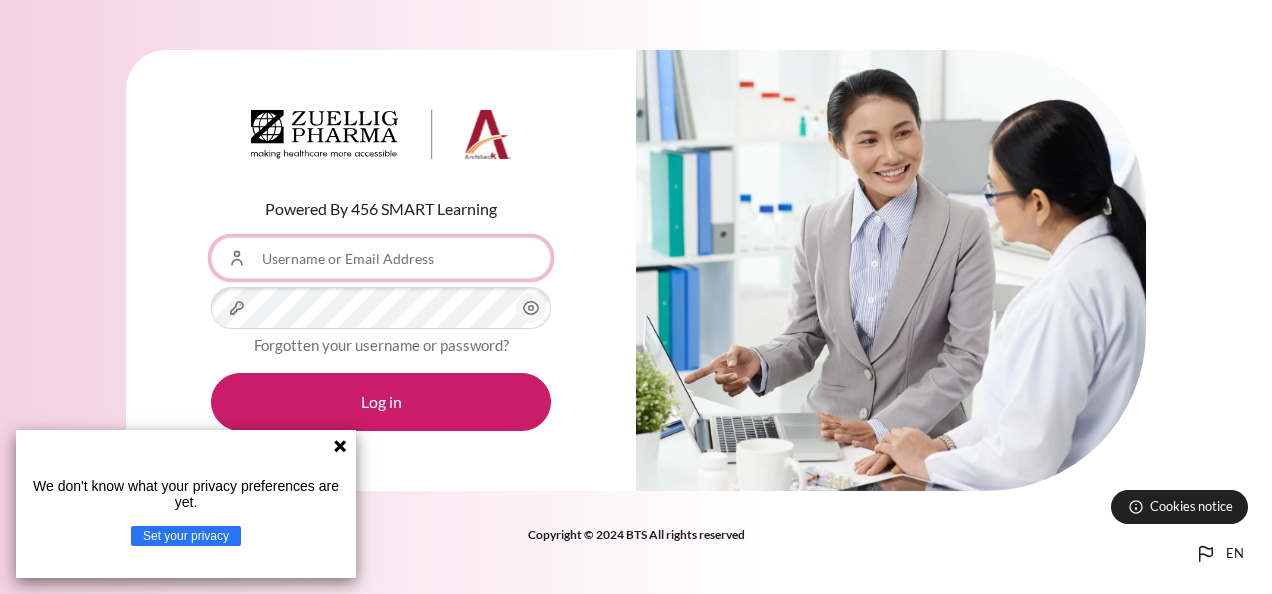 click on "Username or Email Address" at bounding box center [381, 258] 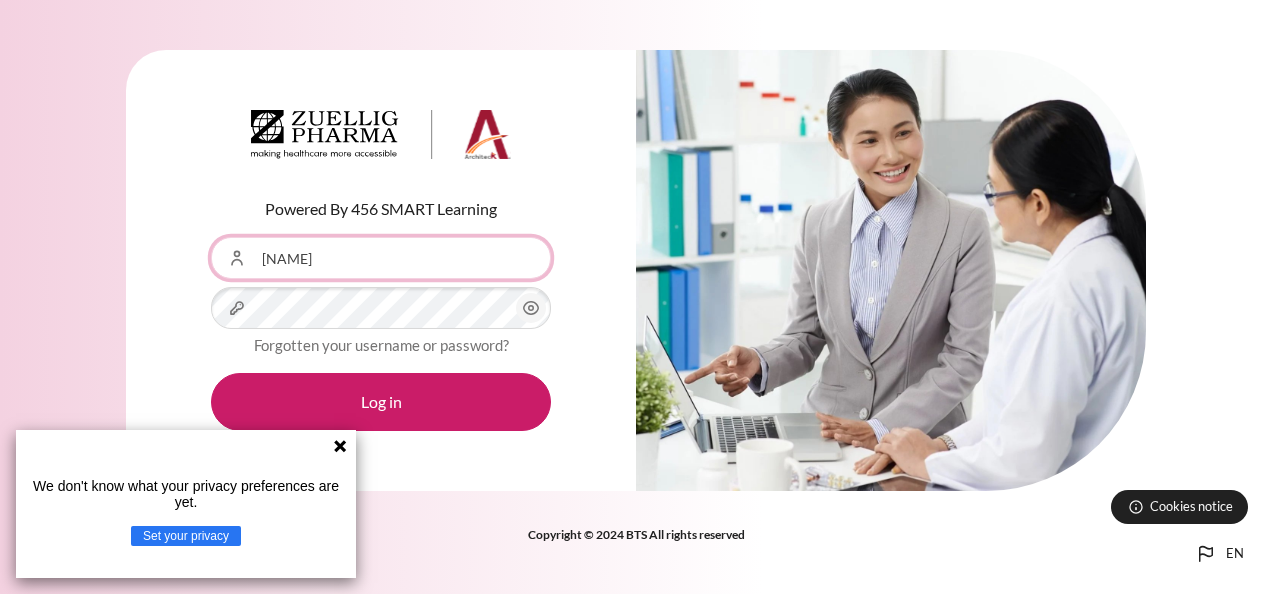 type on "[NAME]@[EXAMPLE.COM]" 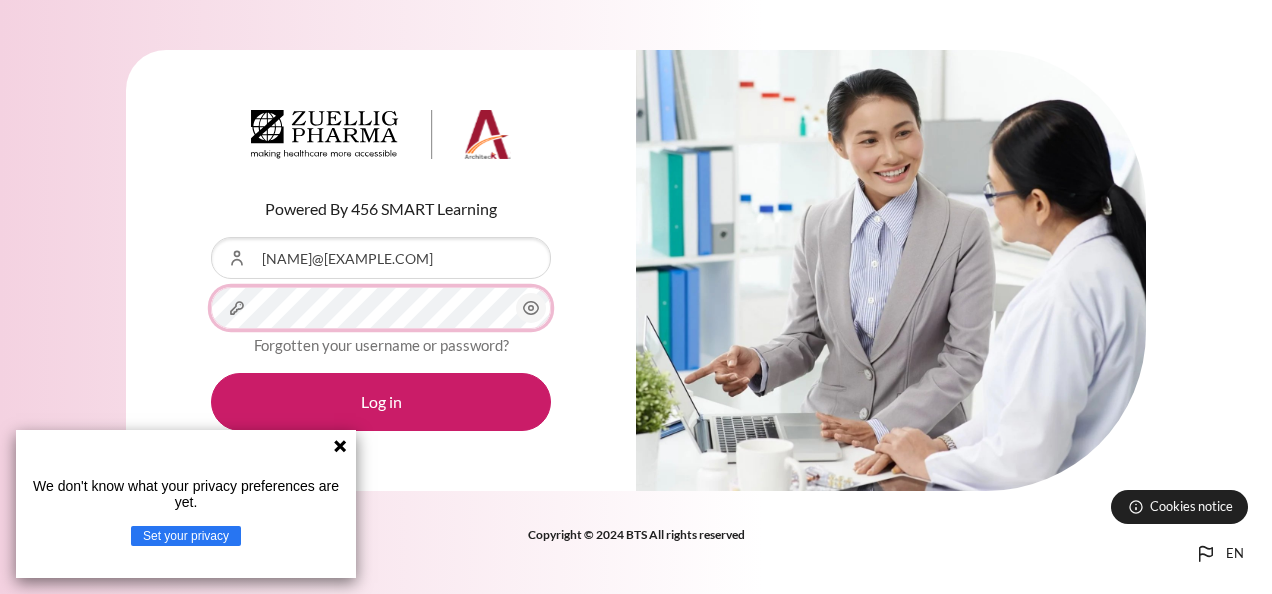 click on "Log in" at bounding box center (381, 402) 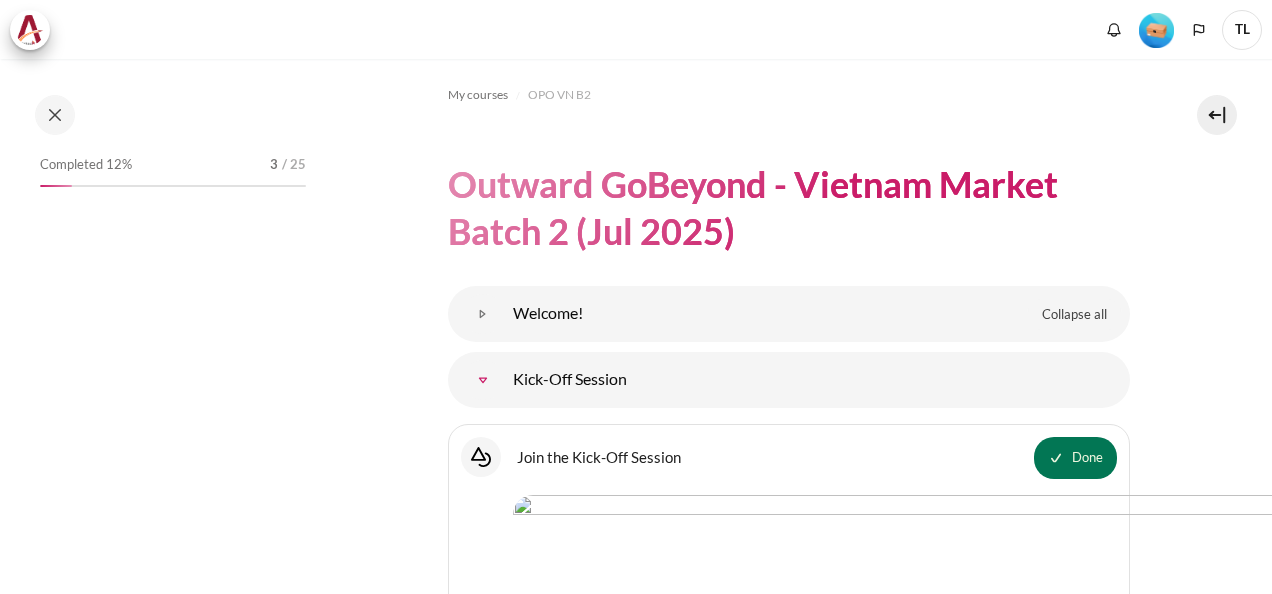 scroll, scrollTop: 0, scrollLeft: 0, axis: both 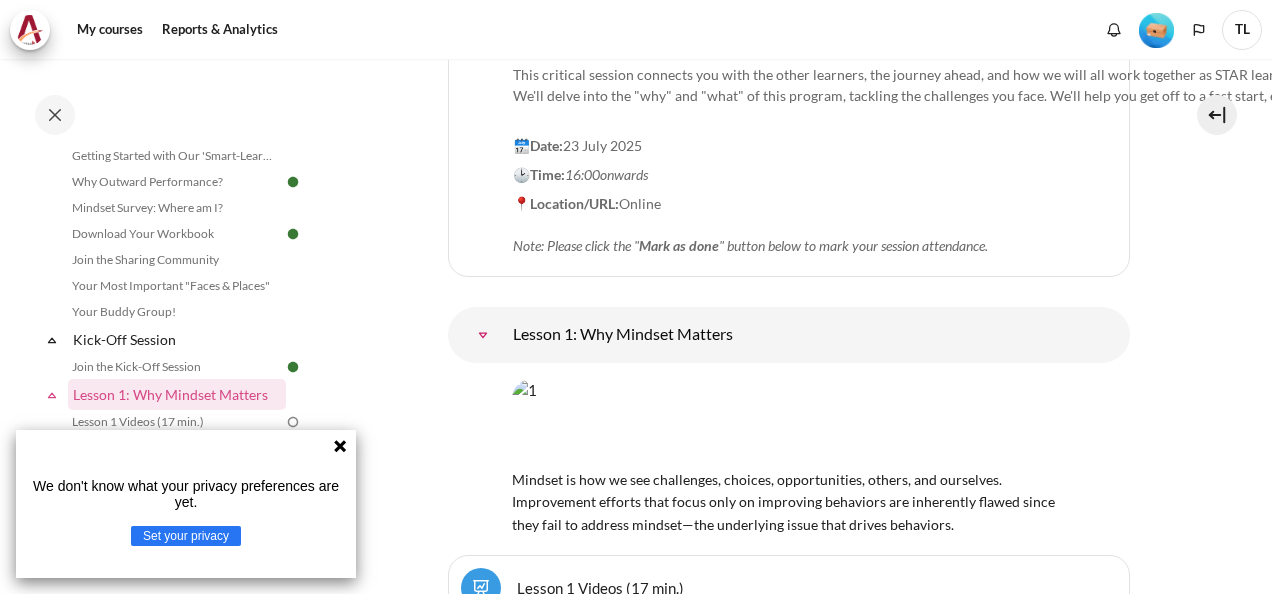 click at bounding box center [789, 422] 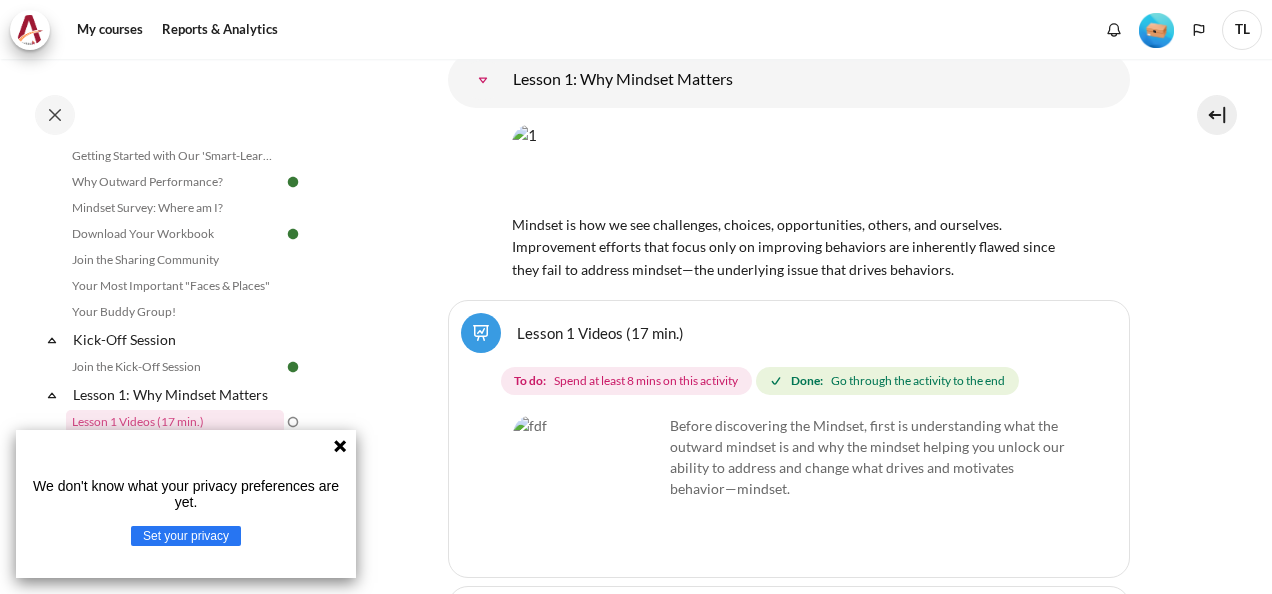 scroll, scrollTop: 1000, scrollLeft: 0, axis: vertical 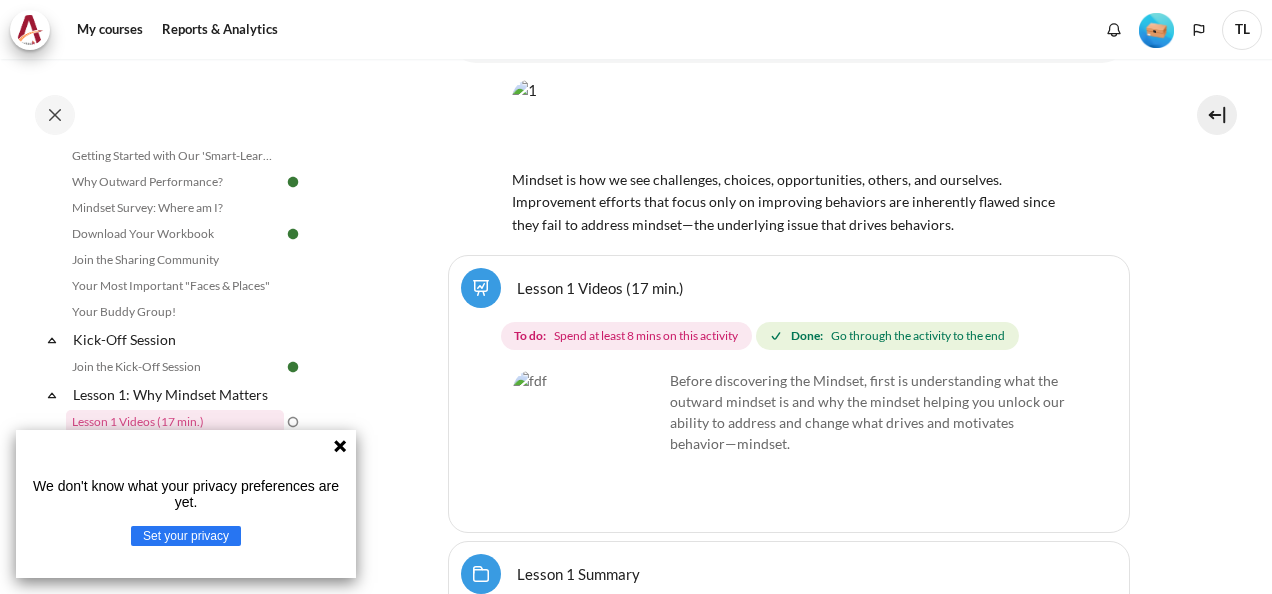 click at bounding box center [588, 445] 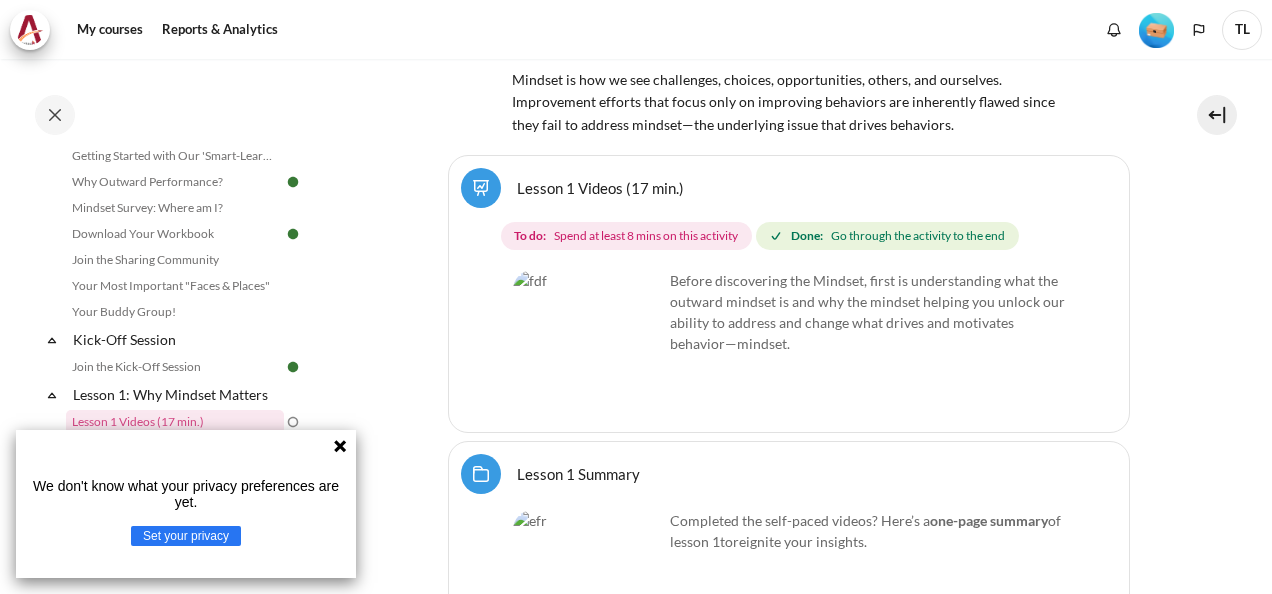 scroll, scrollTop: 1200, scrollLeft: 0, axis: vertical 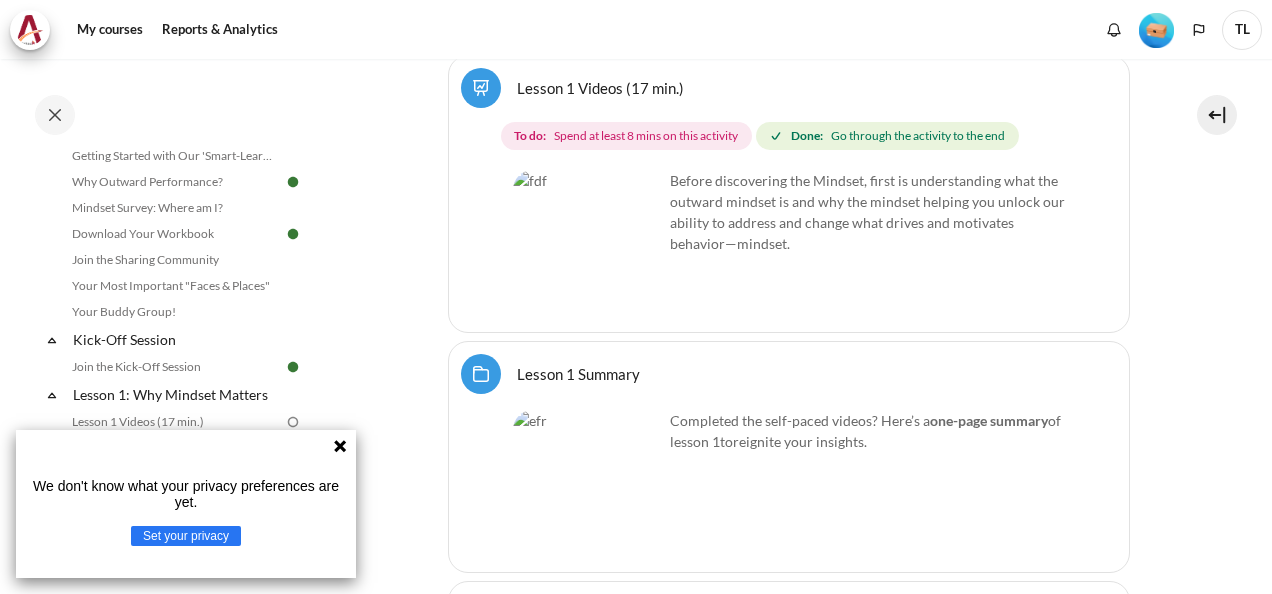 click 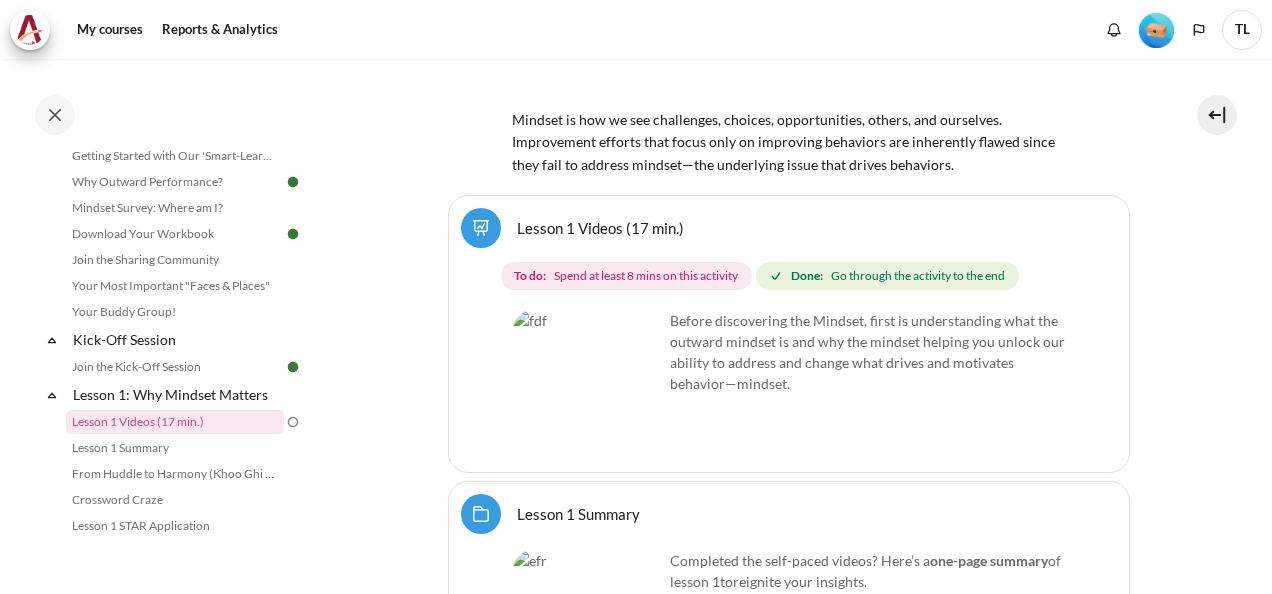 scroll, scrollTop: 900, scrollLeft: 0, axis: vertical 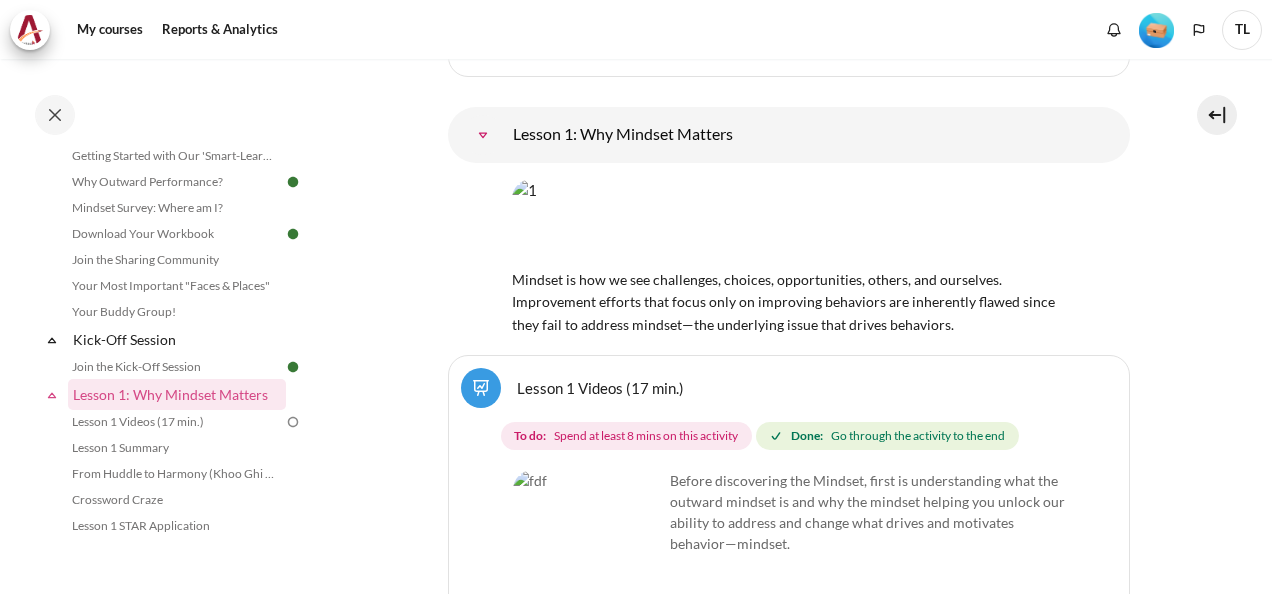 click on "Done:   Go through the activity to the end" at bounding box center (887, 436) 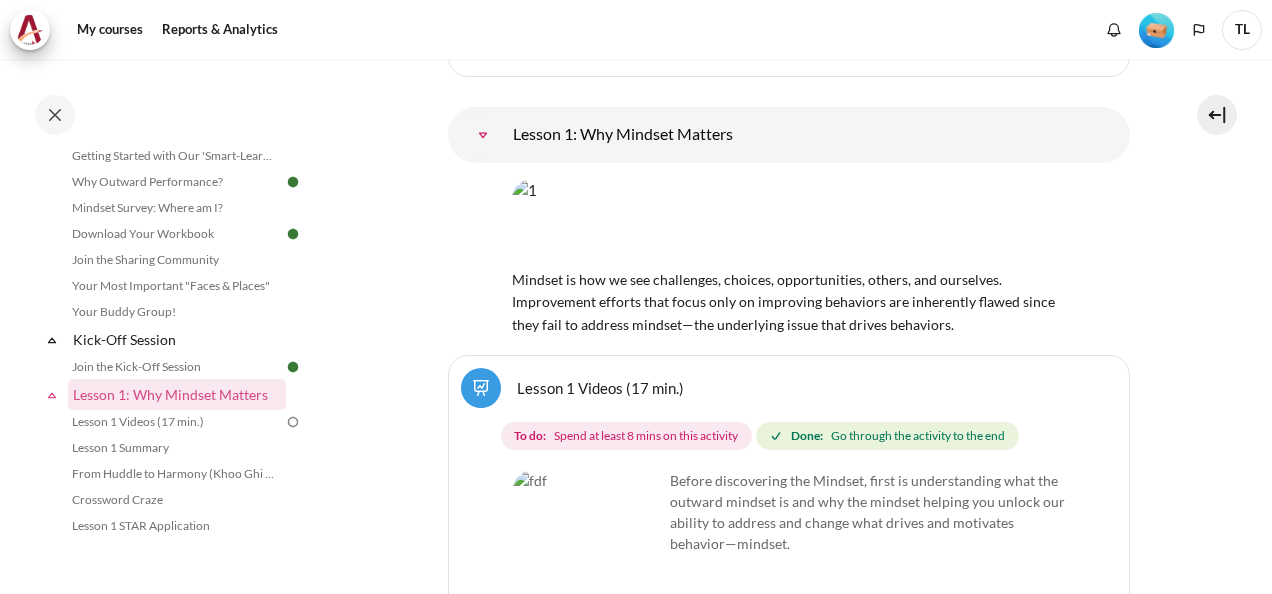 click at bounding box center [588, 545] 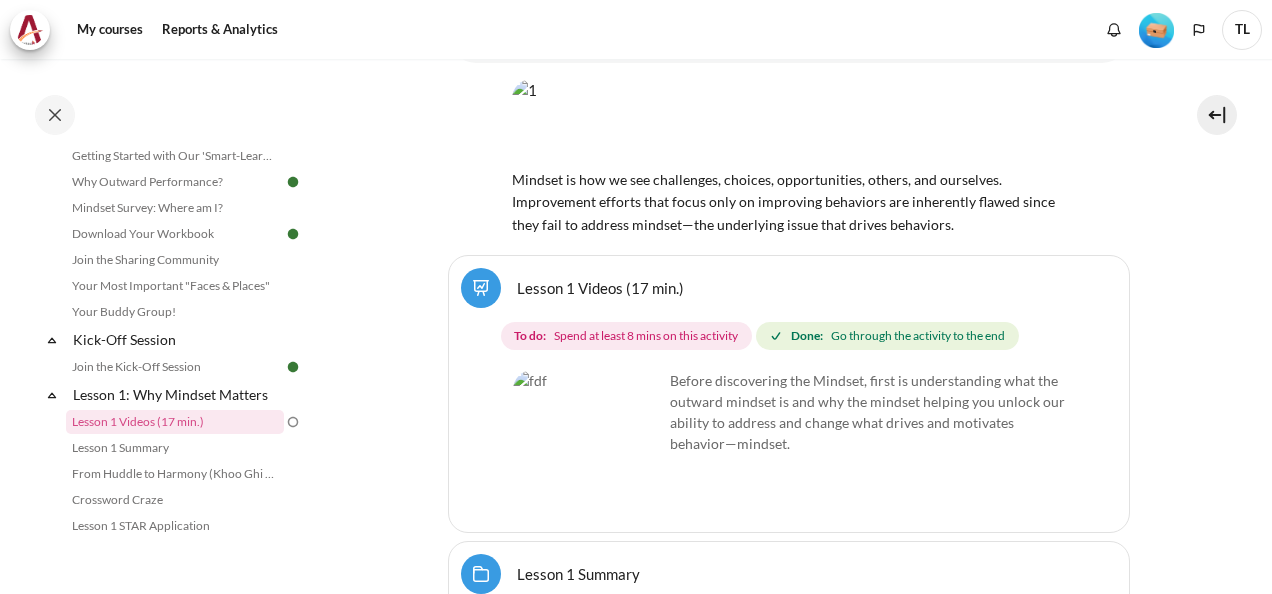scroll, scrollTop: 1200, scrollLeft: 0, axis: vertical 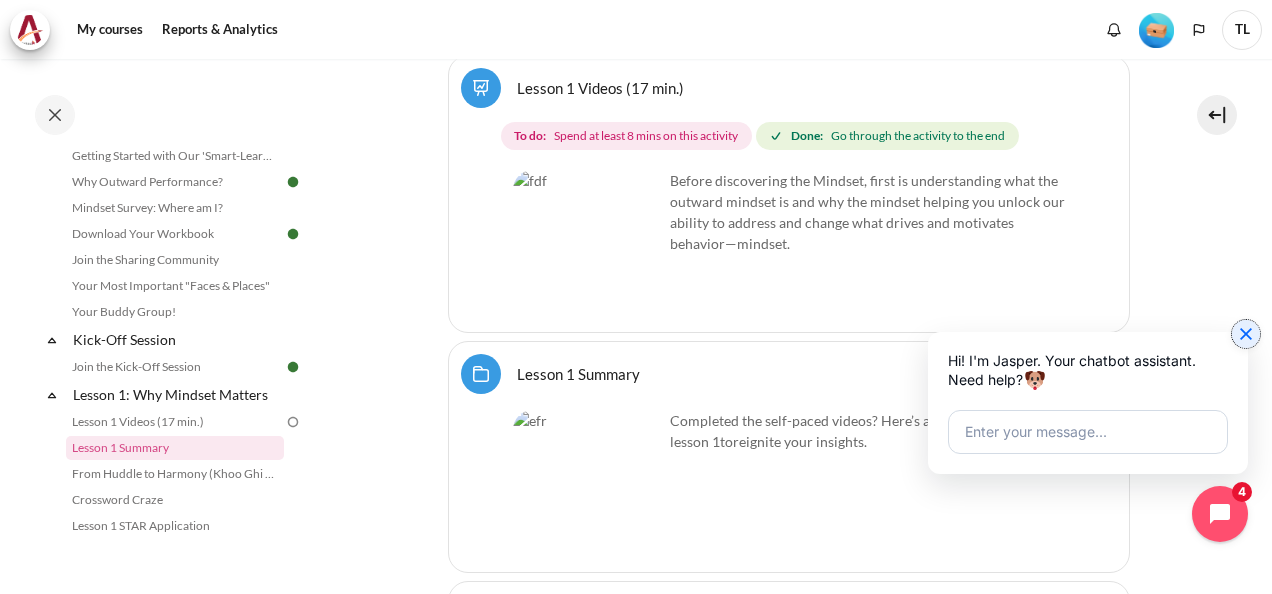 click 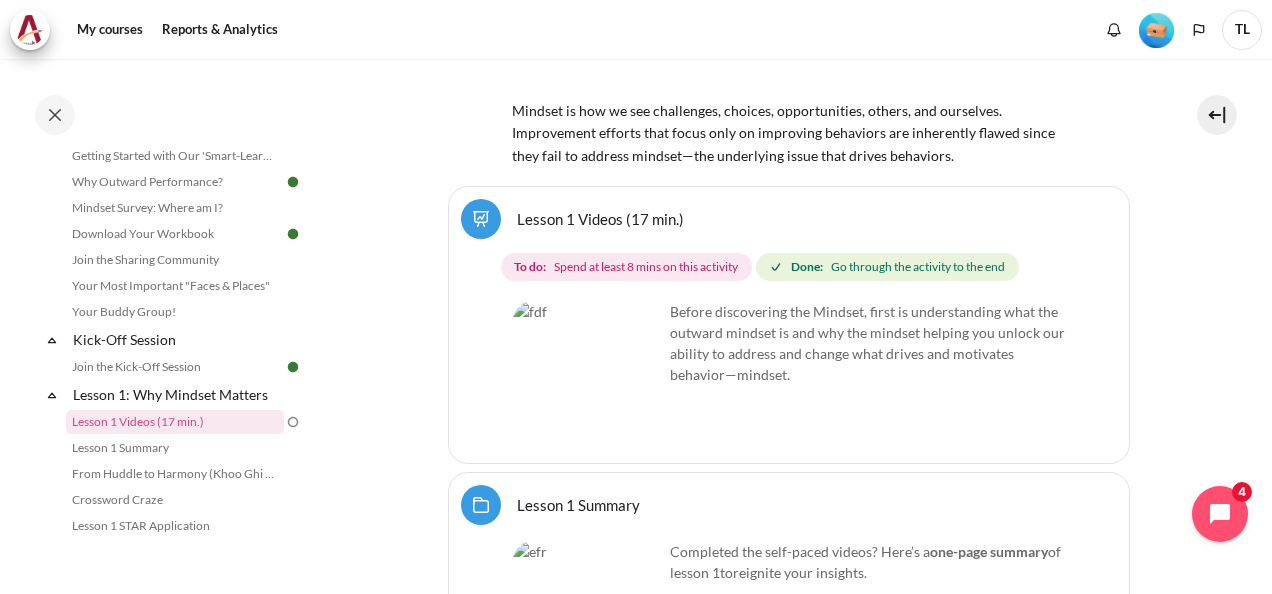 scroll, scrollTop: 1100, scrollLeft: 0, axis: vertical 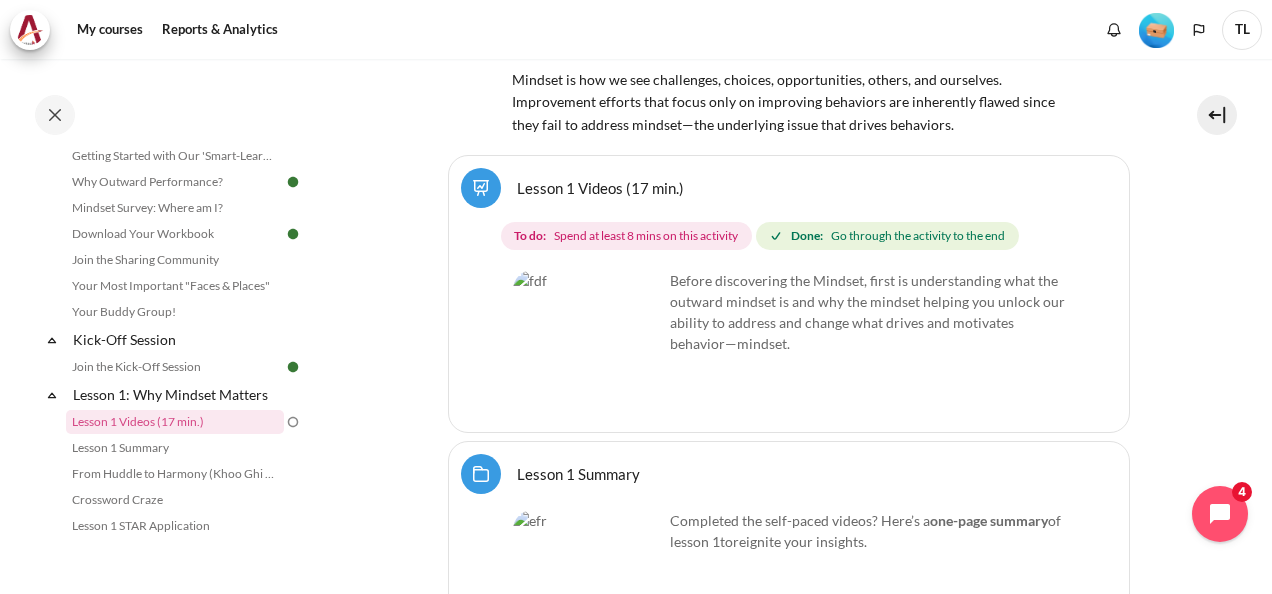 click on "Lesson 1 Videos (17 min.)" at bounding box center [600, 187] 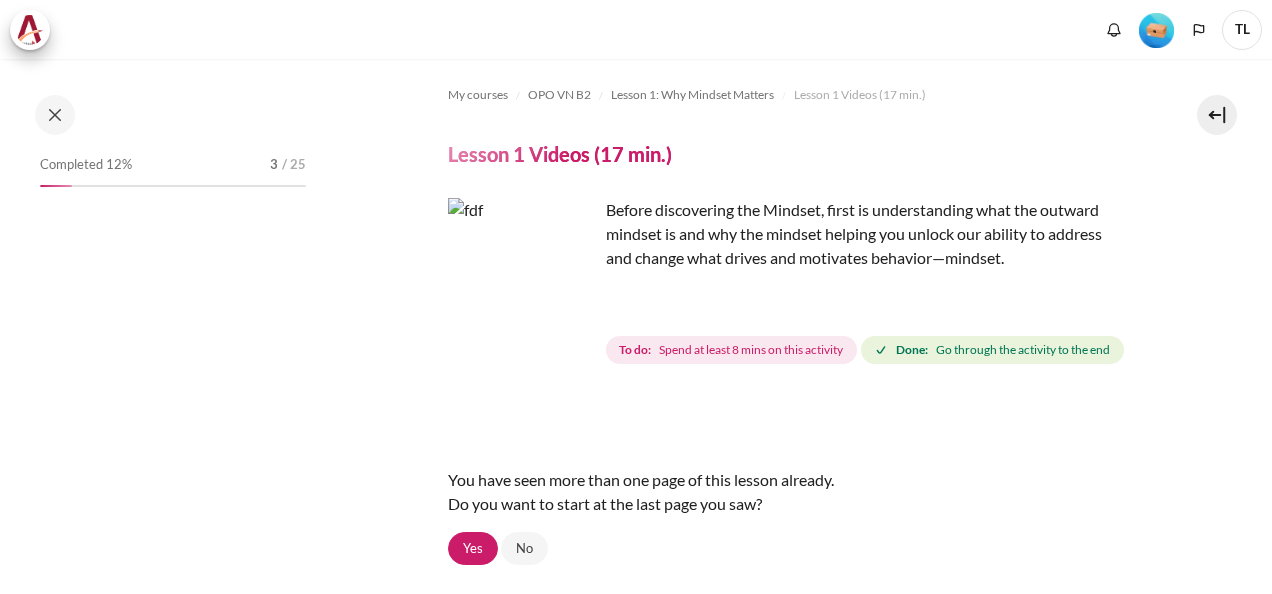 scroll, scrollTop: 0, scrollLeft: 0, axis: both 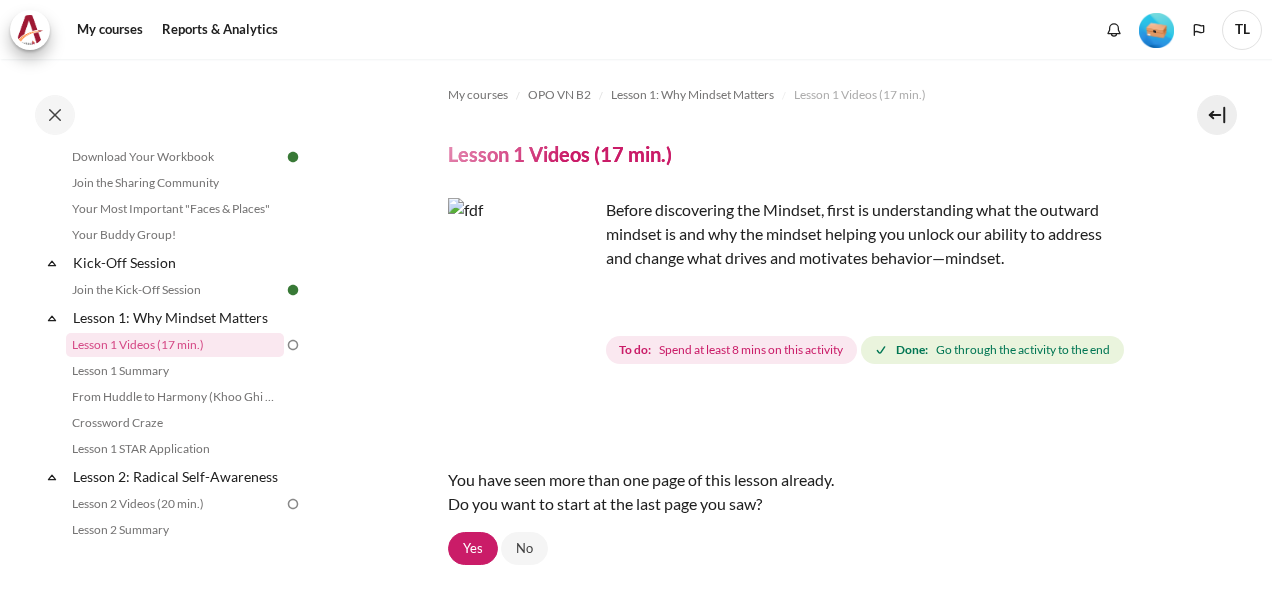 click at bounding box center (523, 273) 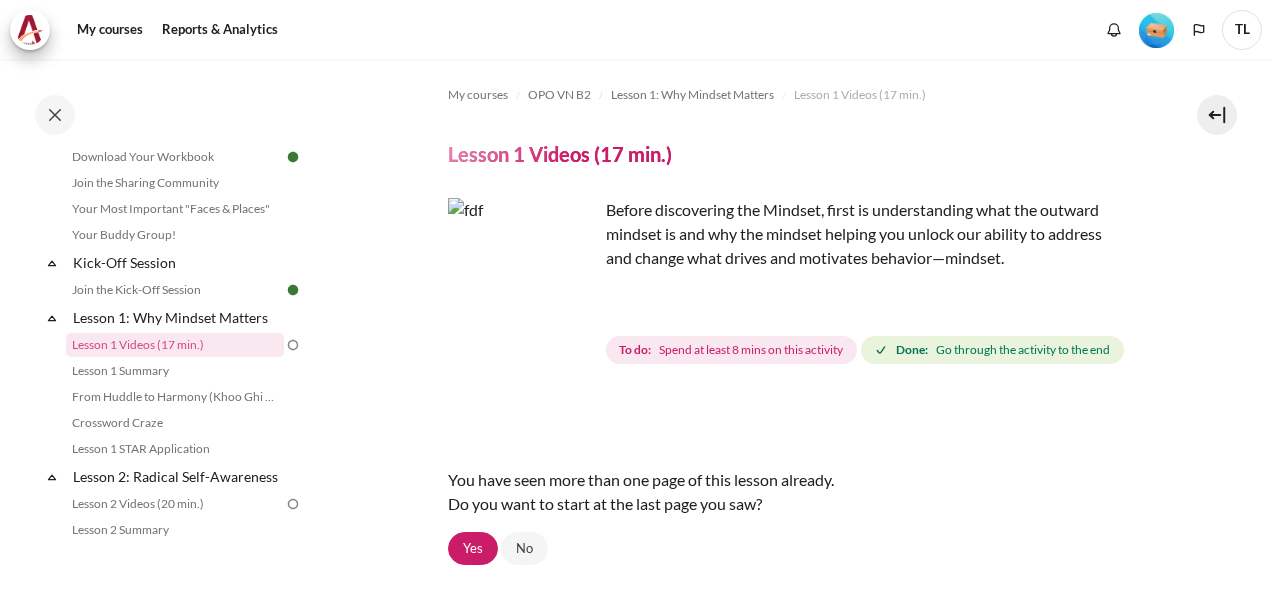 click at bounding box center [523, 273] 